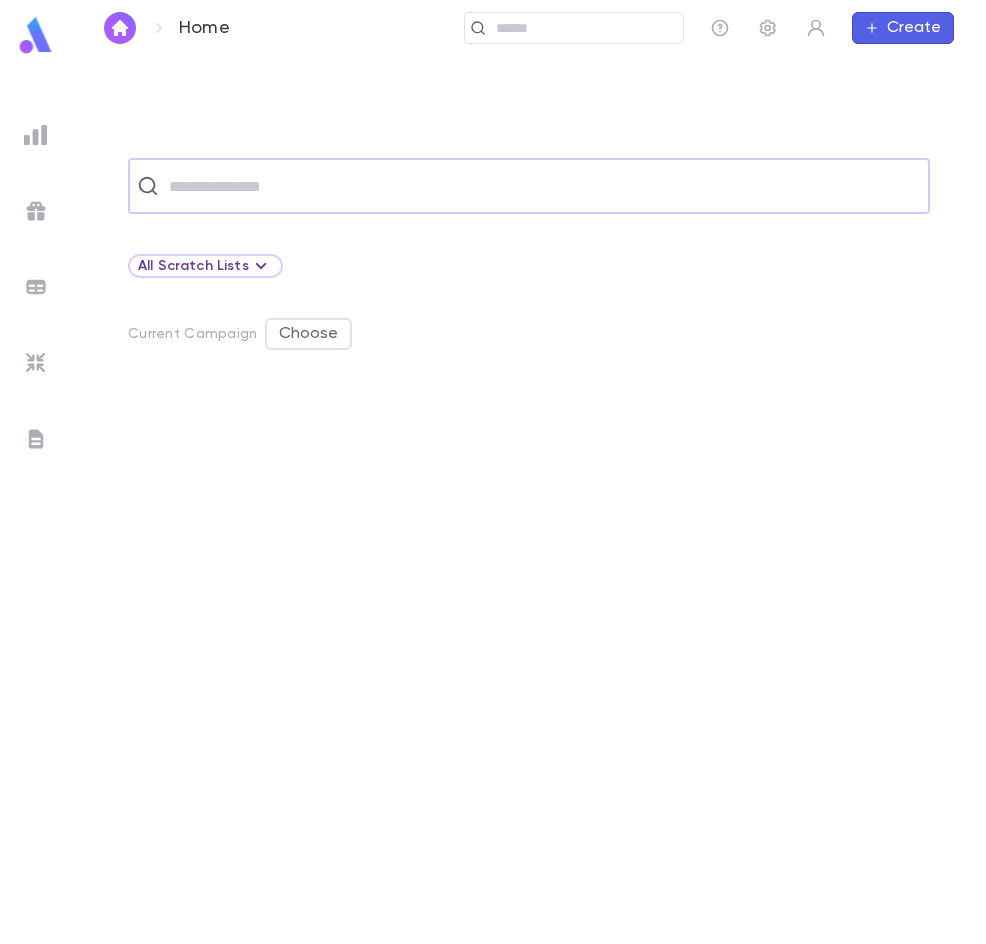 scroll, scrollTop: 0, scrollLeft: 0, axis: both 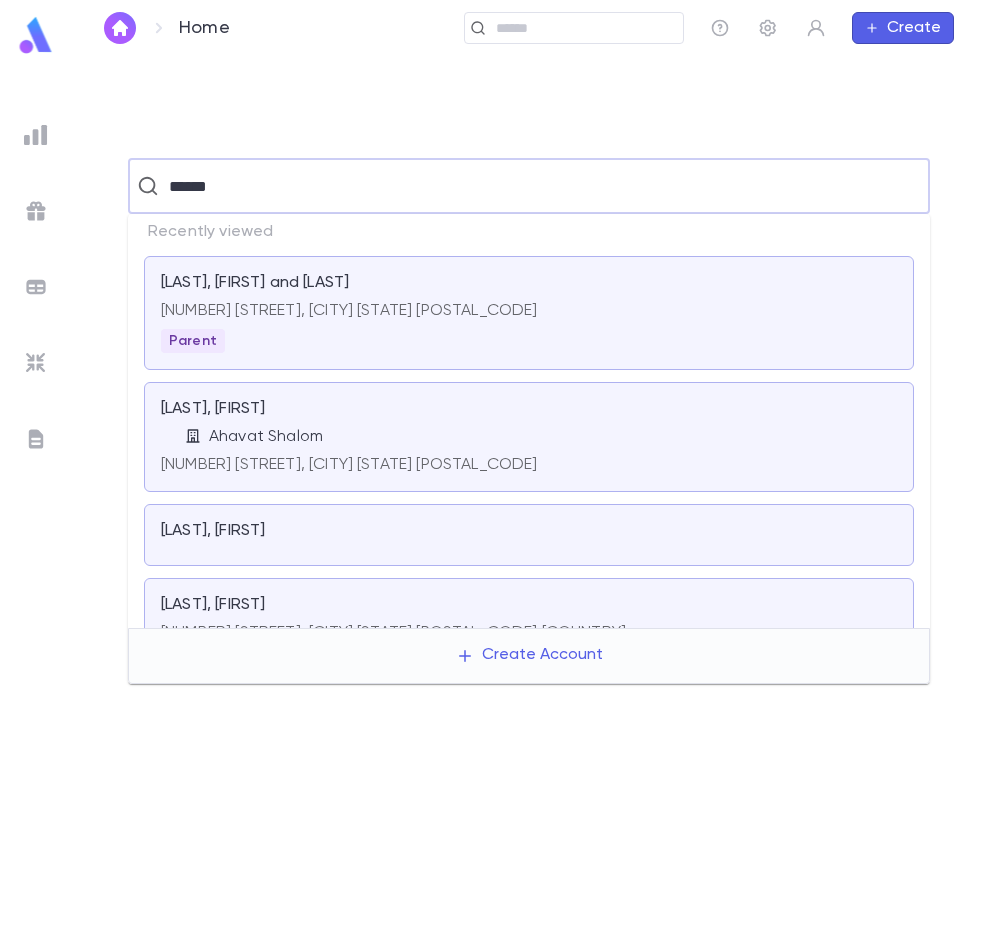 type on "******" 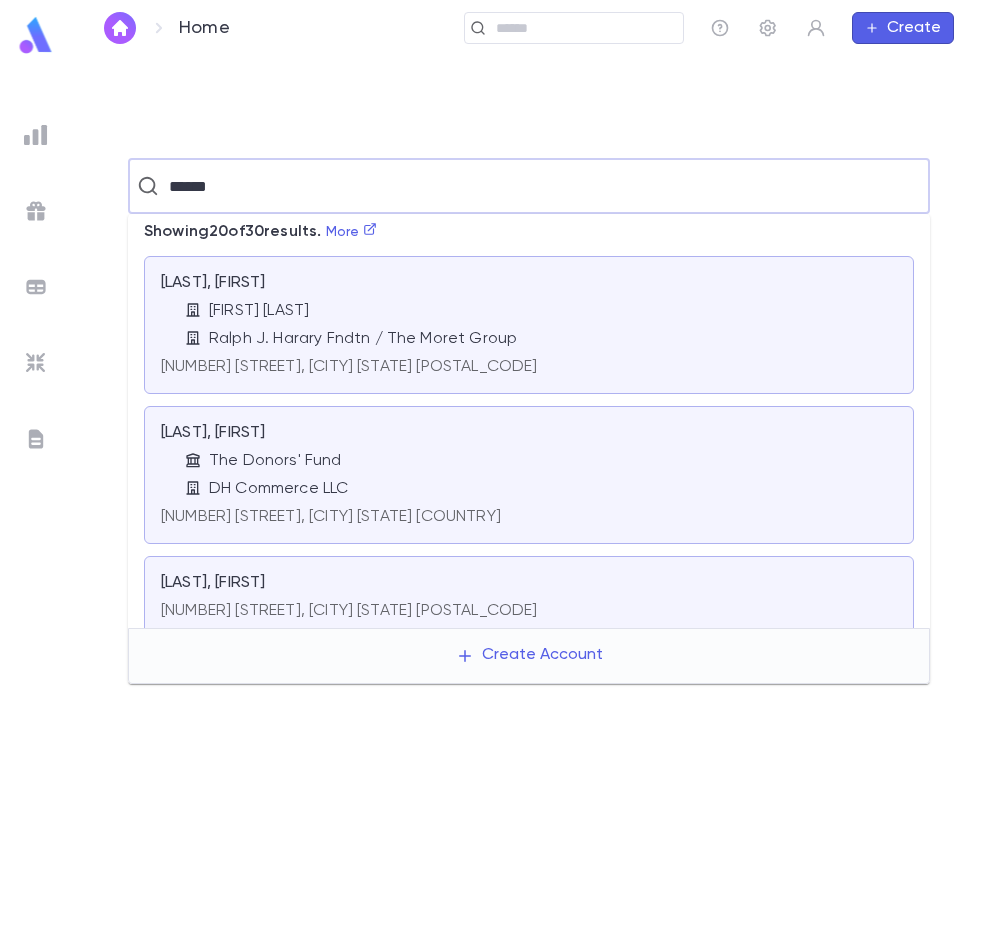 click on "[LAST], [FIRST] [LAST] [BRAND] / The [BRAND]" at bounding box center (529, 311) 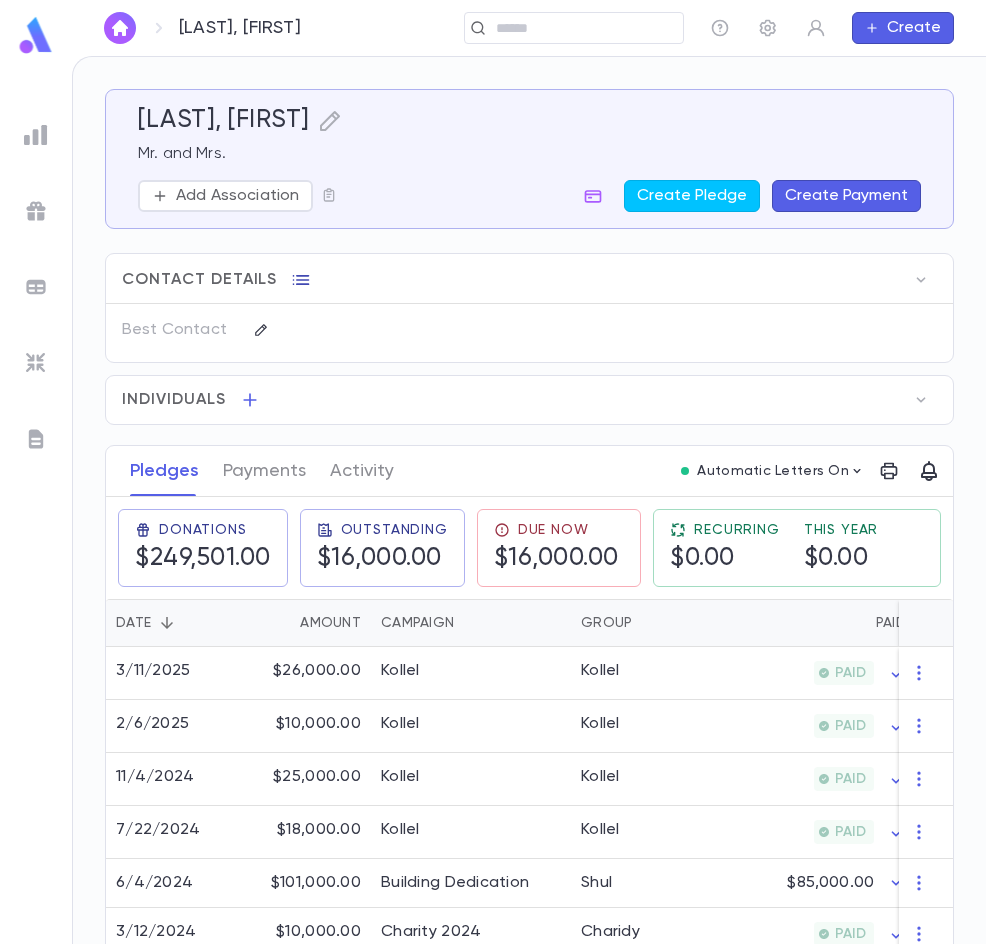 click 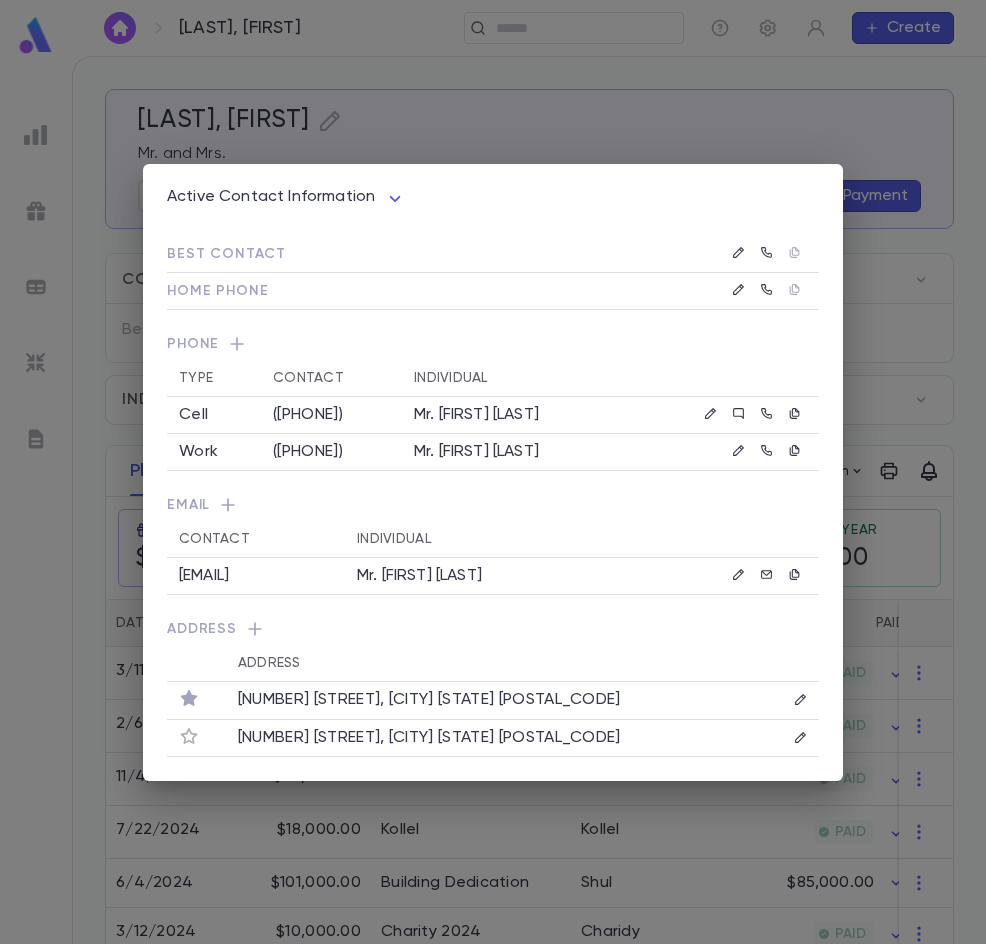 click on "Active Contact Information **** Best Contact Home Phone ([PHONE]) Phone Type Contact Individual Cell ([PHONE]) Mr. [FIRST] [LAST] Work ([PHONE]) Mr. [FIRST] [LAST] Email Contact Individual [EMAIL] Mr. [FIRST] [LAST] Address Address [NUMBER] [STREET], [CITY] [STATE] [POSTAL_CODE] [NUMBER] [STREET], [CITY] [STATE] [POSTAL_CODE]" at bounding box center (493, 472) 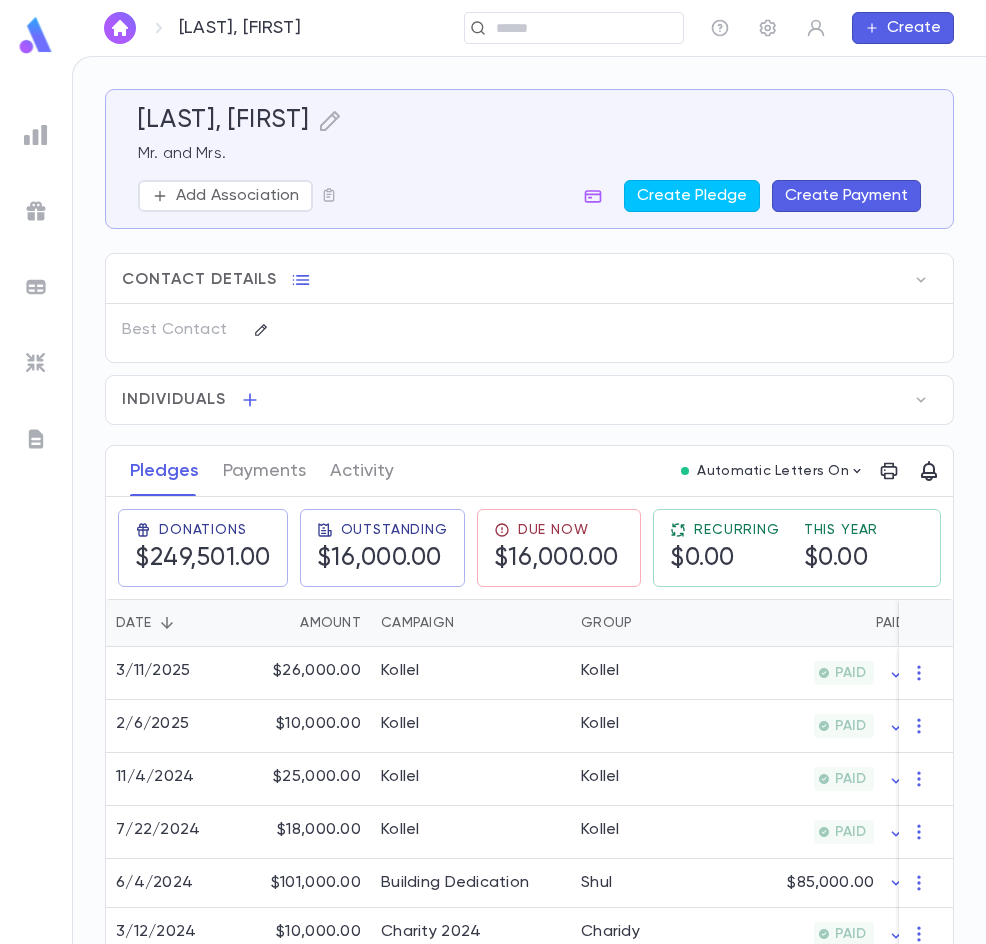 click at bounding box center [120, 28] 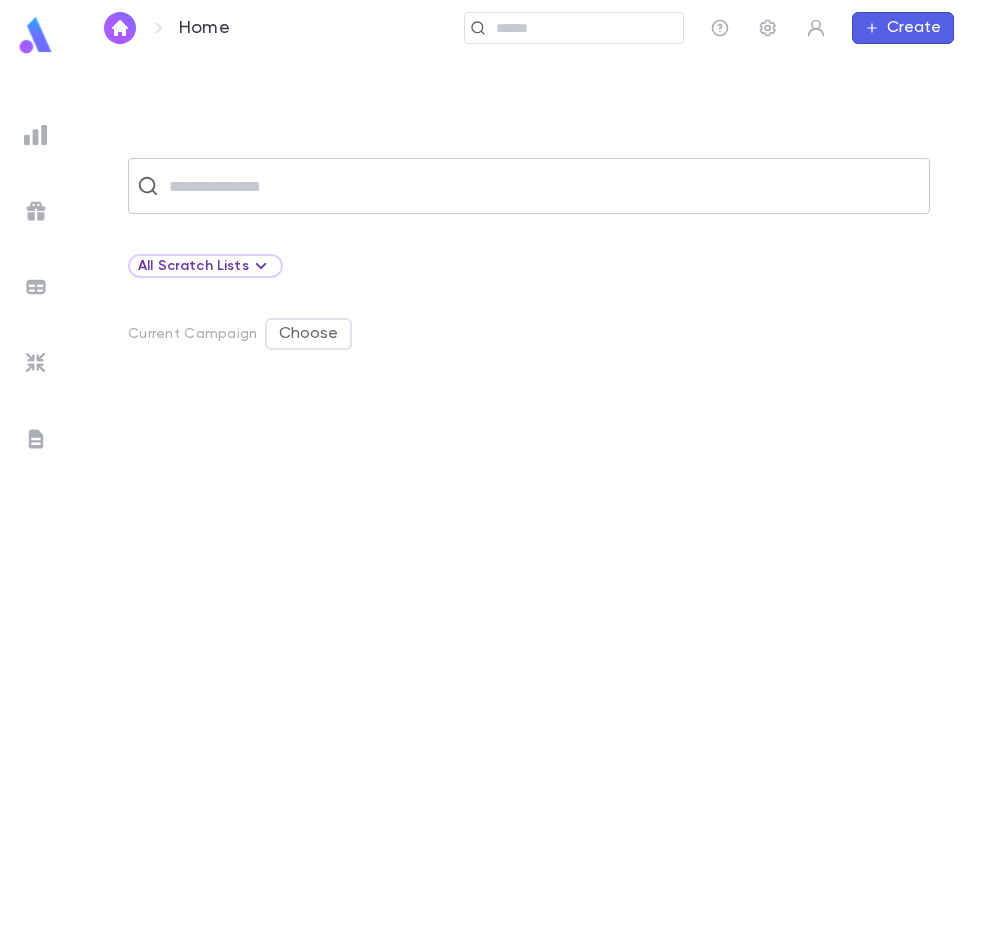 click at bounding box center [542, 186] 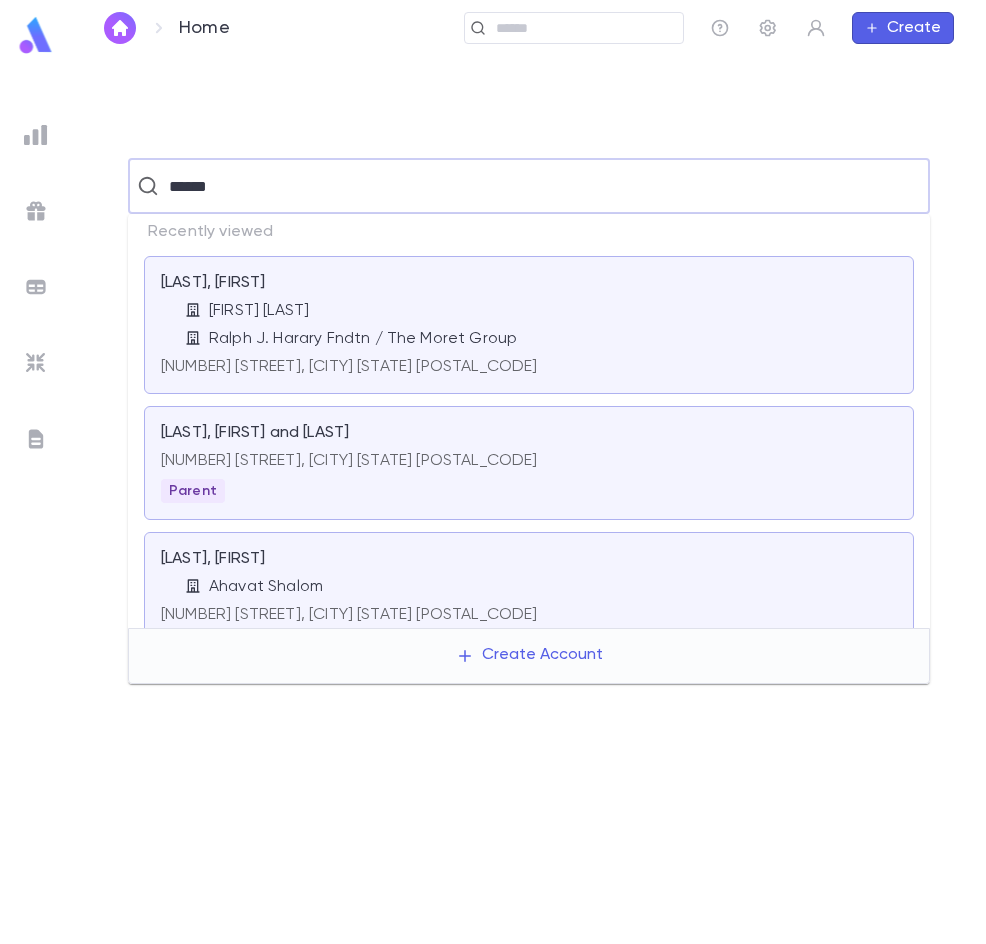 type on "******" 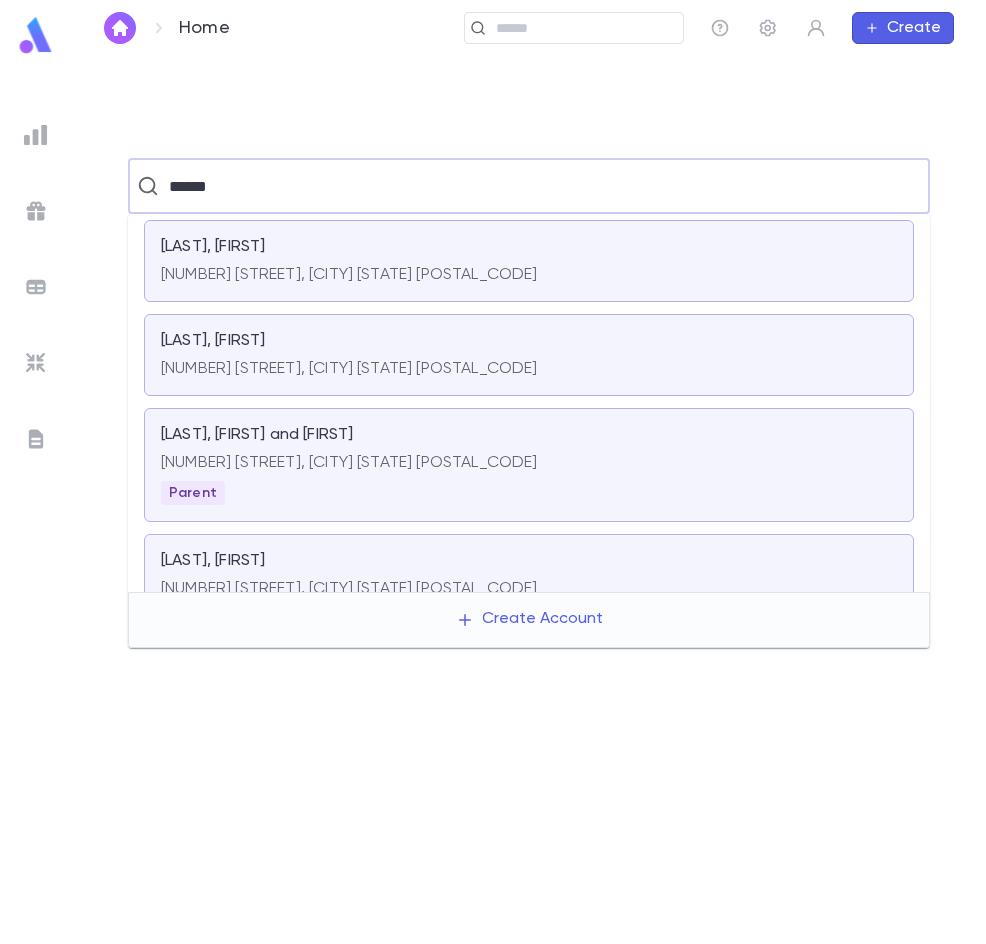 click on "[LAST], [FIRST]" at bounding box center (213, 341) 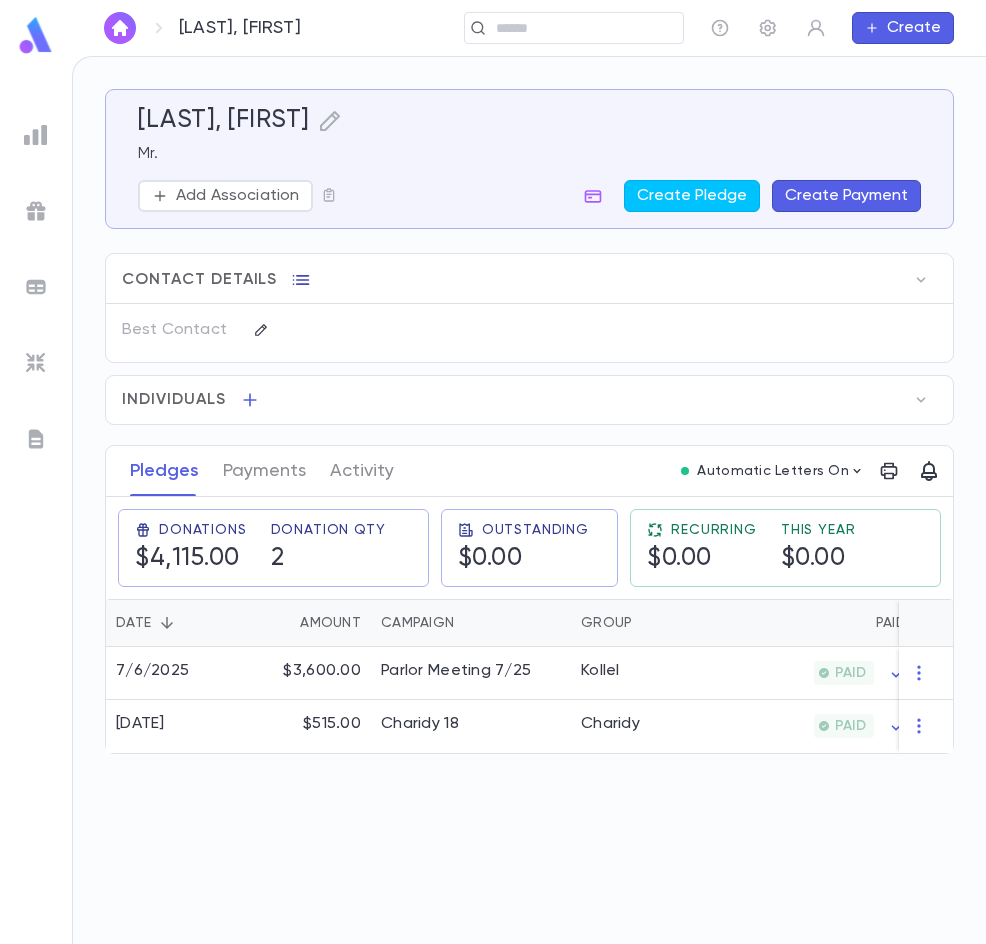 click 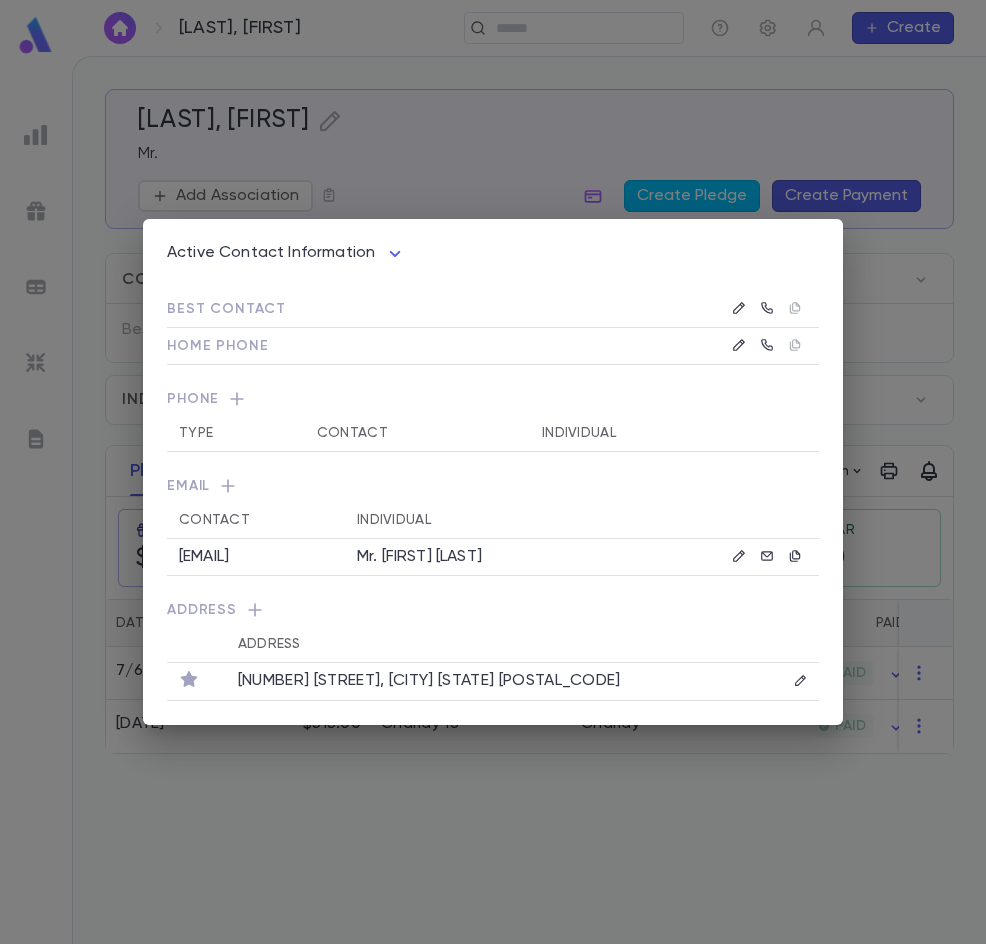 click on "Active Contact Information **** Best Contact Home Phone ([PHONE]) Phone Type Contact Individual Email Contact Individual [EMAIL] Mr. [FIRST] [LAST] Address Address [NUMBER] [STREET], [CITY] [STATE] [POSTAL_CODE]" at bounding box center [493, 472] 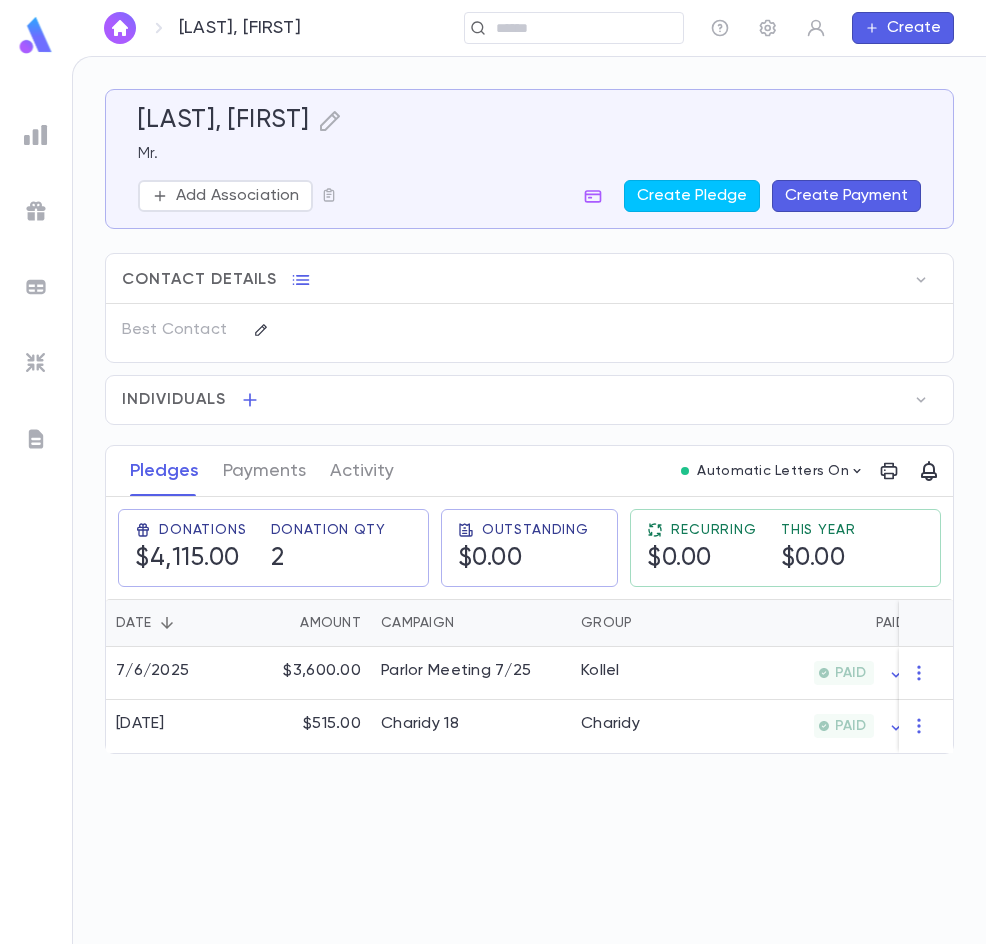 click at bounding box center [120, 28] 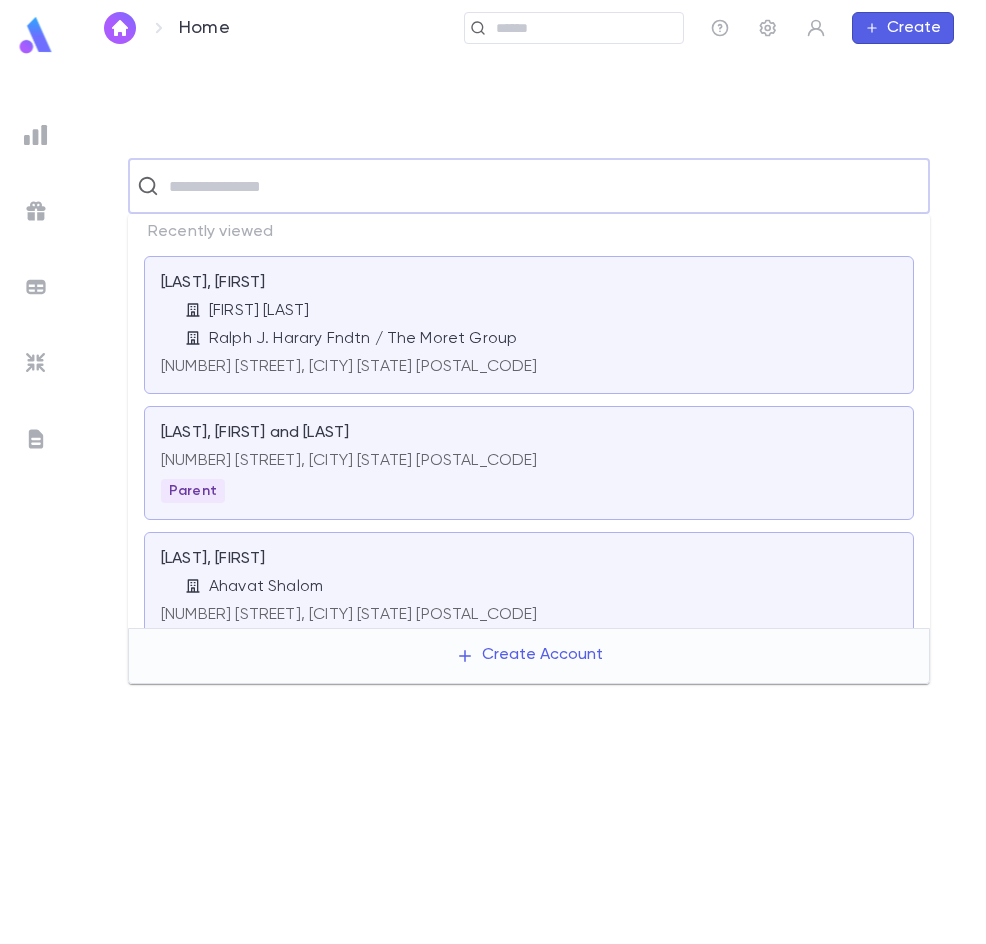 click at bounding box center [542, 186] 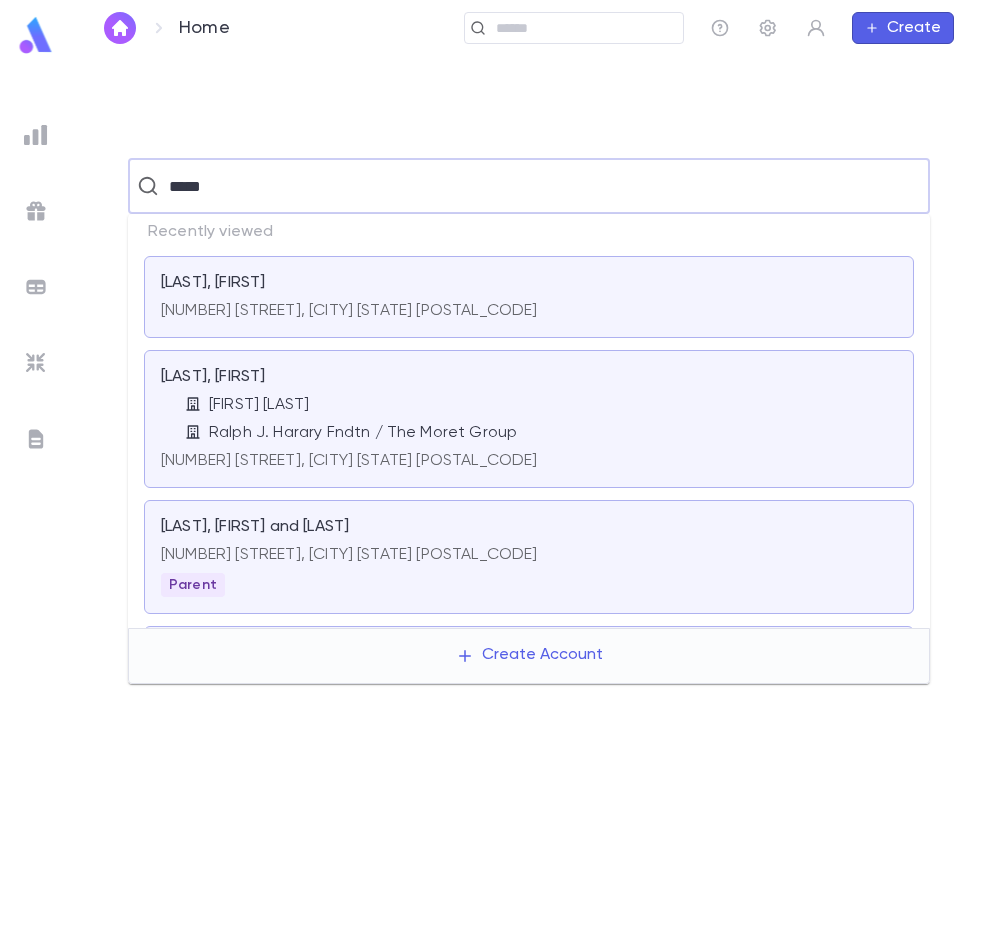 type on "*****" 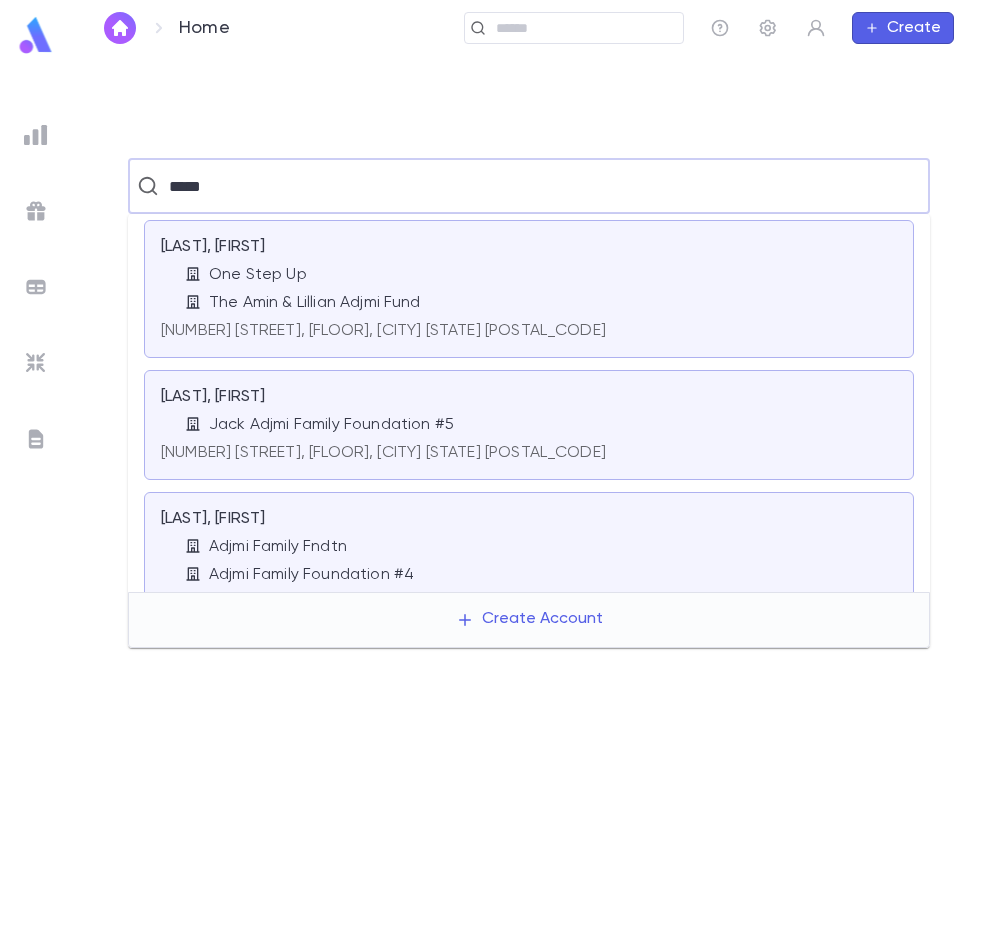 click on "One Step Up" at bounding box center (258, 275) 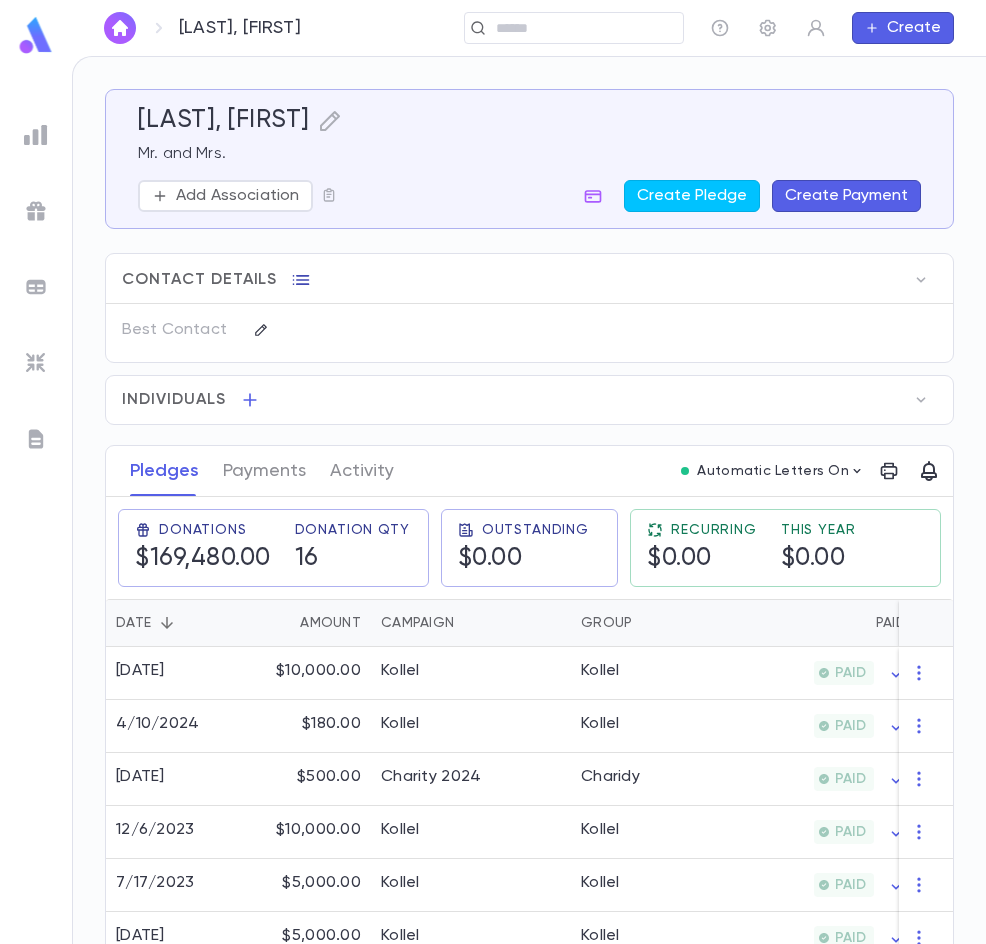 click 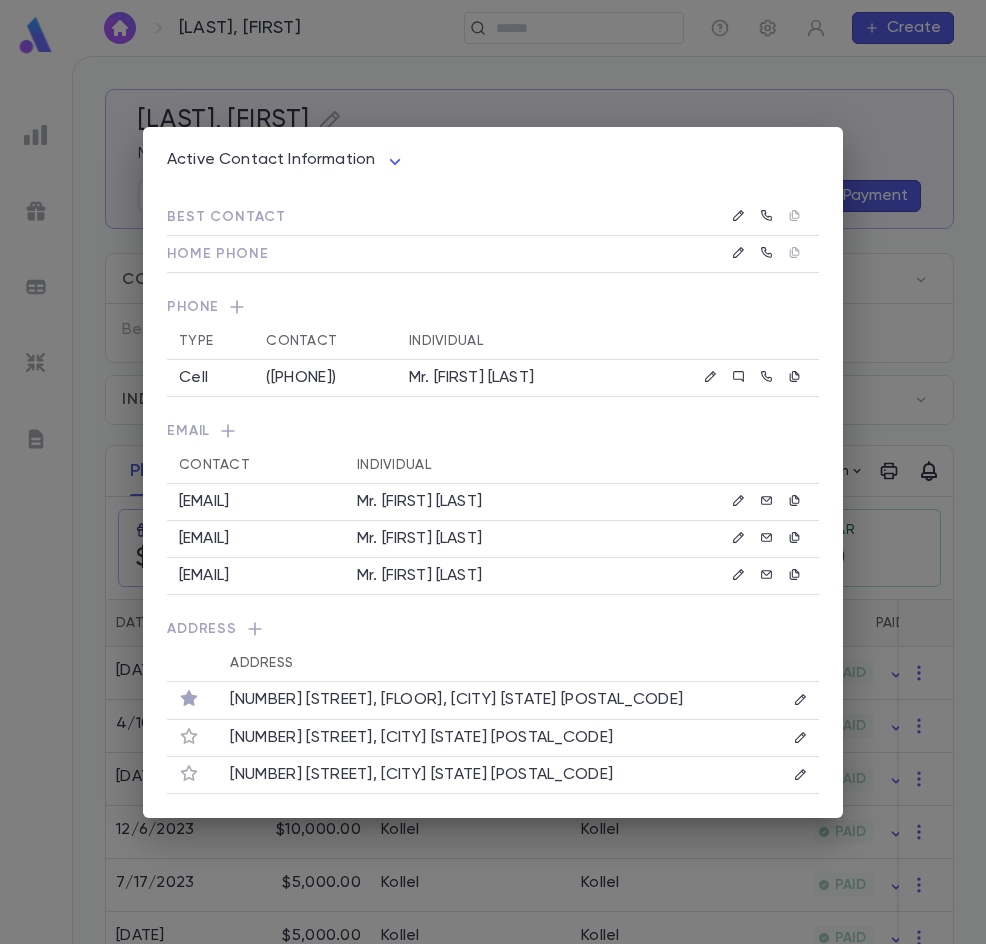 click on "Active Contact Information **** Best Contact Home Phone ([PHONE]) Phone Type Contact Individual Cell ([PHONE]) Mr. [FIRST] [LAST] Email Contact Individual [EMAIL] Mr. [FIRST] [LAST] [EMAIL] Mr. [FIRST] [LAST] [EMAIL] Mr. [FIRST] [LAST] Address Address [NUMBER] [STREET], [FLOOR], [CITY] [STATE] [POSTAL_CODE] [NUMBER] [STREET], [CITY] [STATE] [POSTAL_CODE]" at bounding box center [493, 472] 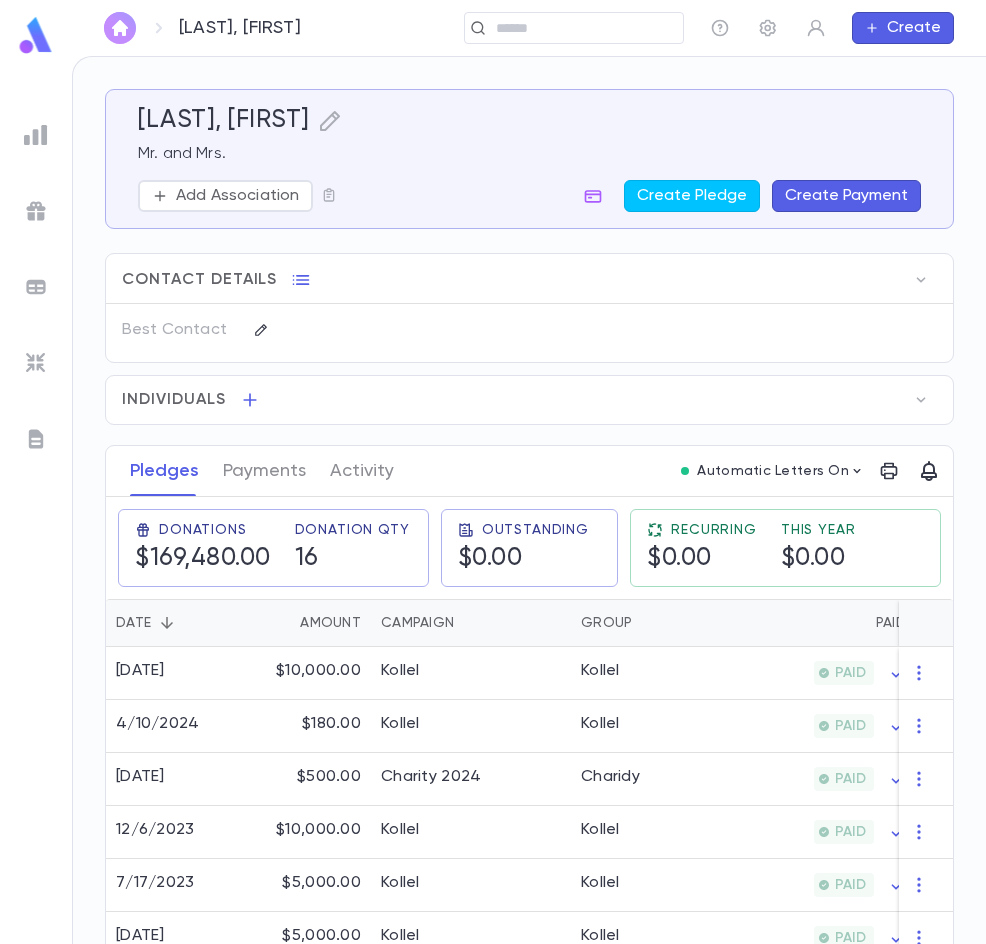 click at bounding box center (120, 28) 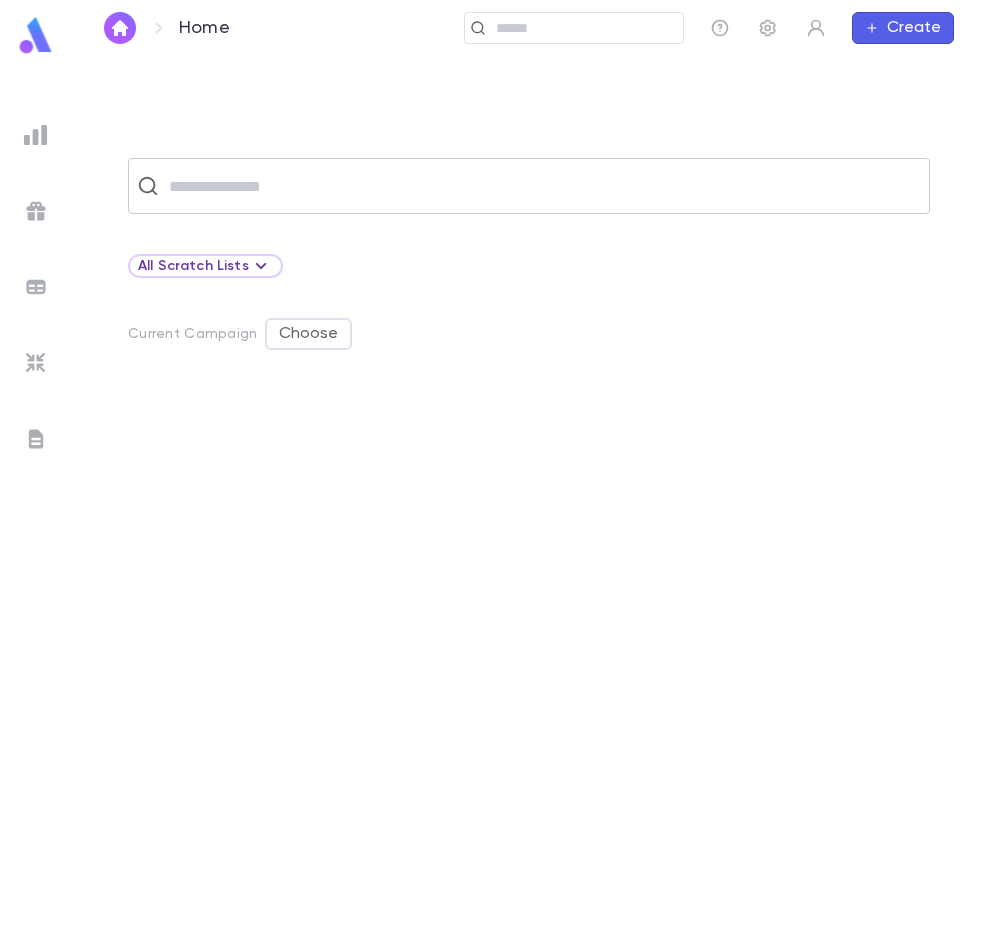 click at bounding box center (542, 186) 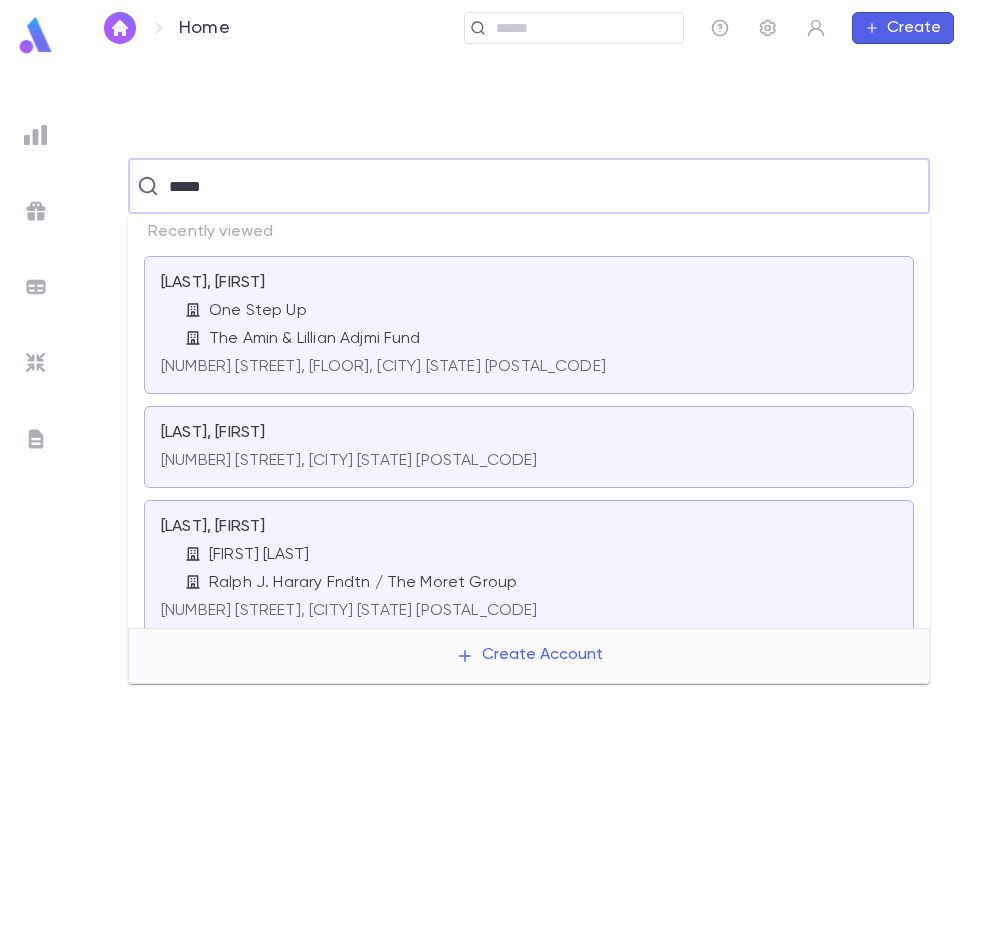 type on "*****" 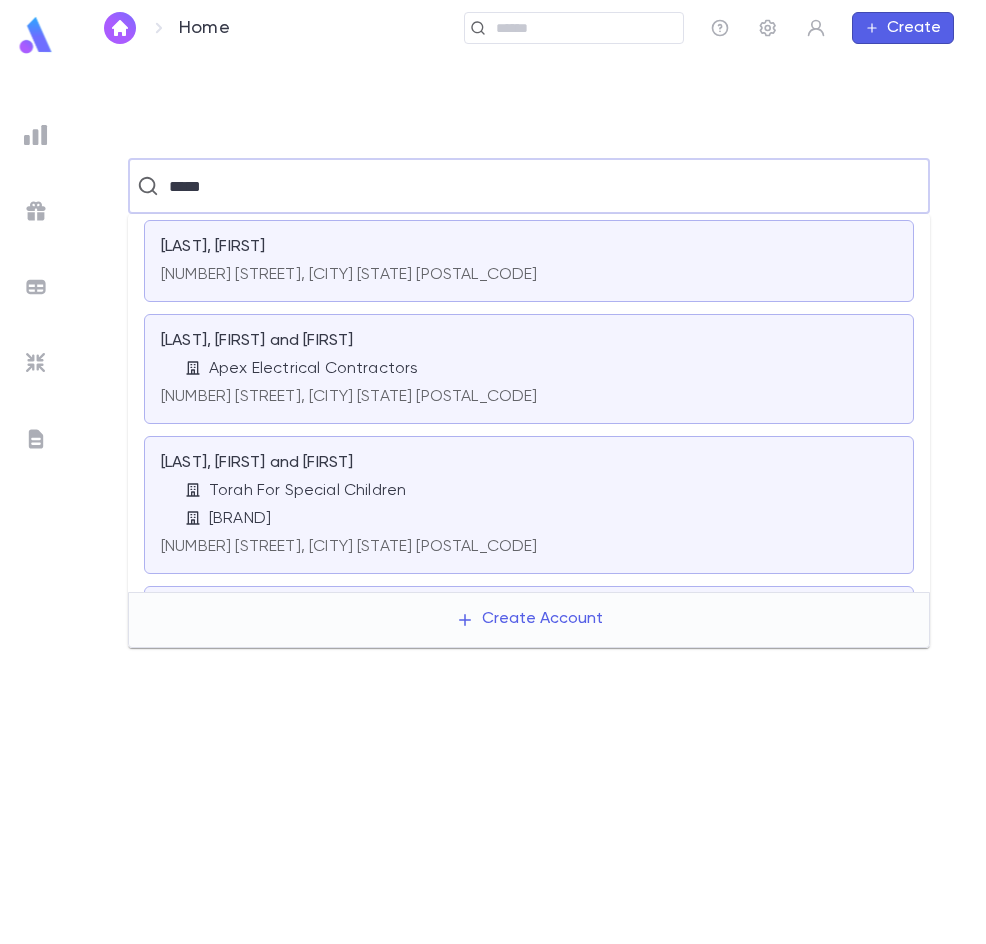 click on "Torah For Special Children" at bounding box center (307, 491) 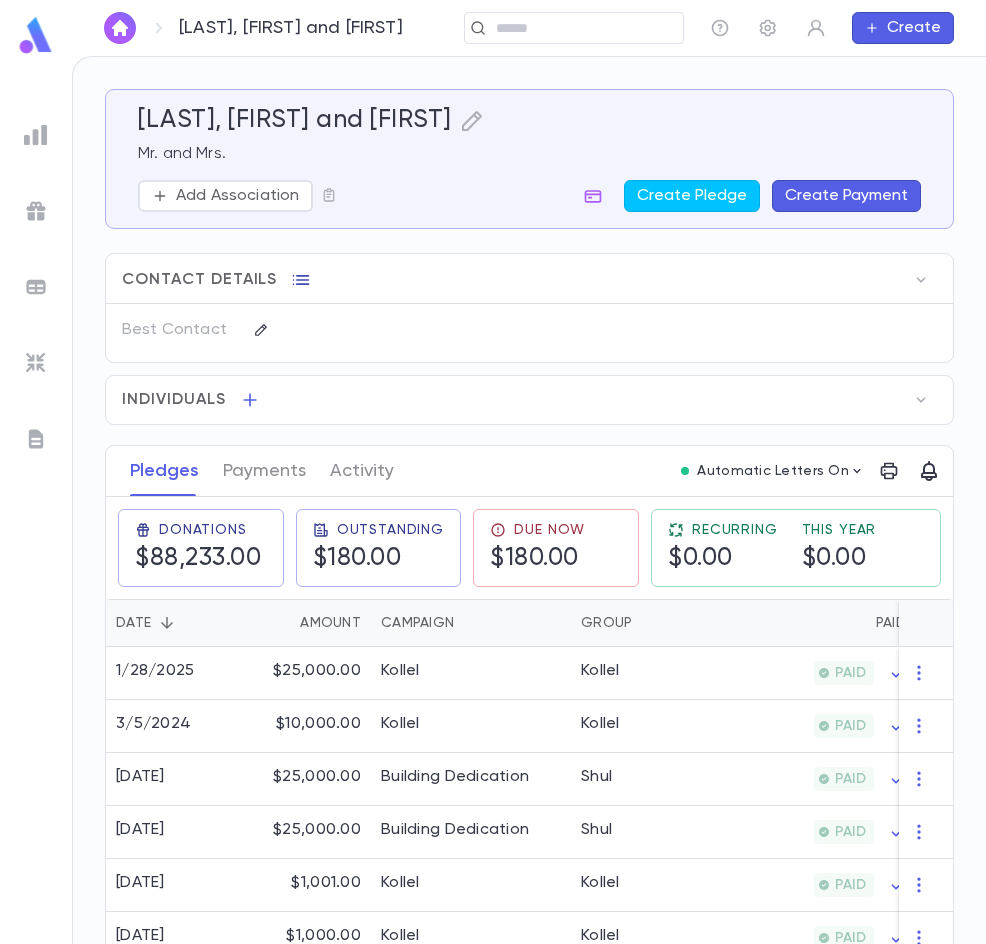 click at bounding box center [301, 280] 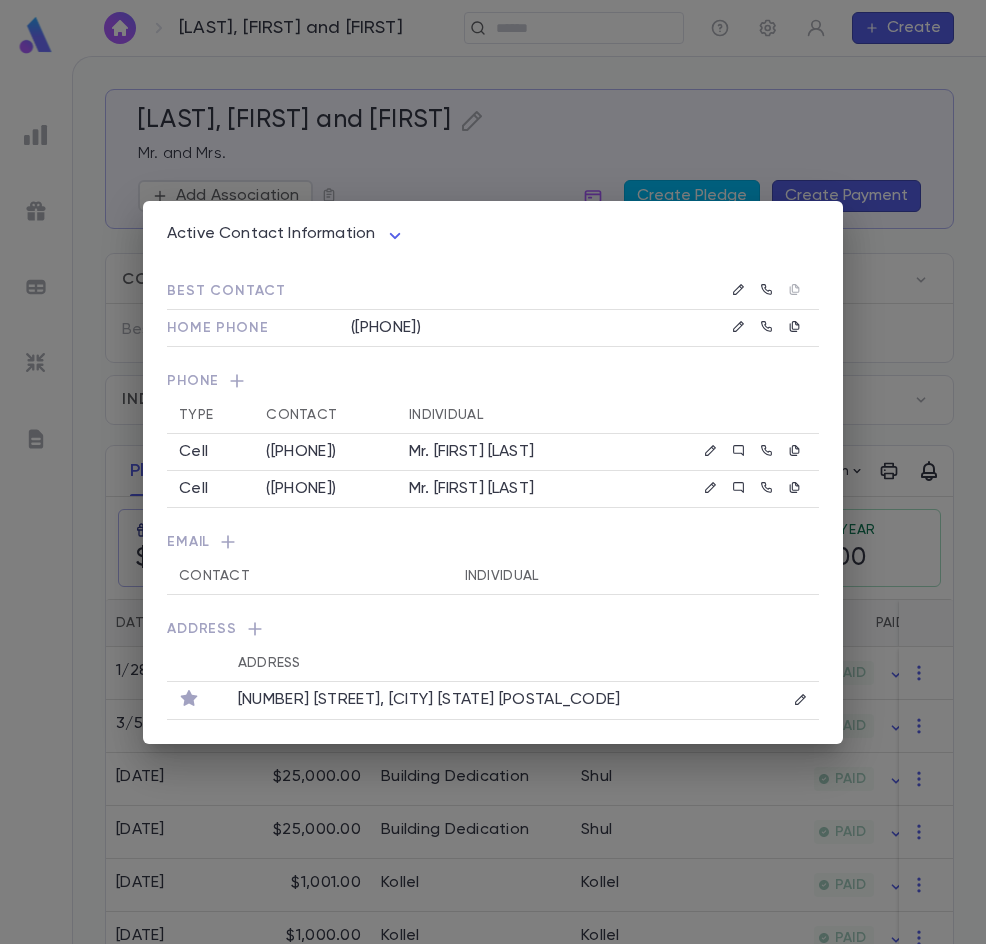 click on "Active Contact Information **** Best Contact Home Phone ([PHONE]) Phone Type Contact Individual Cell ([PHONE]) Mr. [FIRST] [LAST] Cell ([PHONE]) Mr. [FIRST] [LAST] Email Contact Individual Address Address [NUMBER] [STREET], [CITY] [STATE] [POSTAL_CODE]" at bounding box center [493, 472] 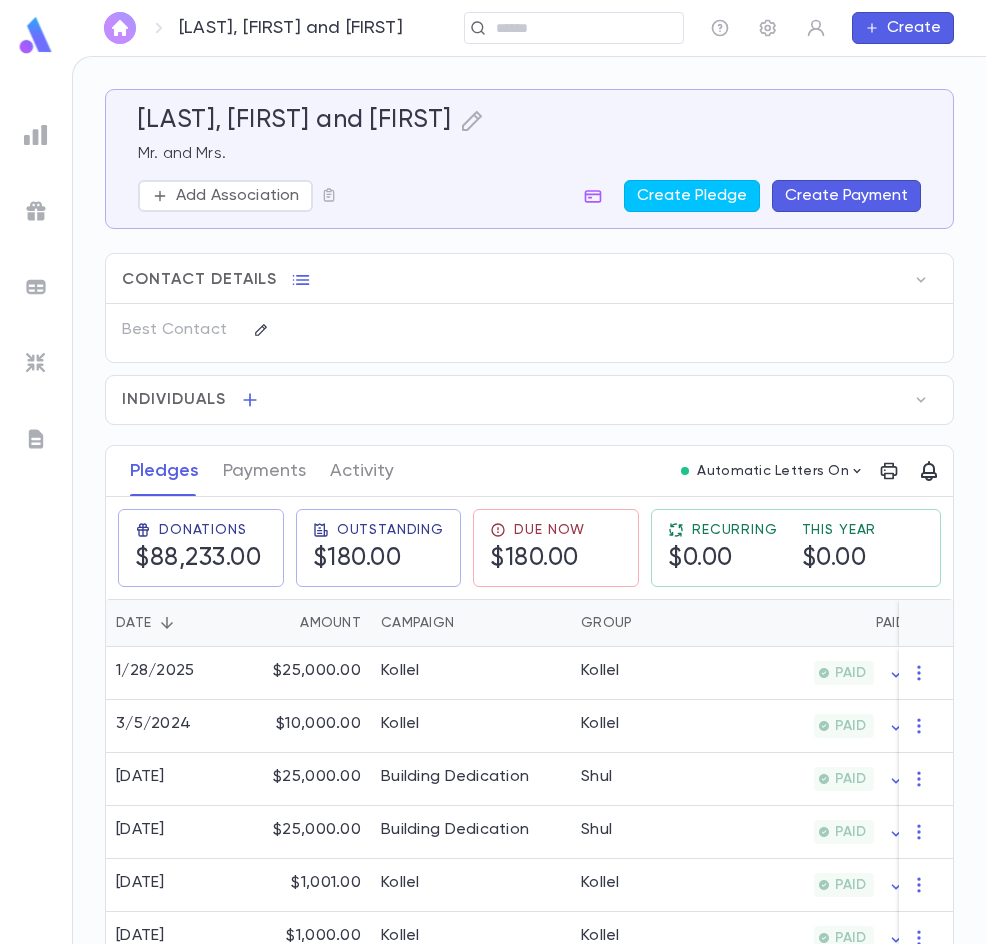 click at bounding box center [120, 28] 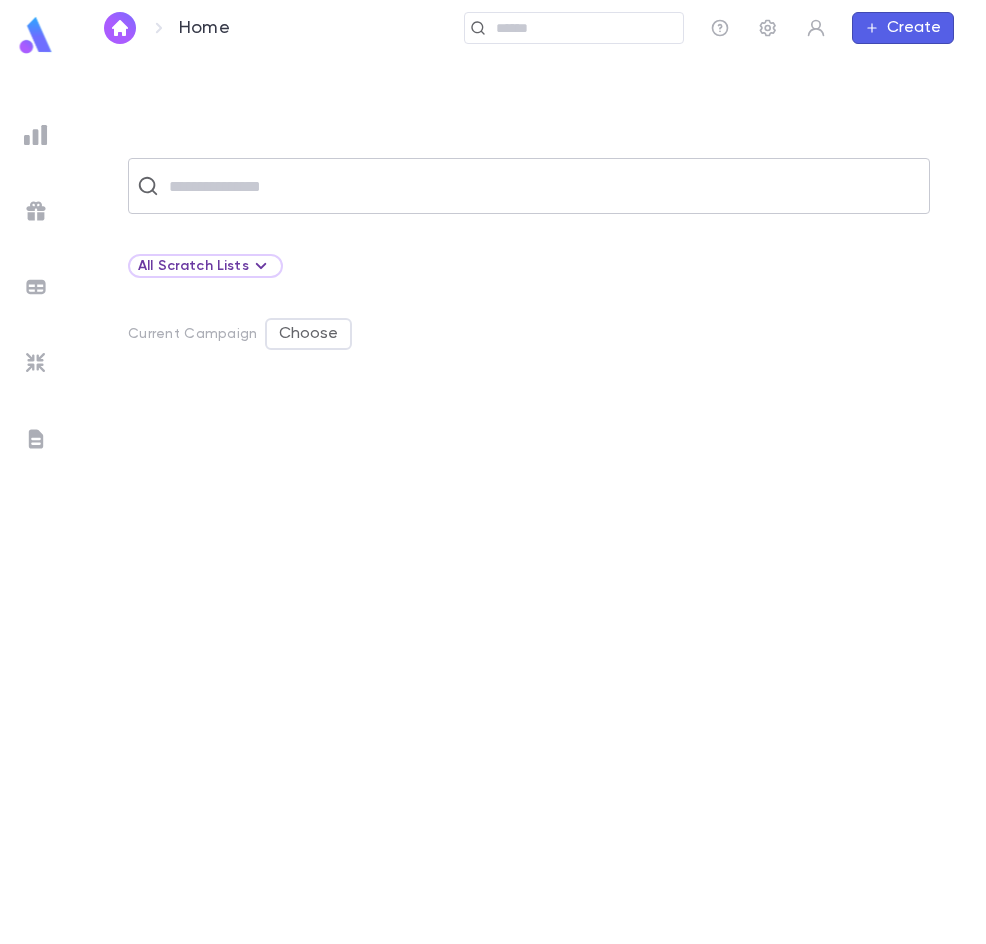 click at bounding box center [542, 186] 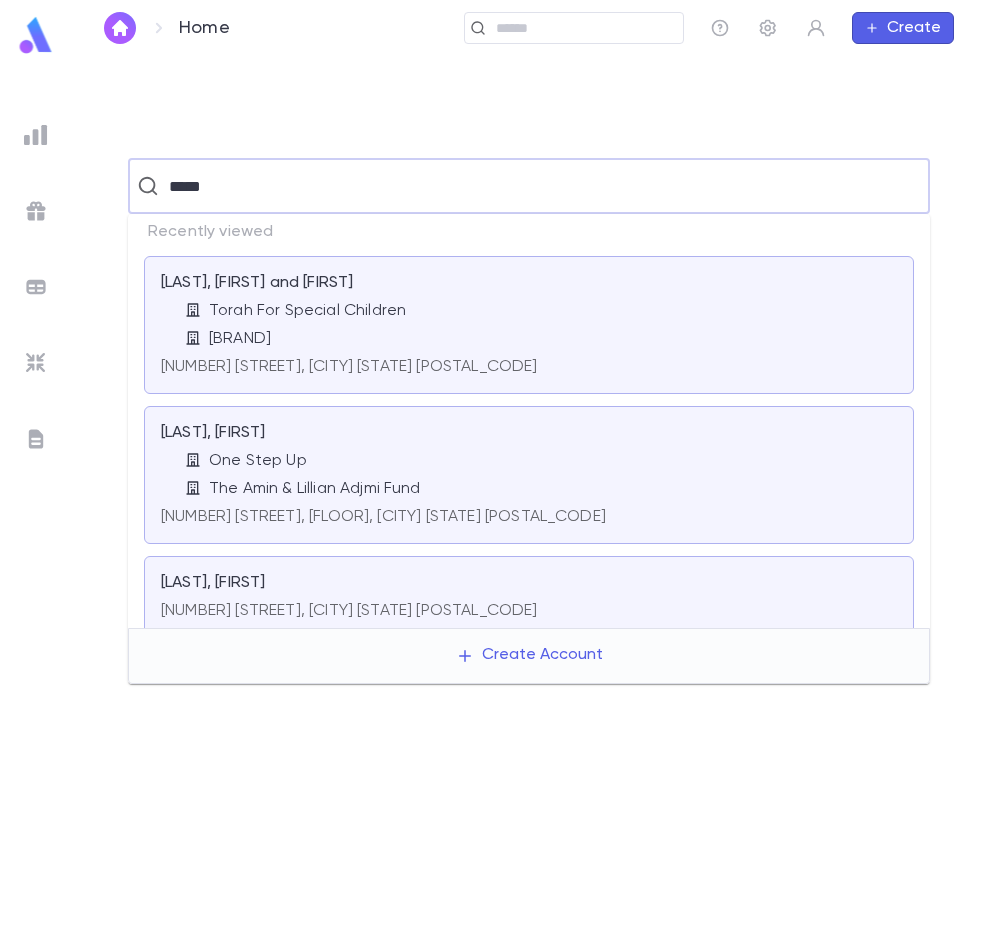 type on "*****" 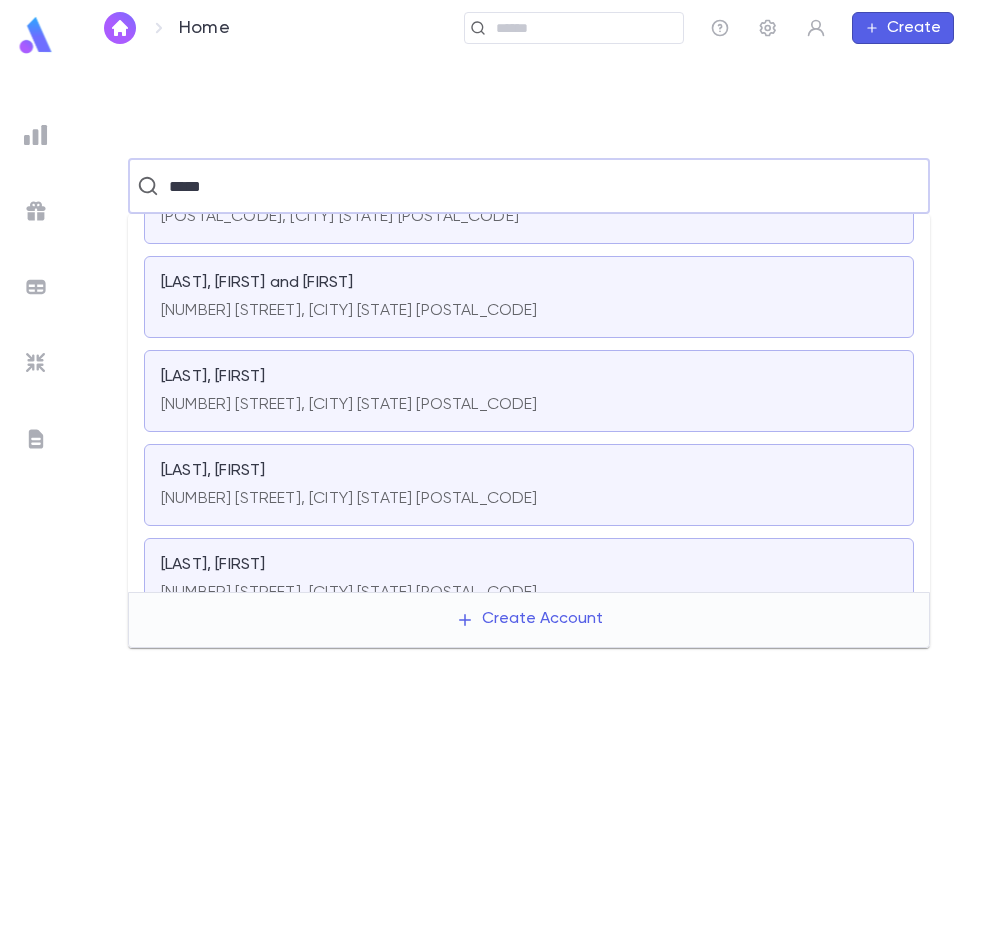 scroll, scrollTop: 500, scrollLeft: 0, axis: vertical 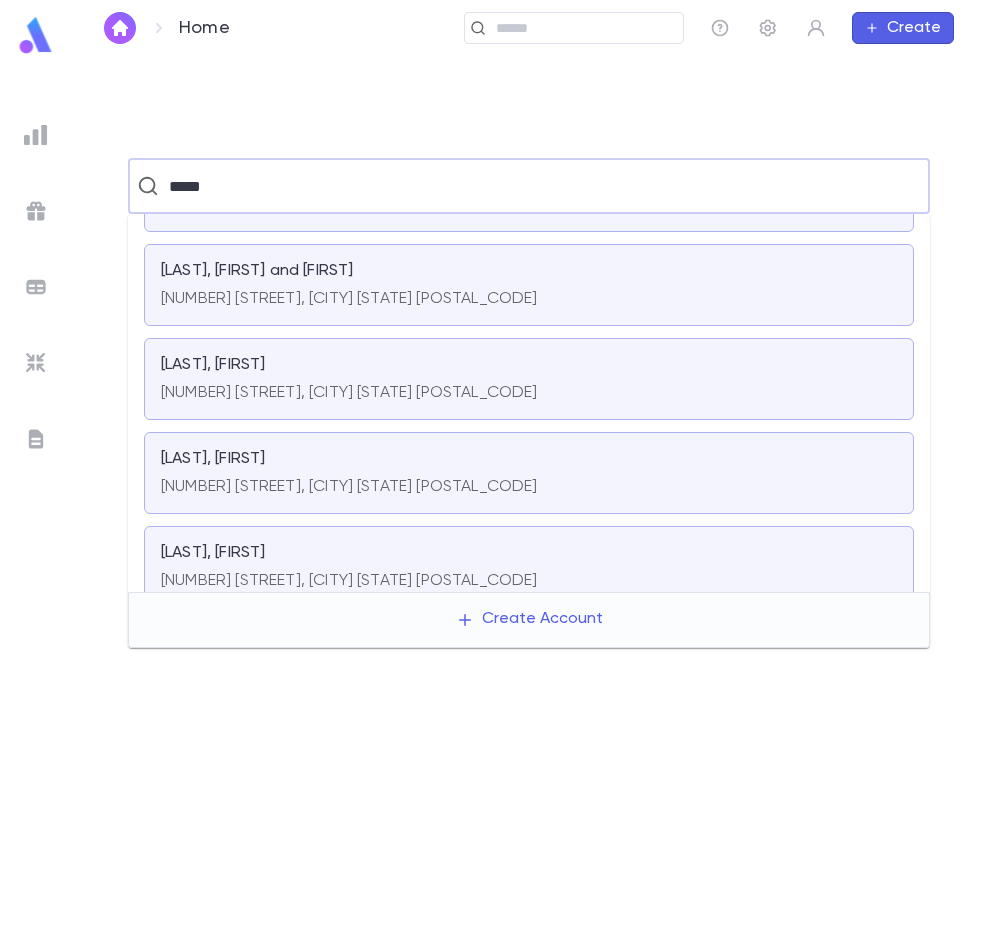 click on "[NUMBER] [STREET], [CITY] [STATE] [POSTAL_CODE]" at bounding box center [349, 299] 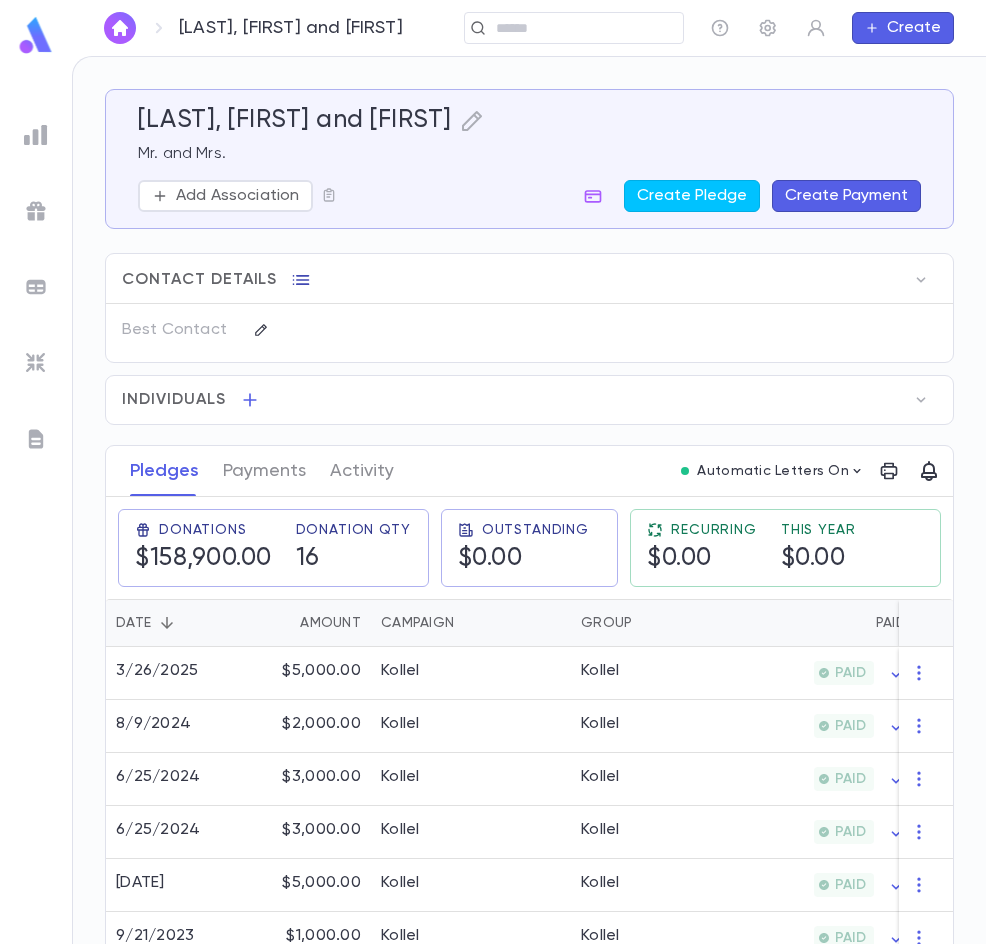 click at bounding box center [301, 280] 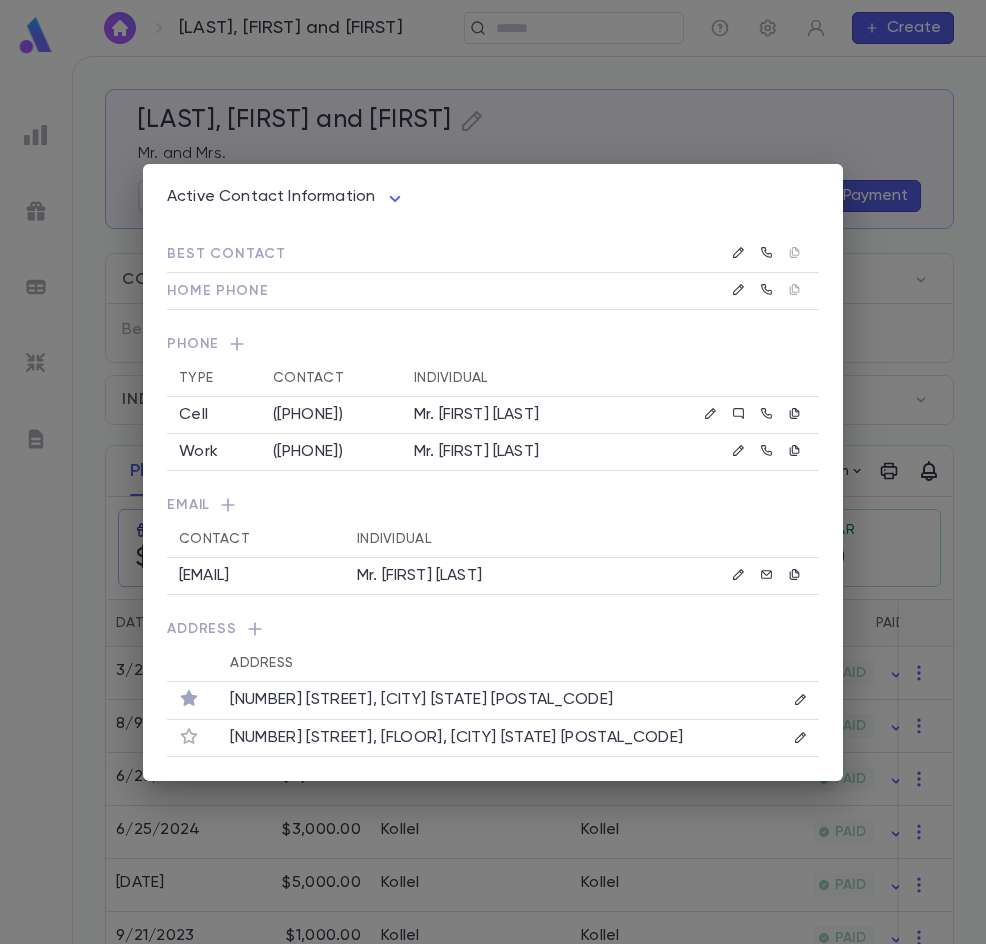 drag, startPoint x: 366, startPoint y: 583, endPoint x: 167, endPoint y: 596, distance: 199.42416 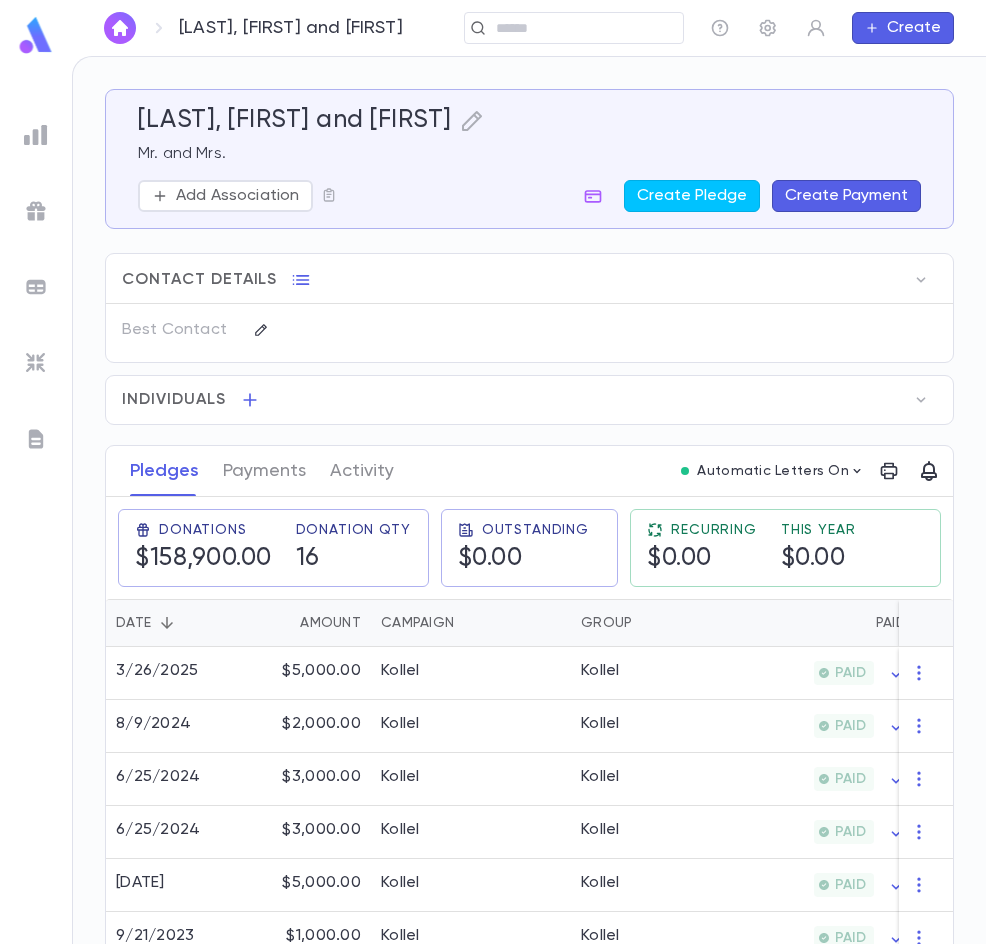 click at bounding box center [120, 28] 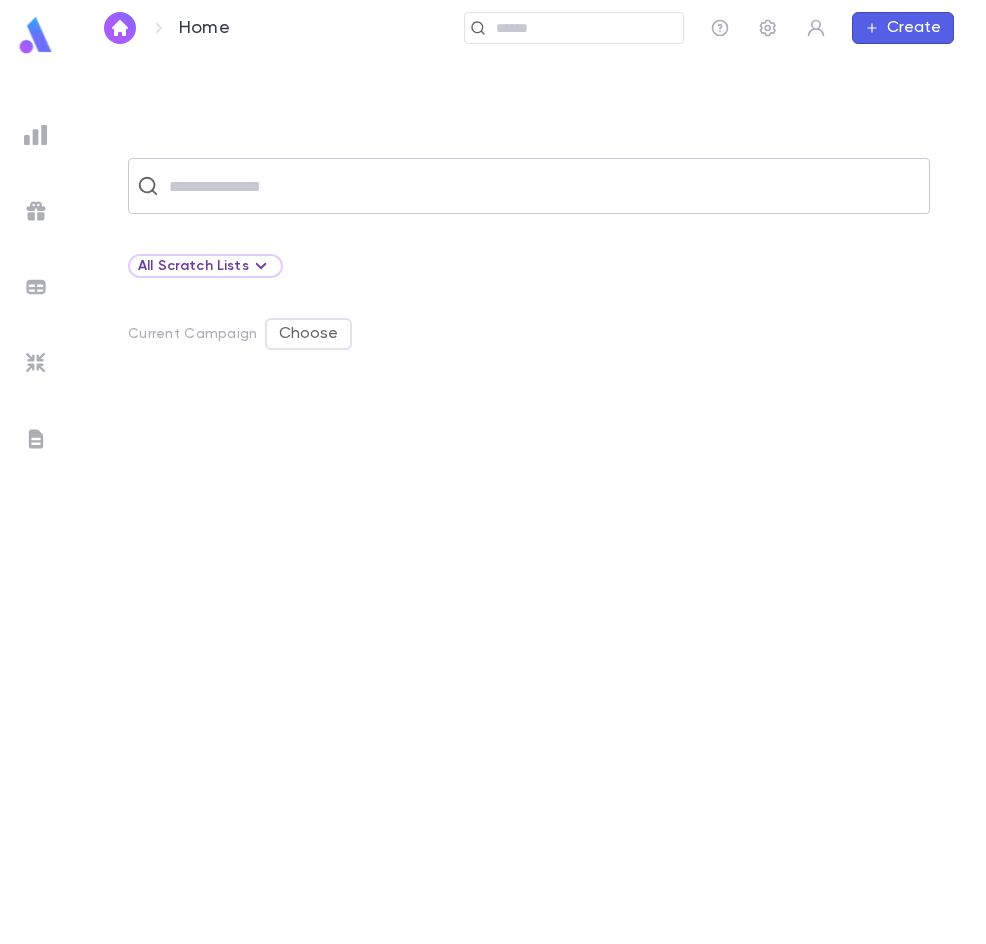 click at bounding box center [542, 186] 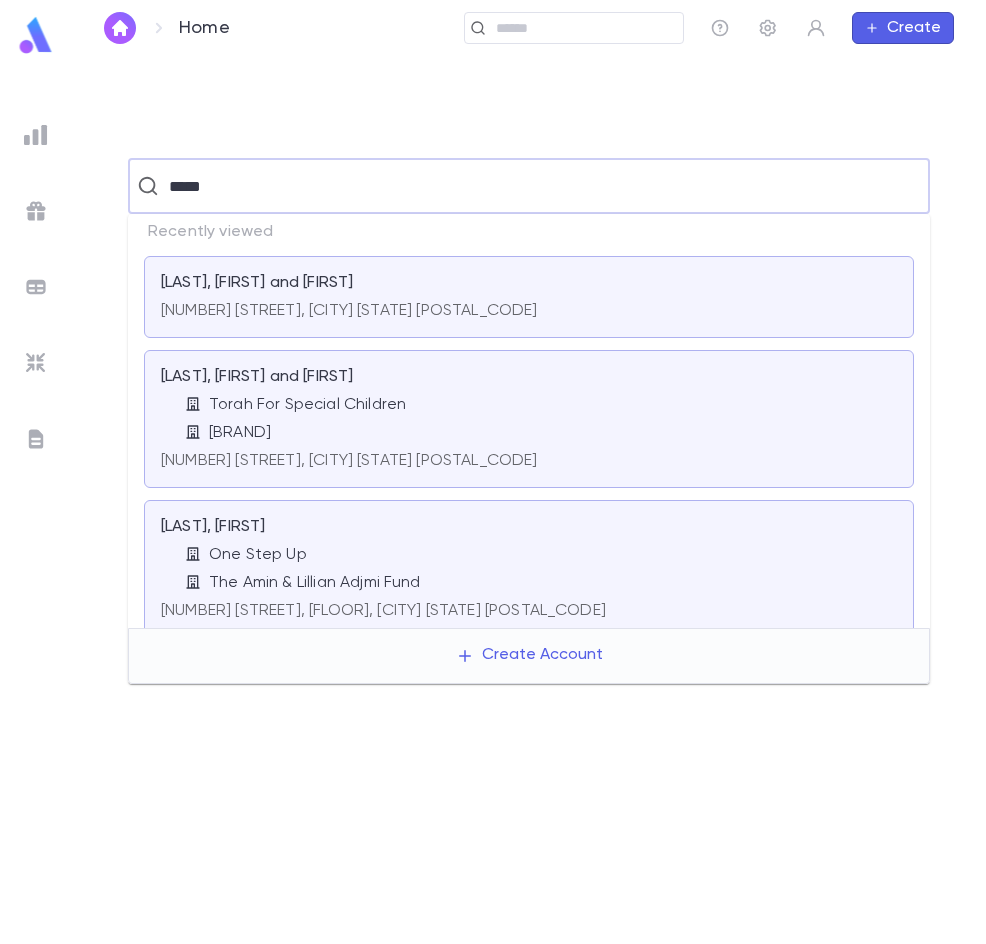 type on "*****" 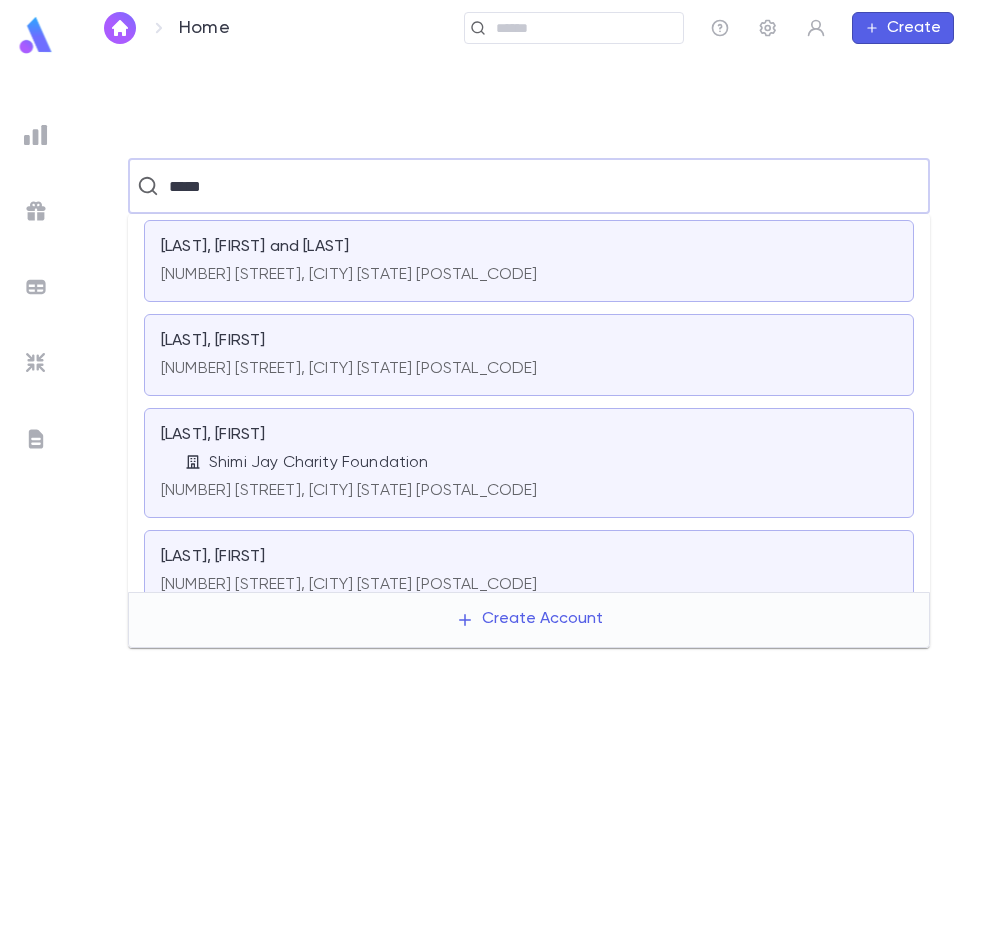 click on "Shimi Jay Charity Foundation" at bounding box center [318, 463] 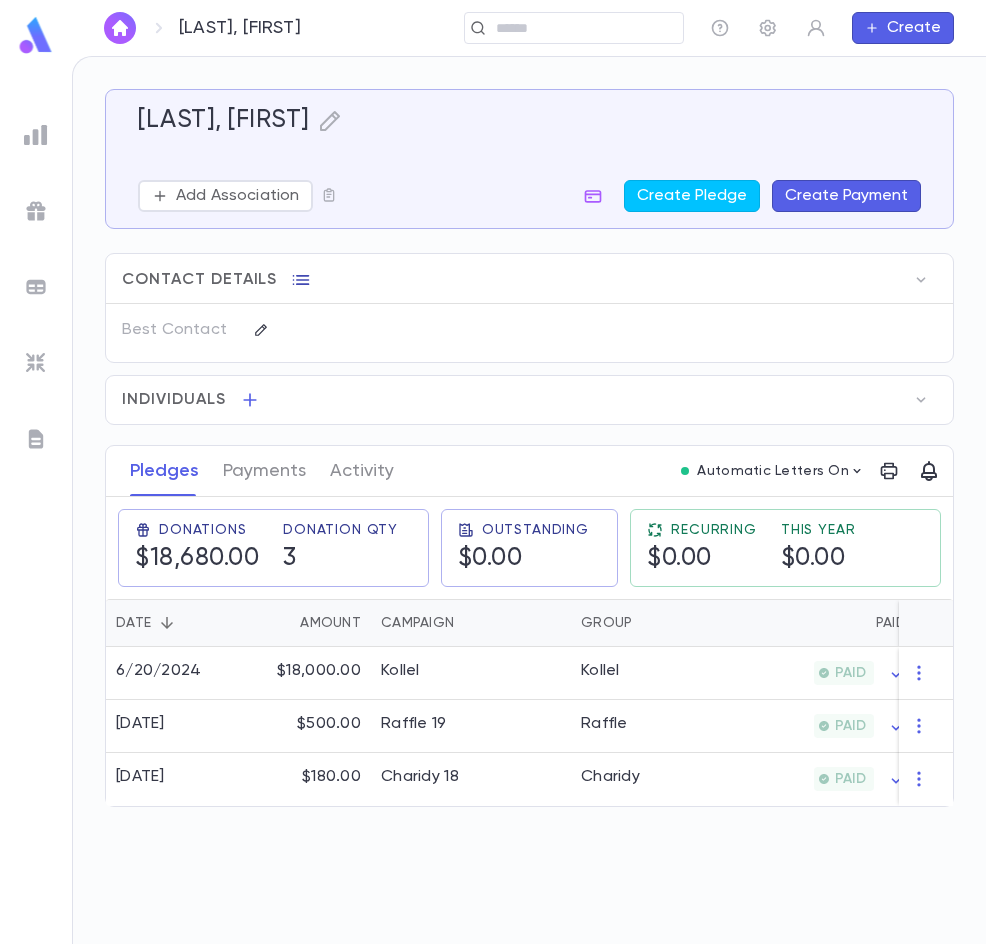 click 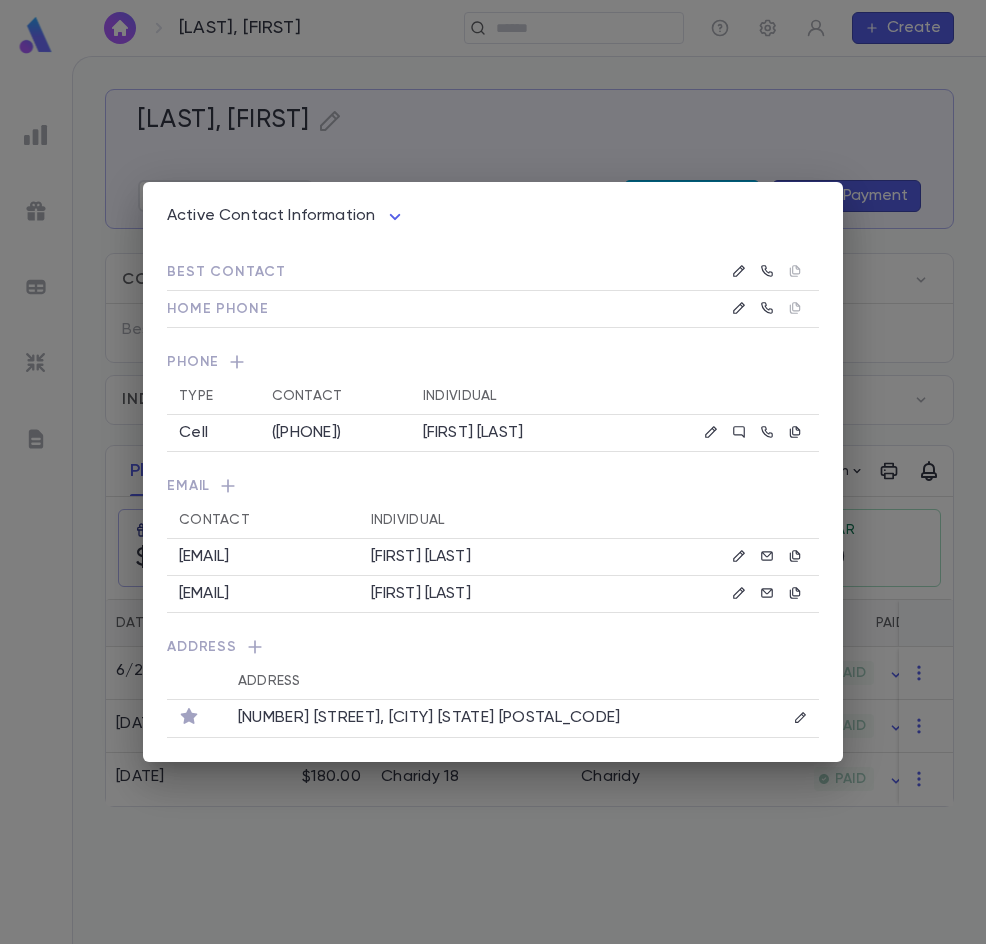 drag, startPoint x: 343, startPoint y: 558, endPoint x: 176, endPoint y: 566, distance: 167.19151 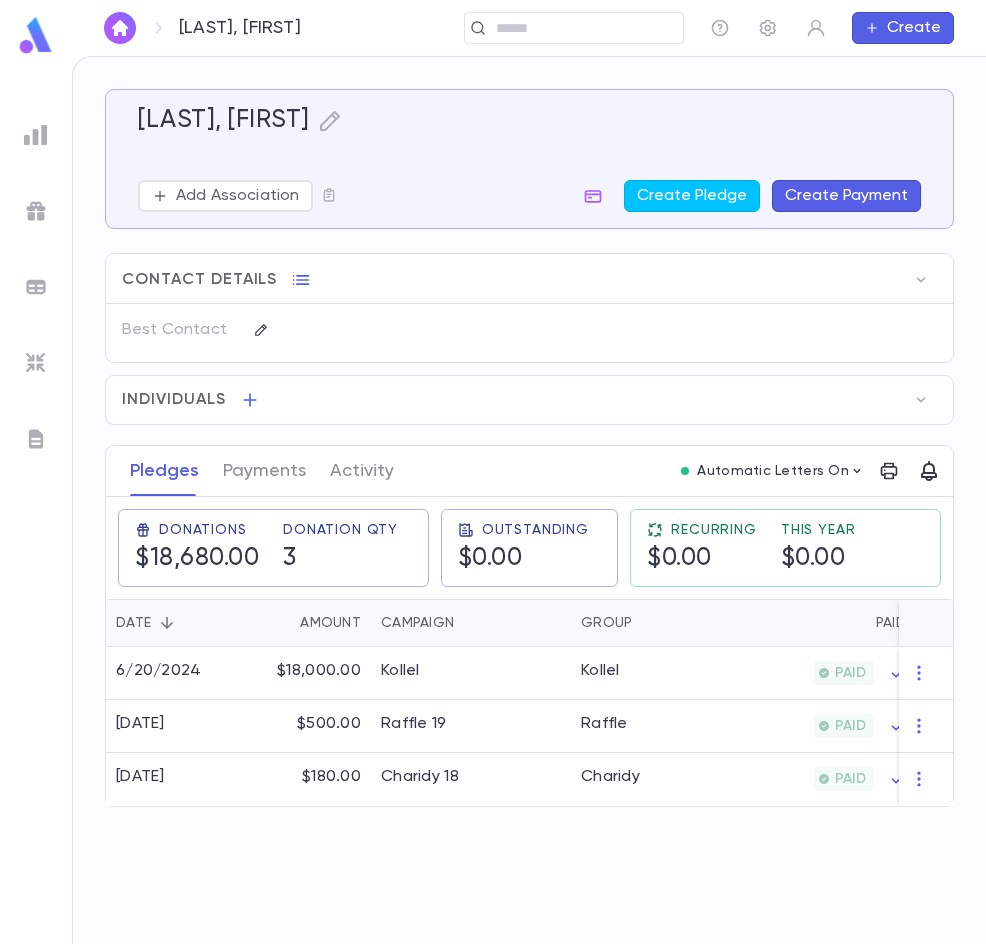 click at bounding box center (120, 28) 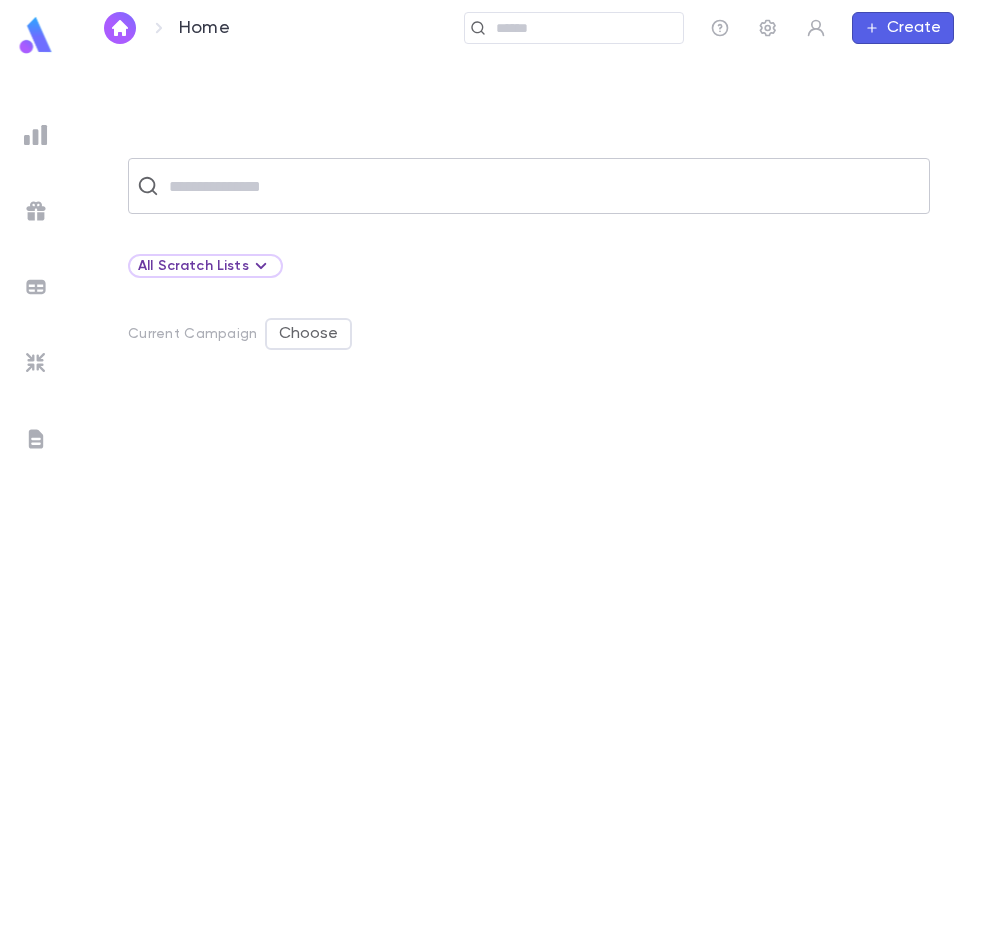 click at bounding box center (542, 186) 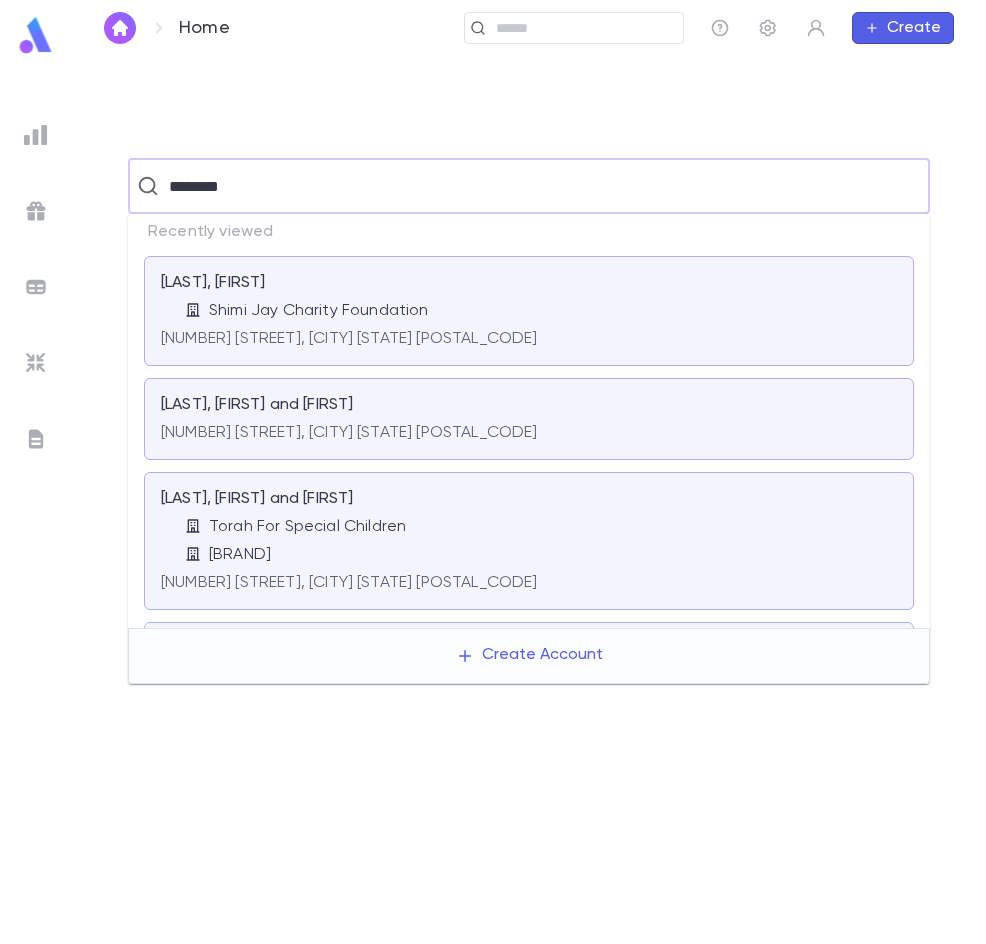 type on "********" 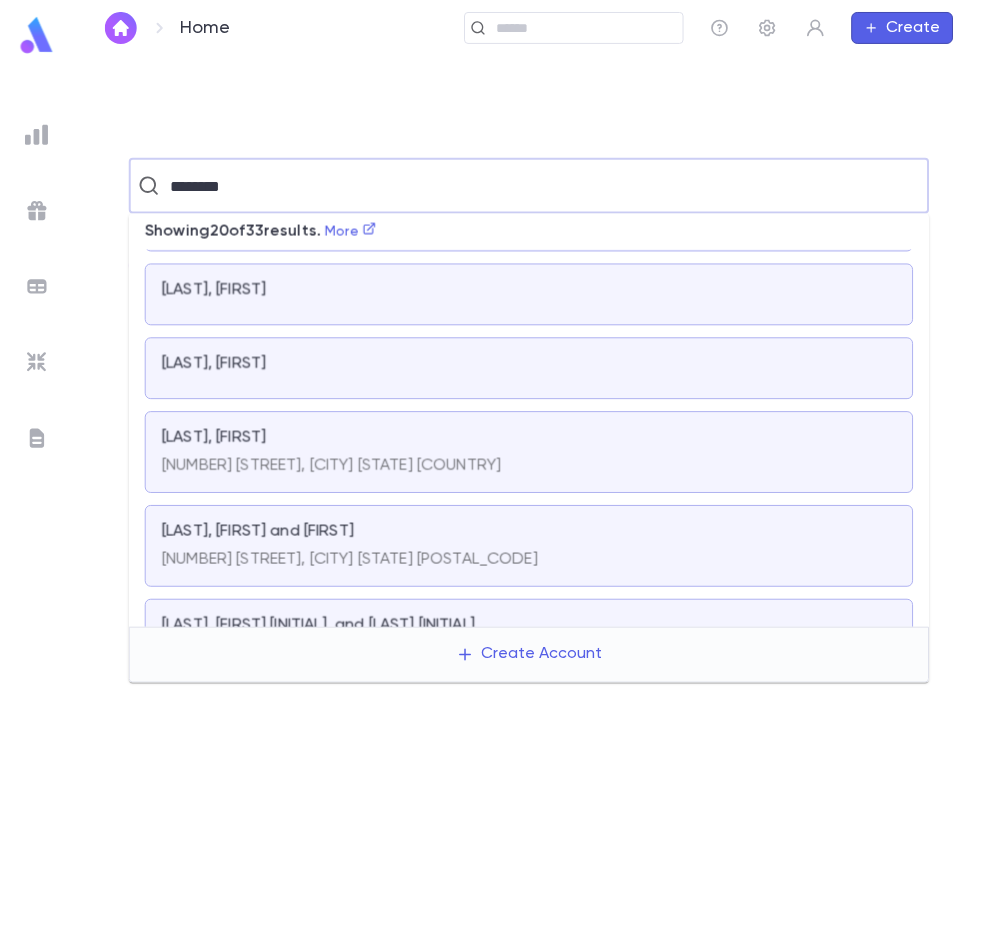 scroll, scrollTop: 900, scrollLeft: 0, axis: vertical 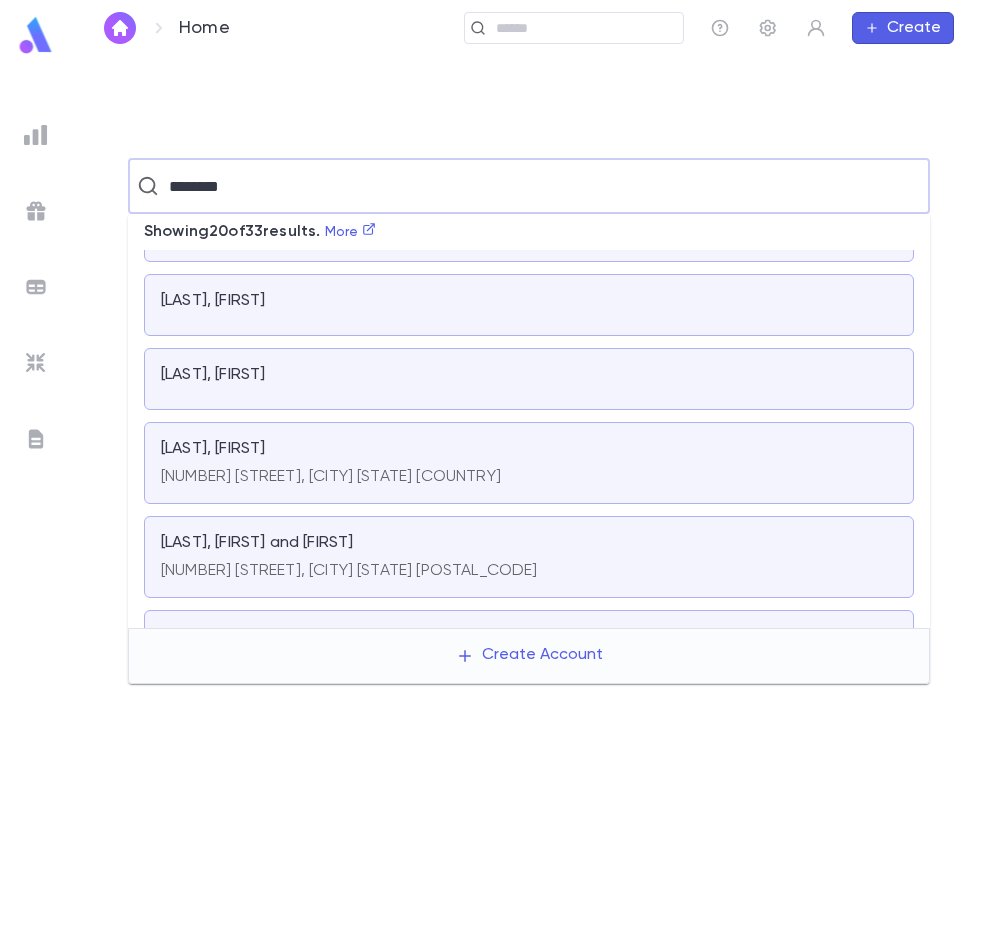 type 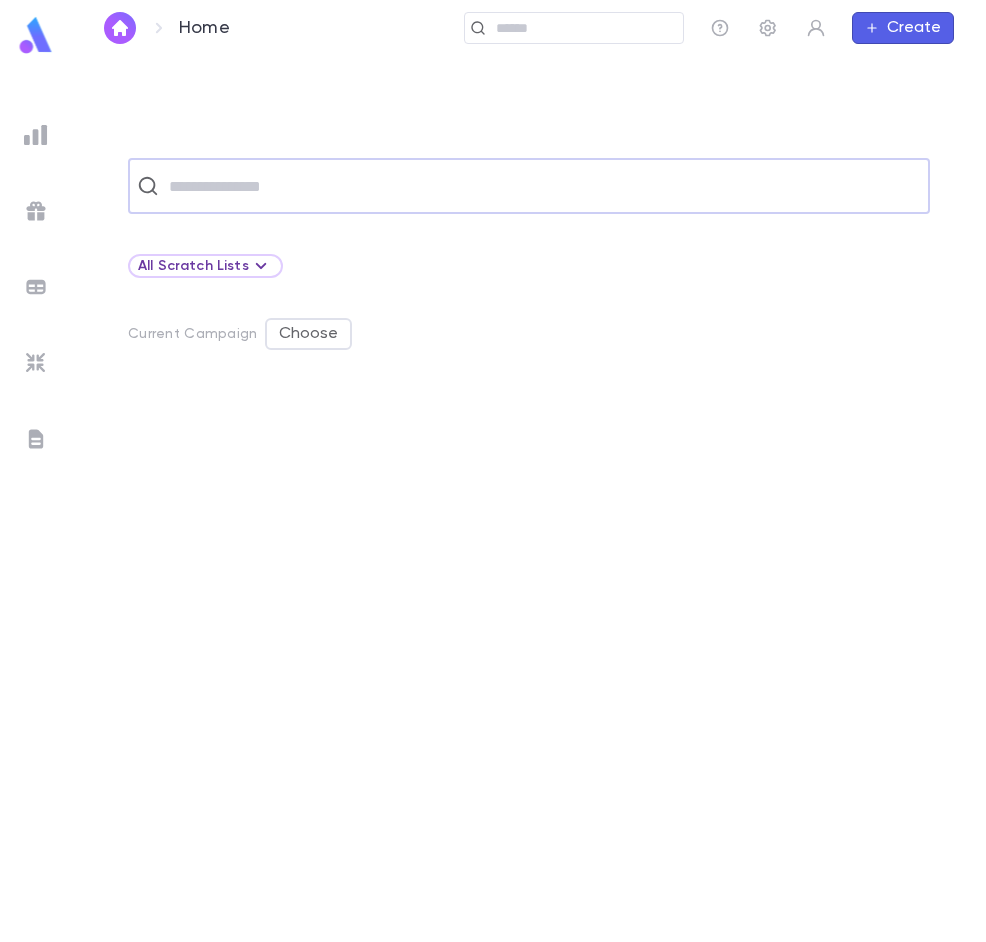 click at bounding box center [542, 186] 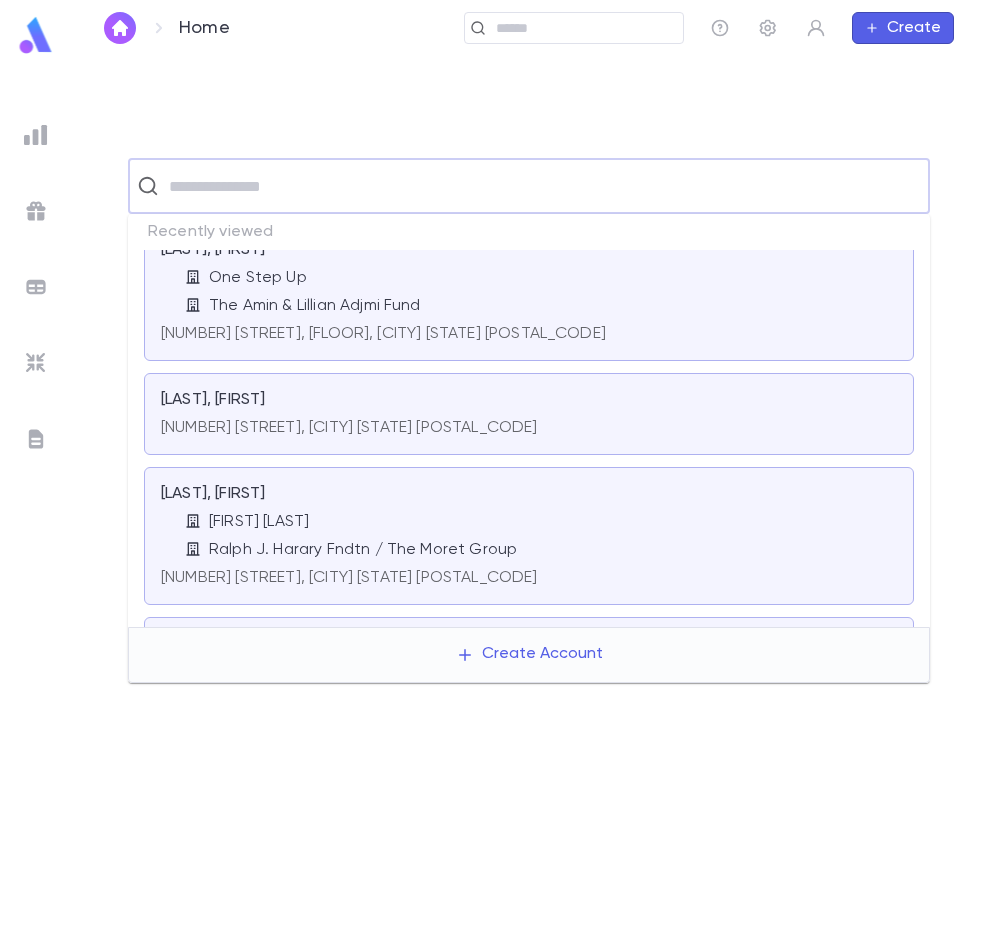 scroll, scrollTop: 400, scrollLeft: 0, axis: vertical 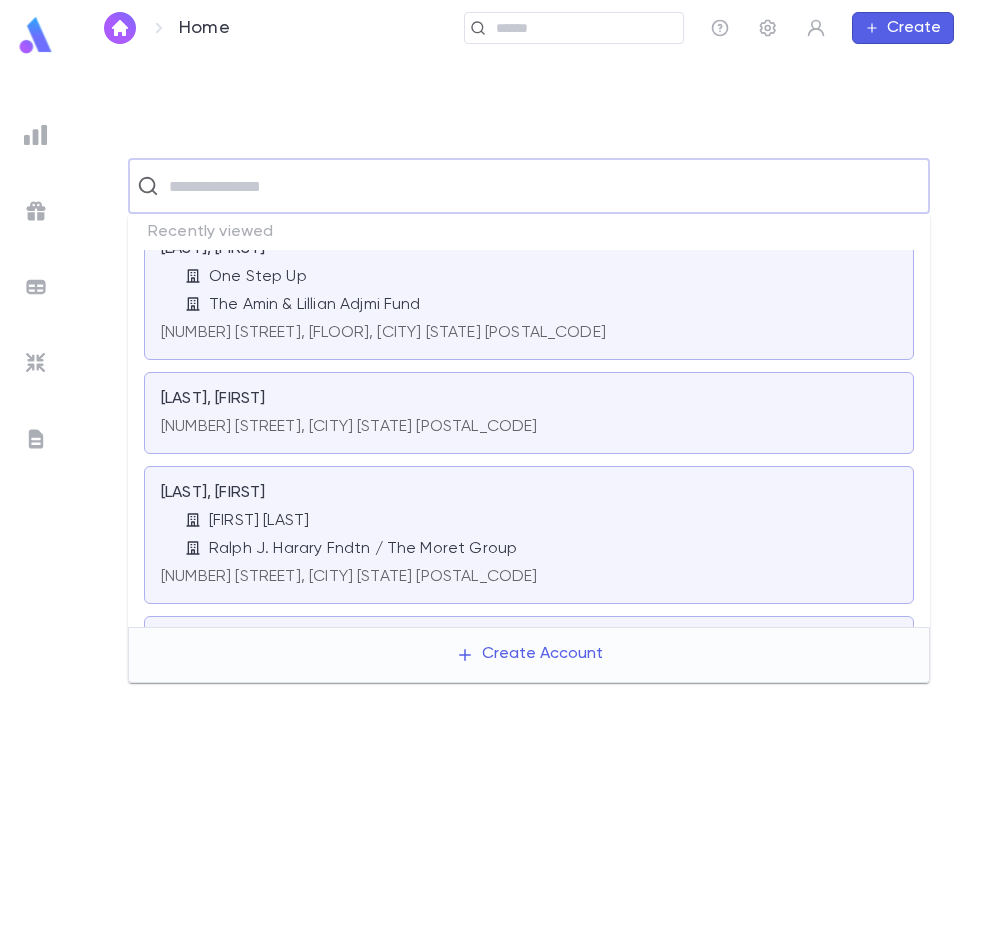 click on "Ralph J. Harary Fndtn / The Moret Group" at bounding box center [363, 549] 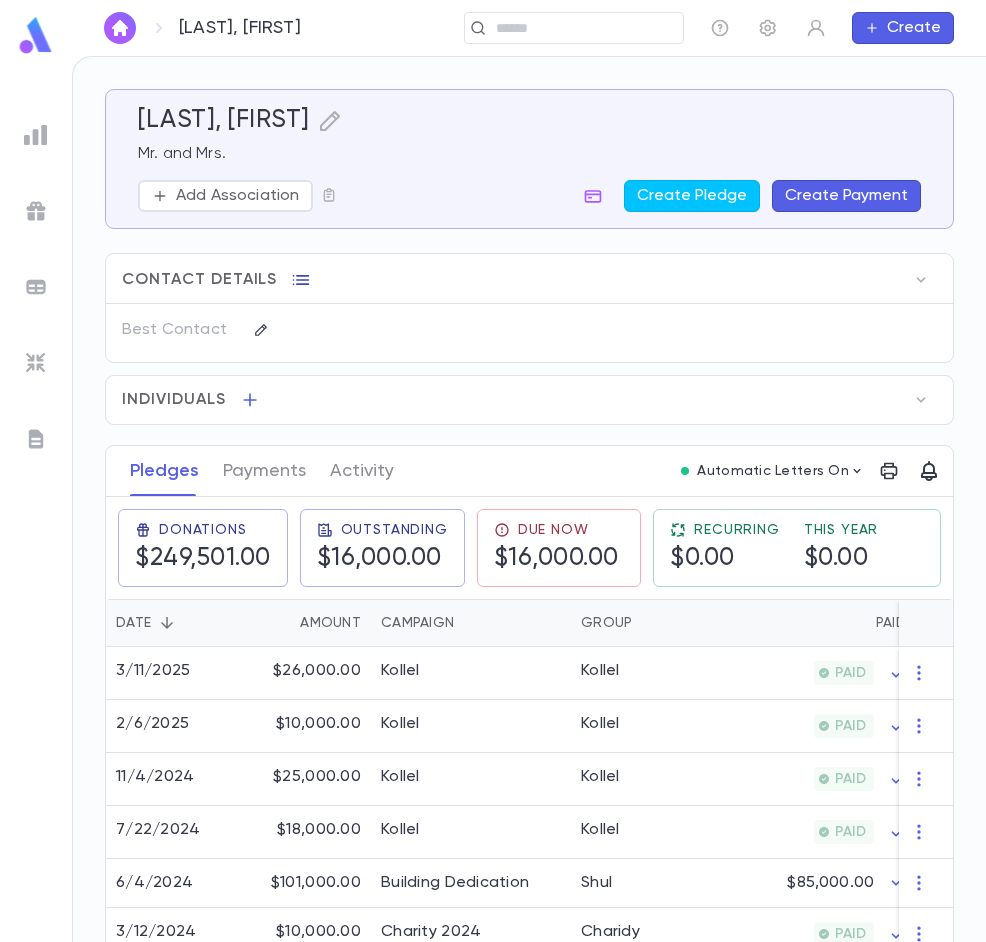 click 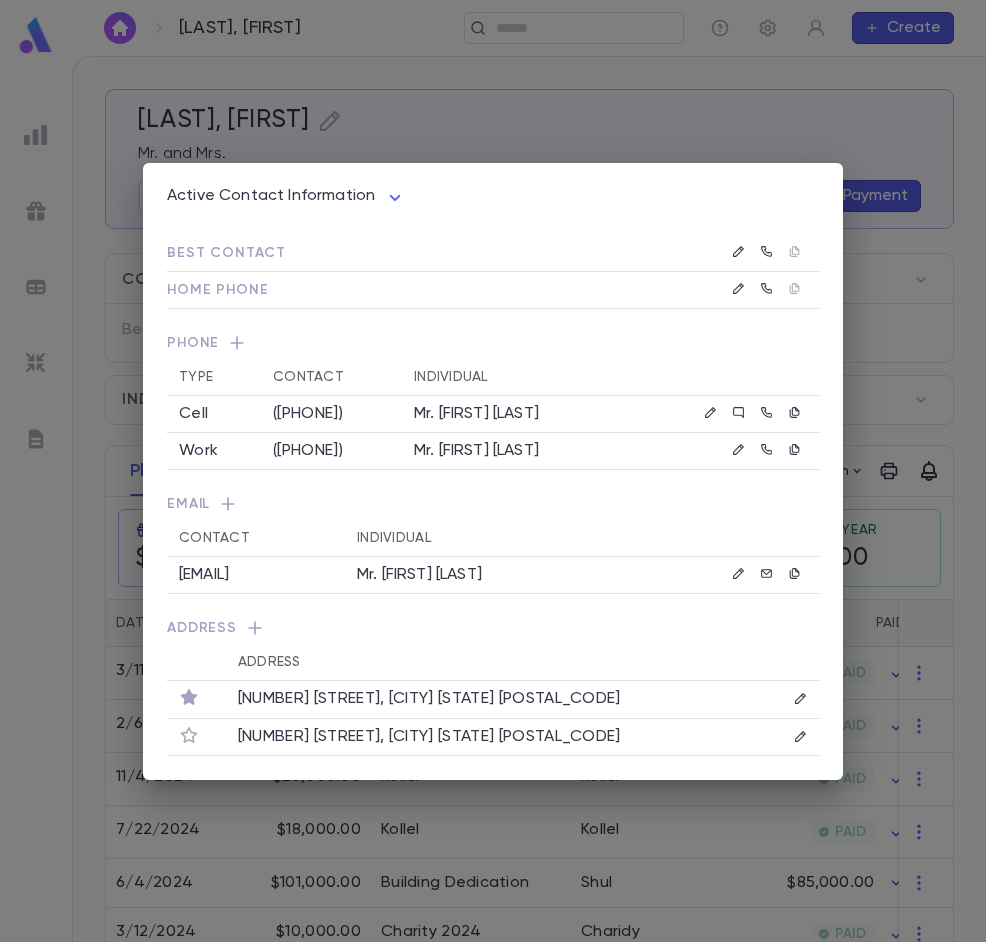 click on "Active Contact Information **** Best Contact Home Phone ([PHONE]) Phone Type Contact Individual Cell ([PHONE]) Mr. [FIRST] [LAST] Work ([PHONE]) Mr. [FIRST] [LAST] Email Contact Individual [EMAIL] Mr. [FIRST] [LAST] Address Address [NUMBER] [STREET], [CITY] [STATE] [POSTAL_CODE] [NUMBER] [STREET], [CITY] [STATE] [POSTAL_CODE]" at bounding box center [493, 471] 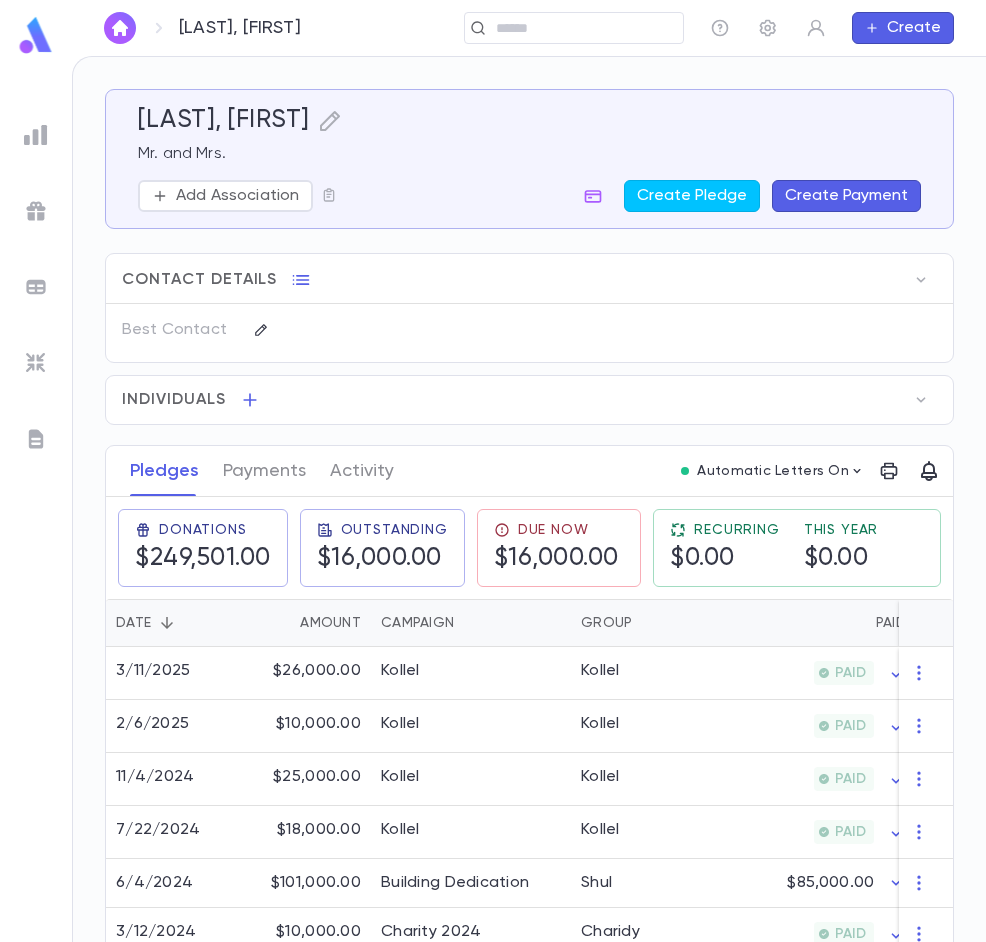 click at bounding box center [120, 28] 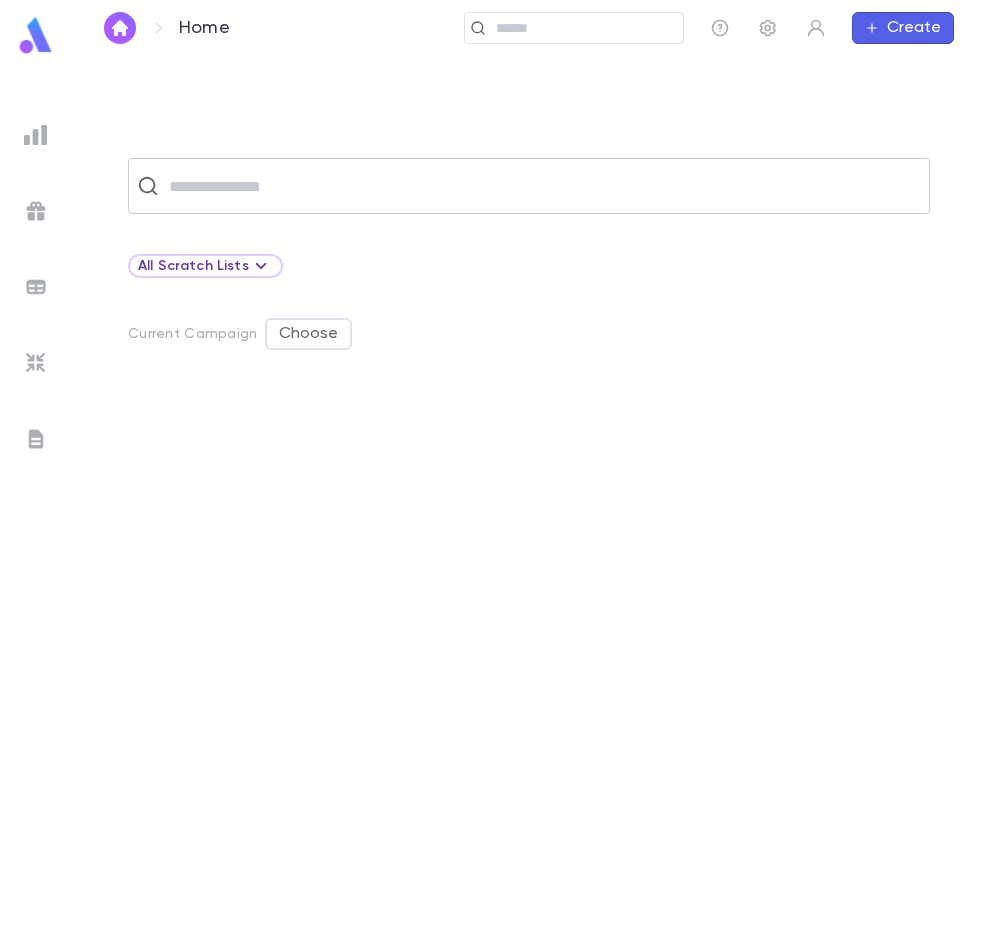 click at bounding box center [542, 186] 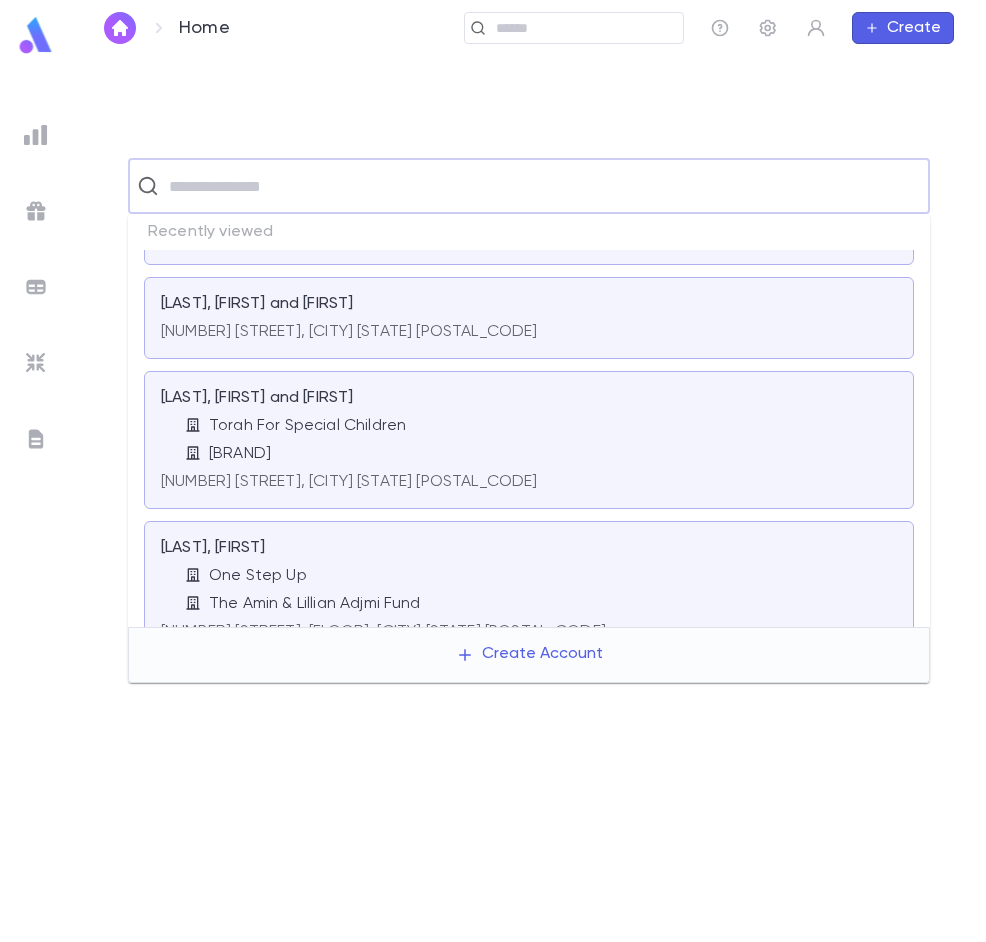 scroll, scrollTop: 400, scrollLeft: 0, axis: vertical 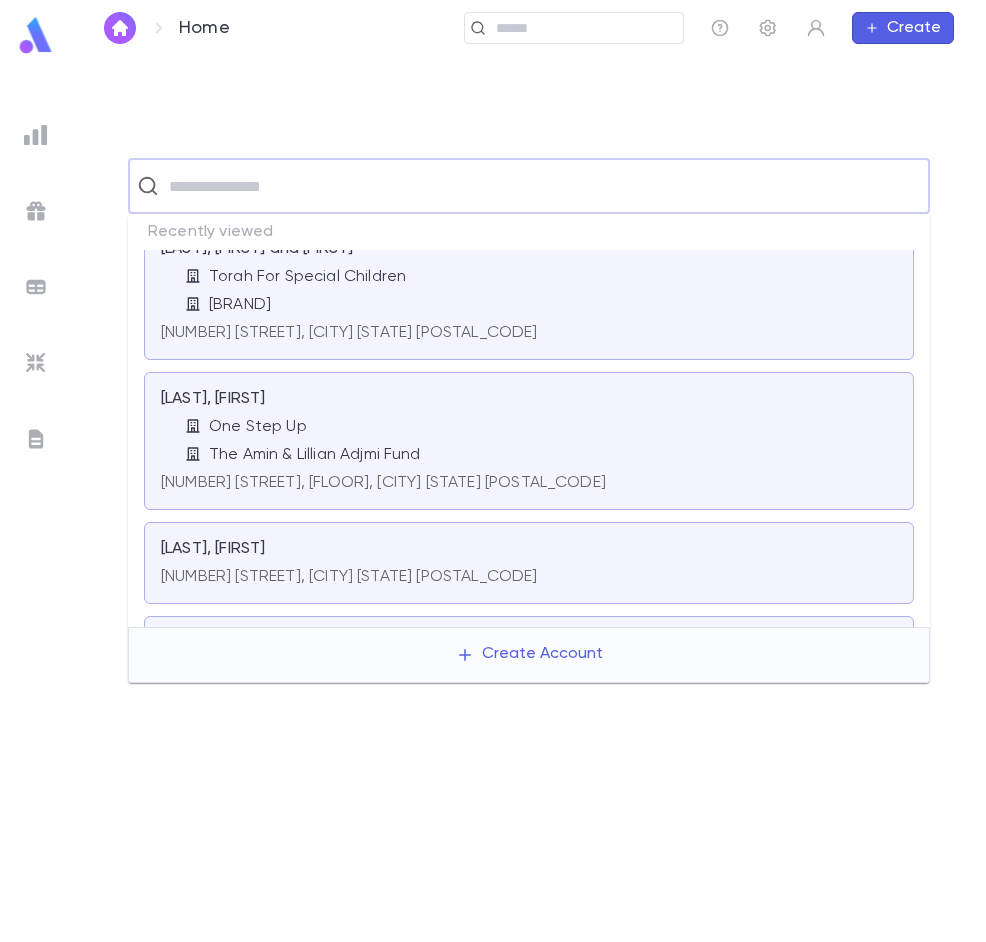 click on "One Step Up" at bounding box center [258, 427] 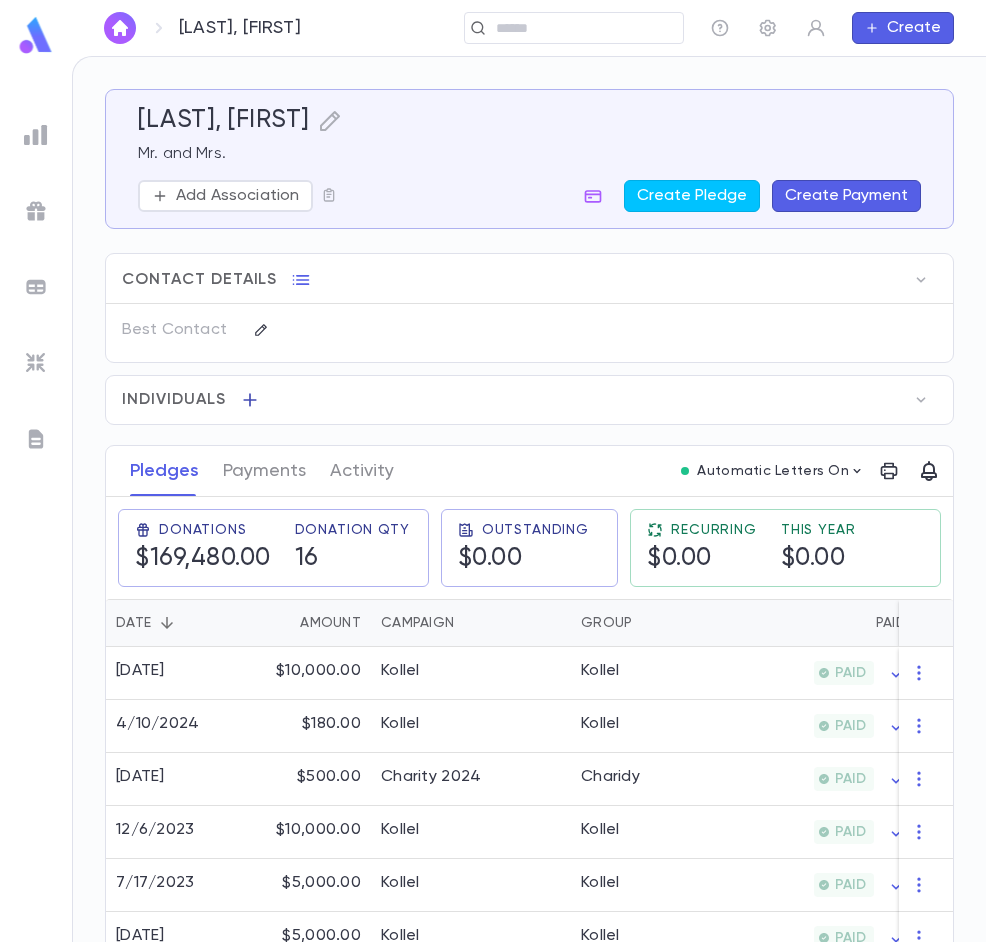 click 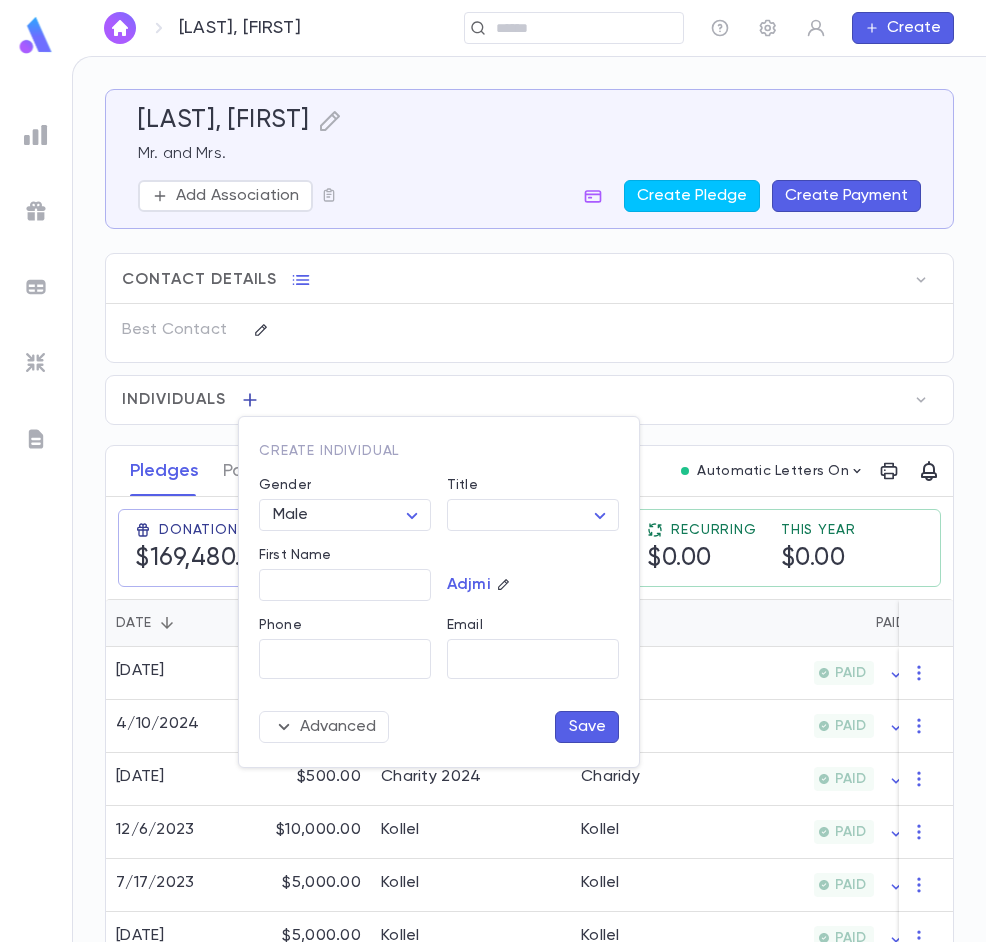 click at bounding box center (493, 471) 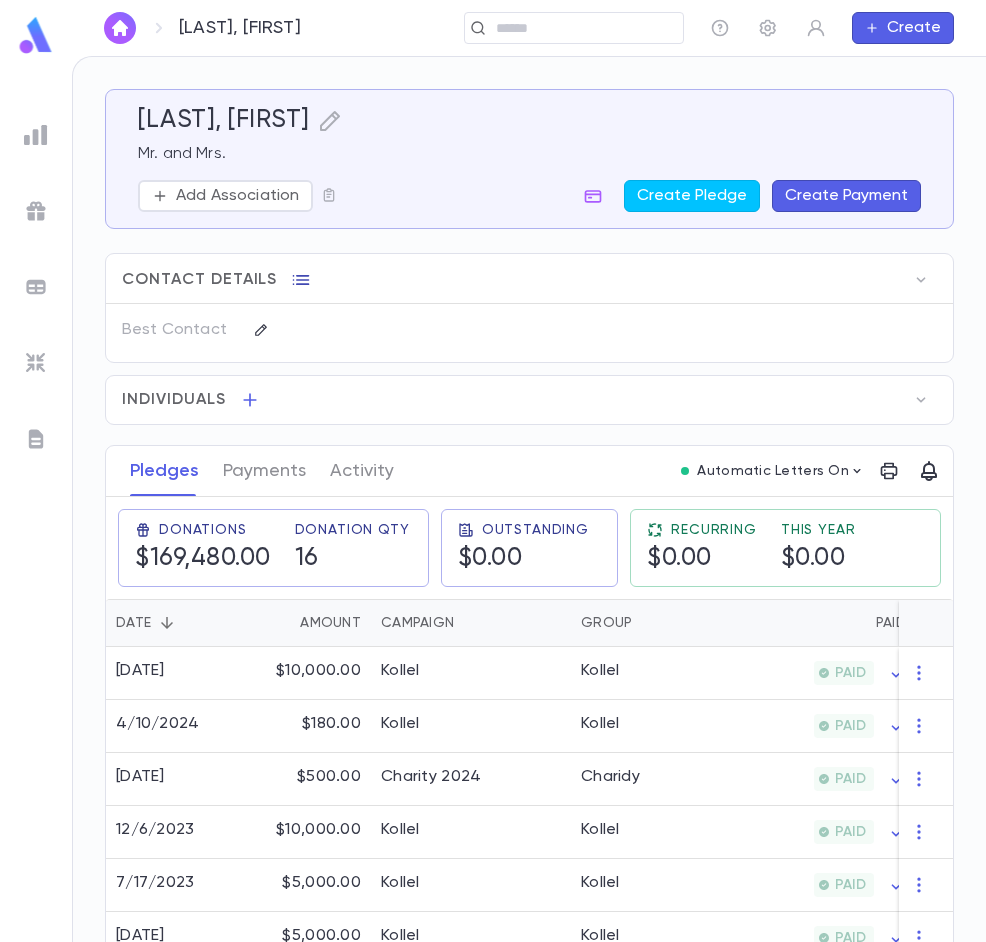 click 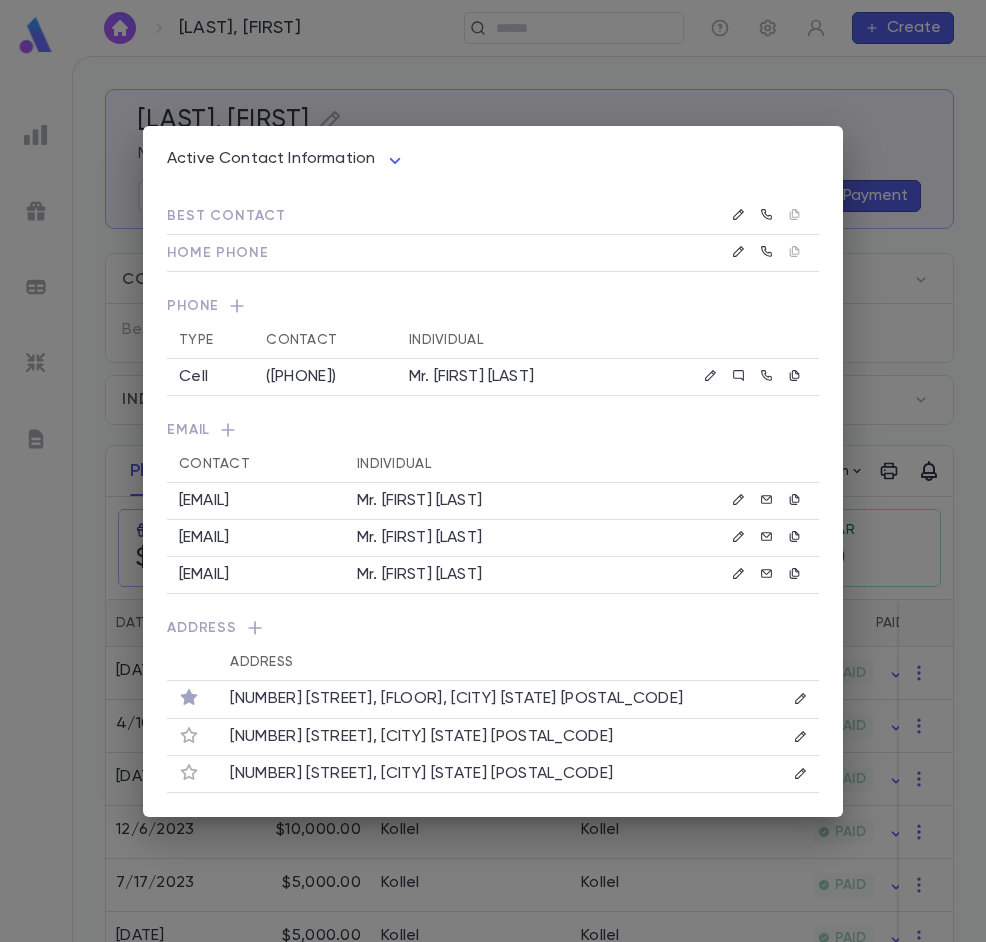 click 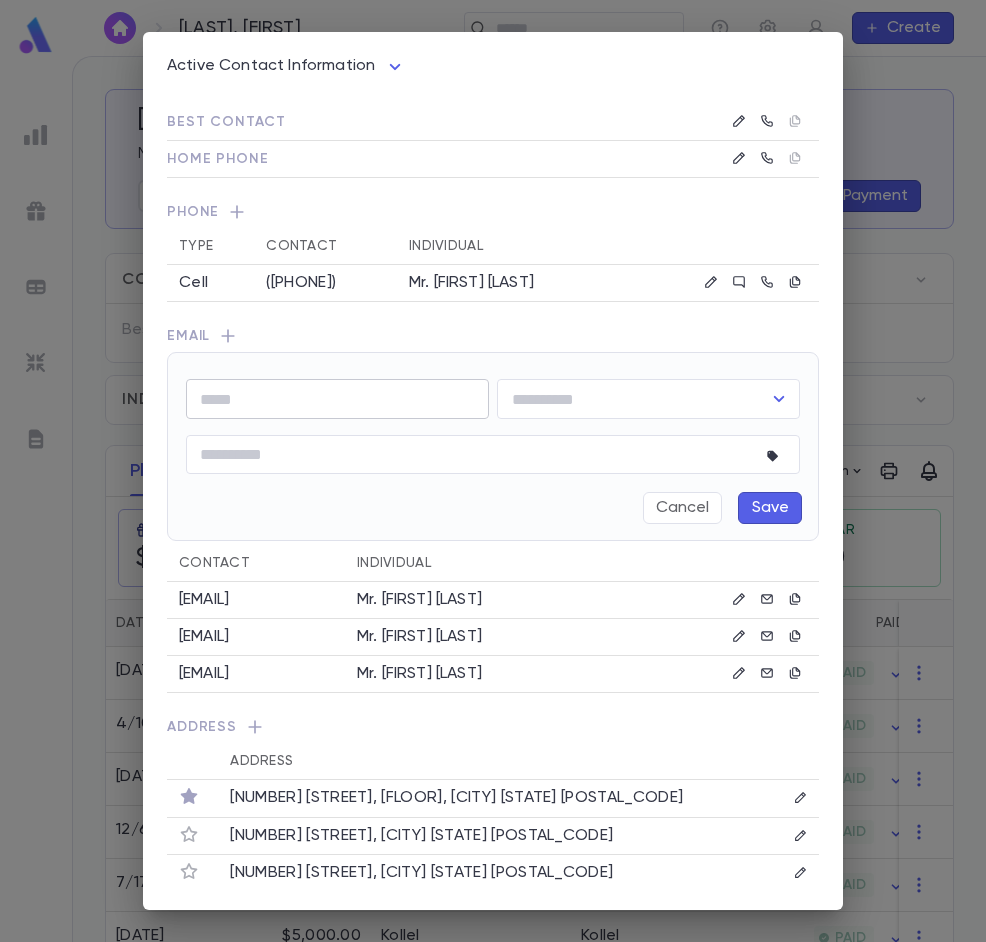 click at bounding box center (337, 399) 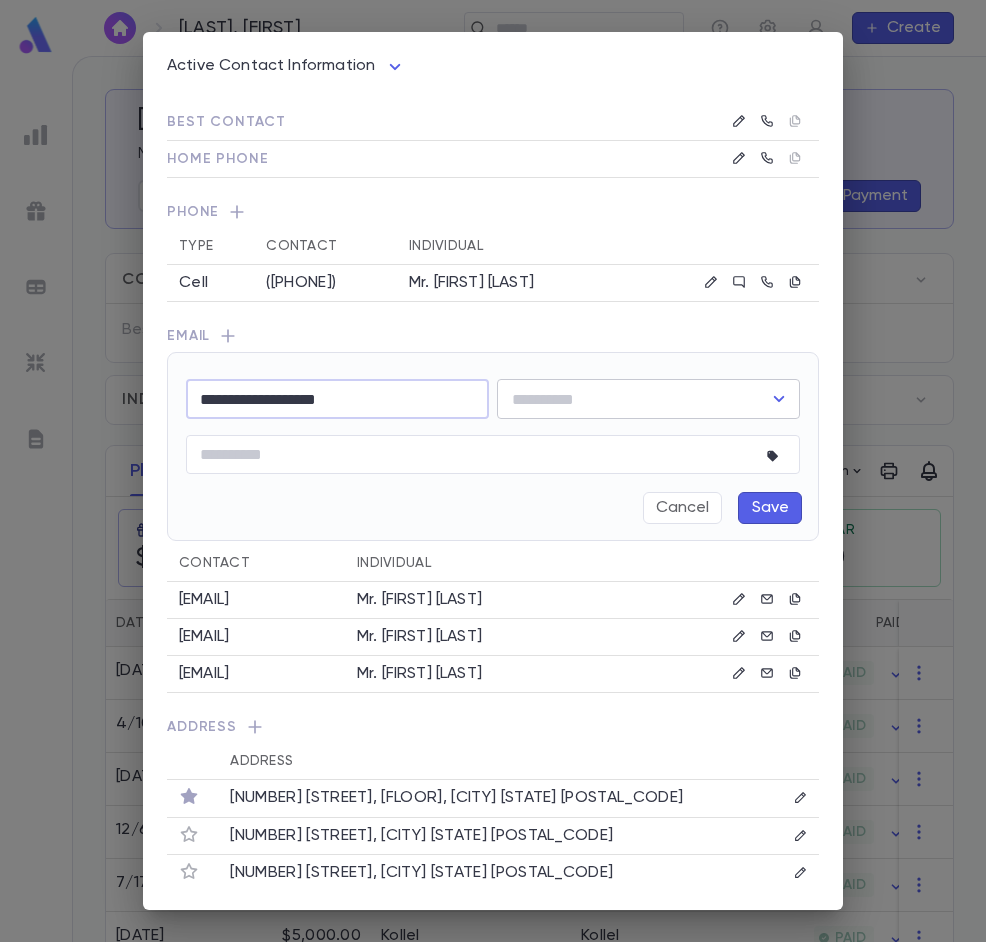 type on "**********" 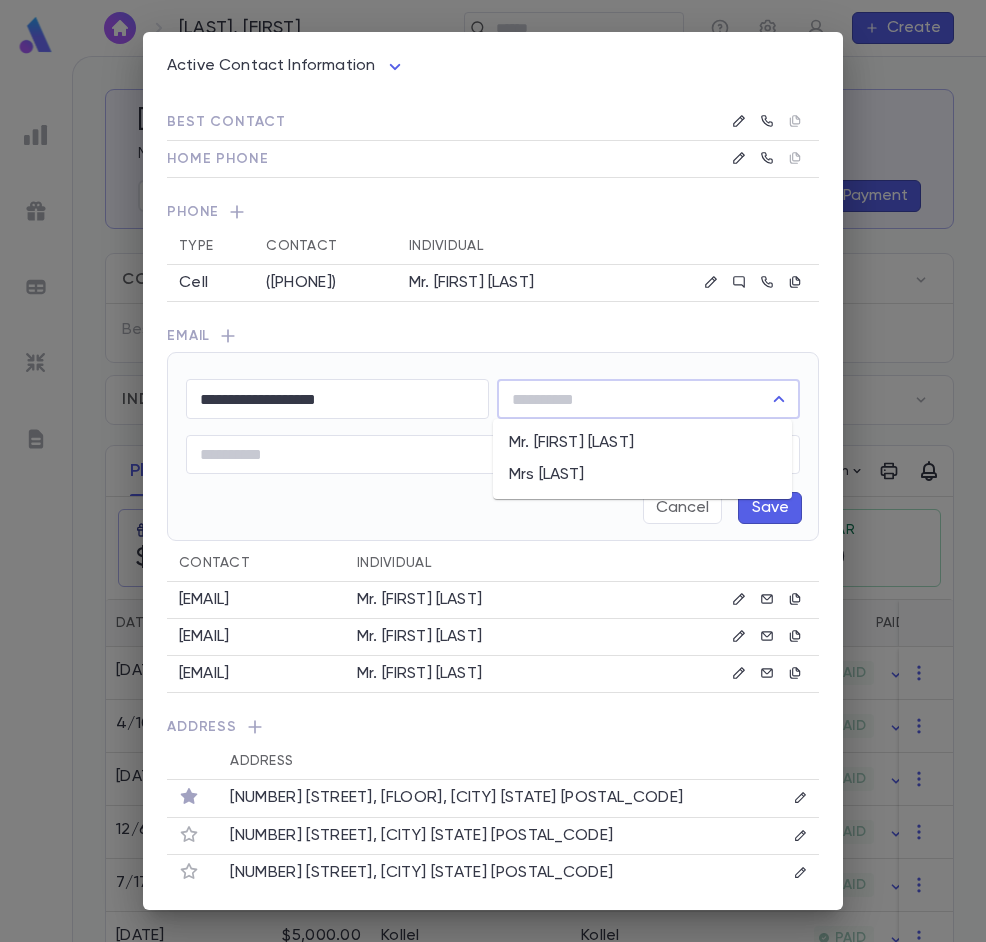 click at bounding box center (633, 399) 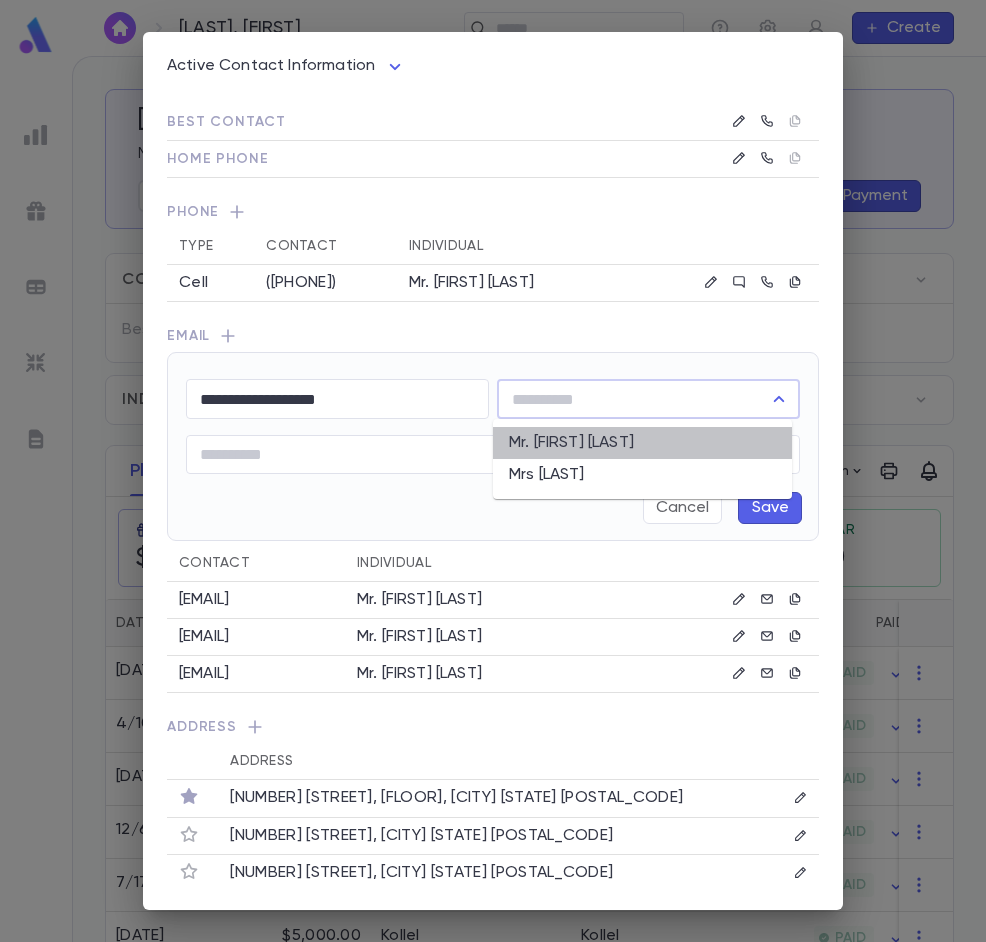 click on "Mr. [FIRST] [LAST]" at bounding box center (642, 443) 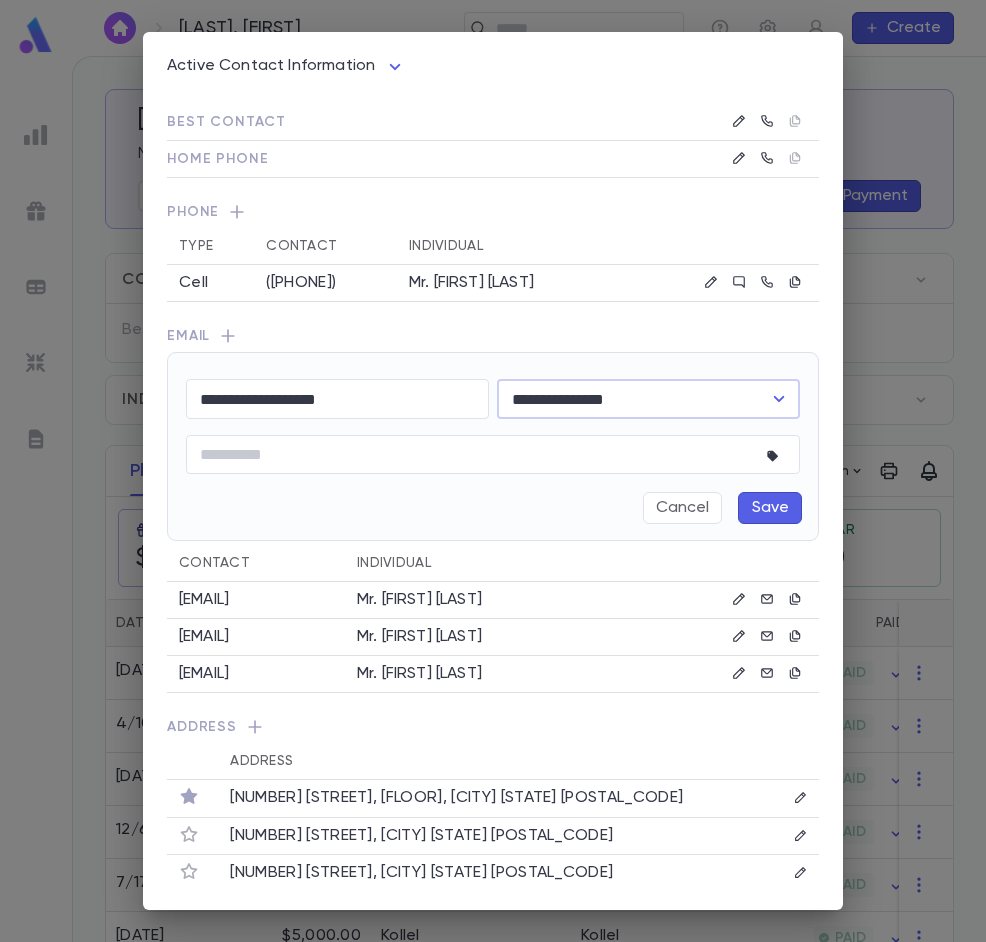 click on "Save" at bounding box center [770, 508] 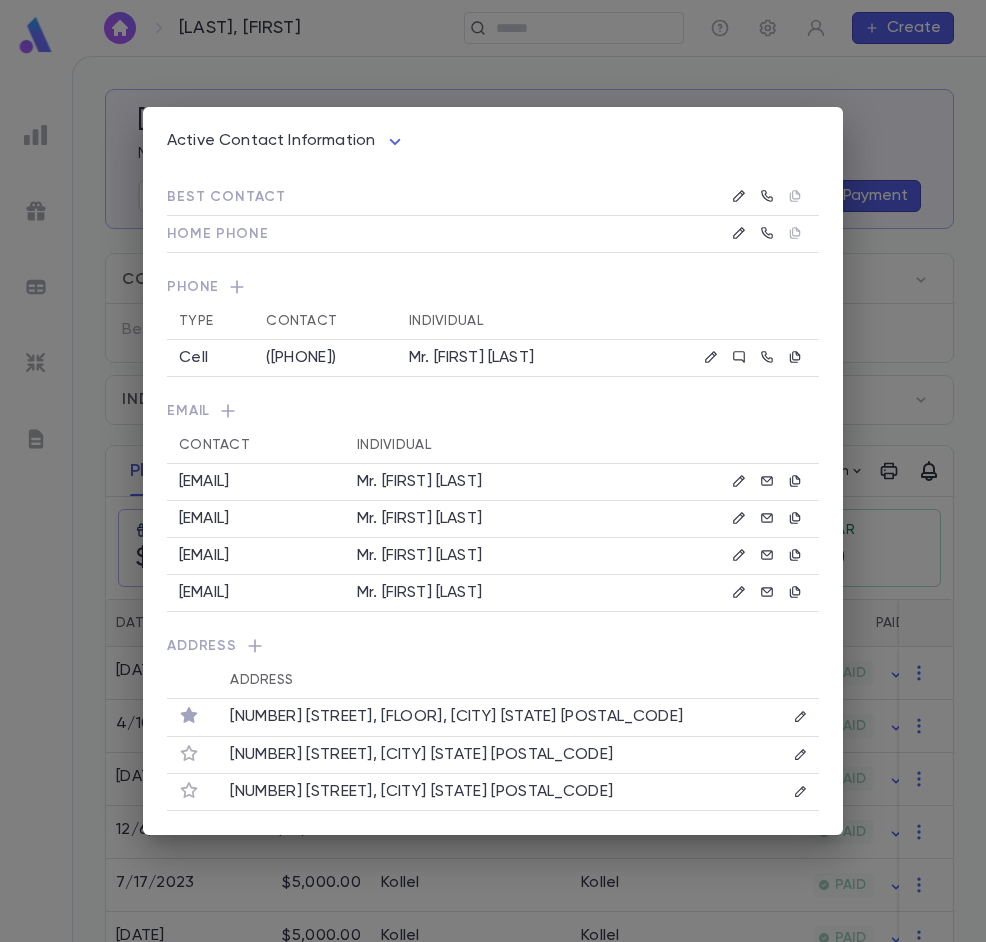 click on "Active Contact Information **** Best Contact Home Phone Phone Type Contact Individual Cell ([PHONE]) Mr. [FIRST] [LAST] Work ([PHONE]) Mr. [FIRST] [LAST] Email Contact Individual [EMAIL] Mr. [FIRST] [LAST] [EMAIL] Mr. [FIRST] [LAST] [EMAIL] Mr. [FIRST] [LAST] [EMAIL] Mr. [FIRST] [LAST] Address Address [NUMBER] [STREET], [FLOOR], [CITY] [STATE] [POSTAL_CODE] [NUMBER] [STREET], [CITY] [STATE] [POSTAL_CODE] [NUMBER] [STREET], [CITY] [STATE] [POSTAL_CODE]" at bounding box center (493, 471) 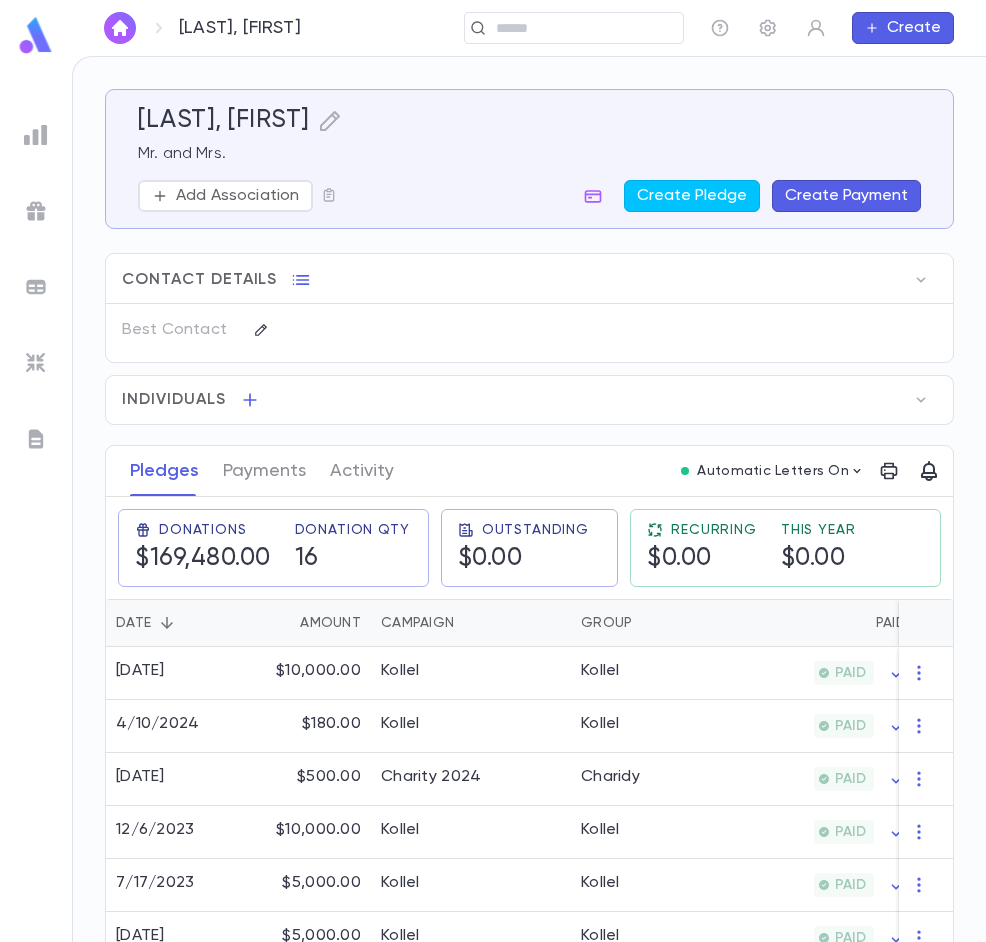 click at bounding box center [120, 28] 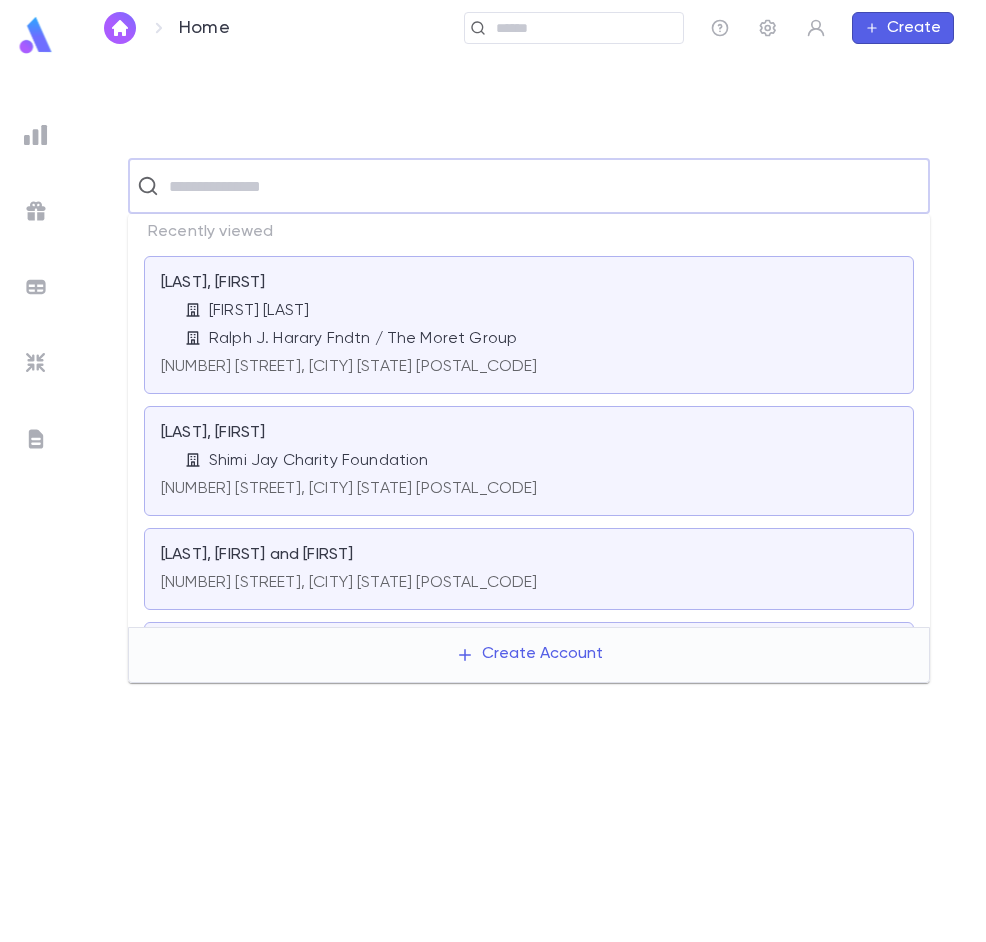 click at bounding box center [542, 186] 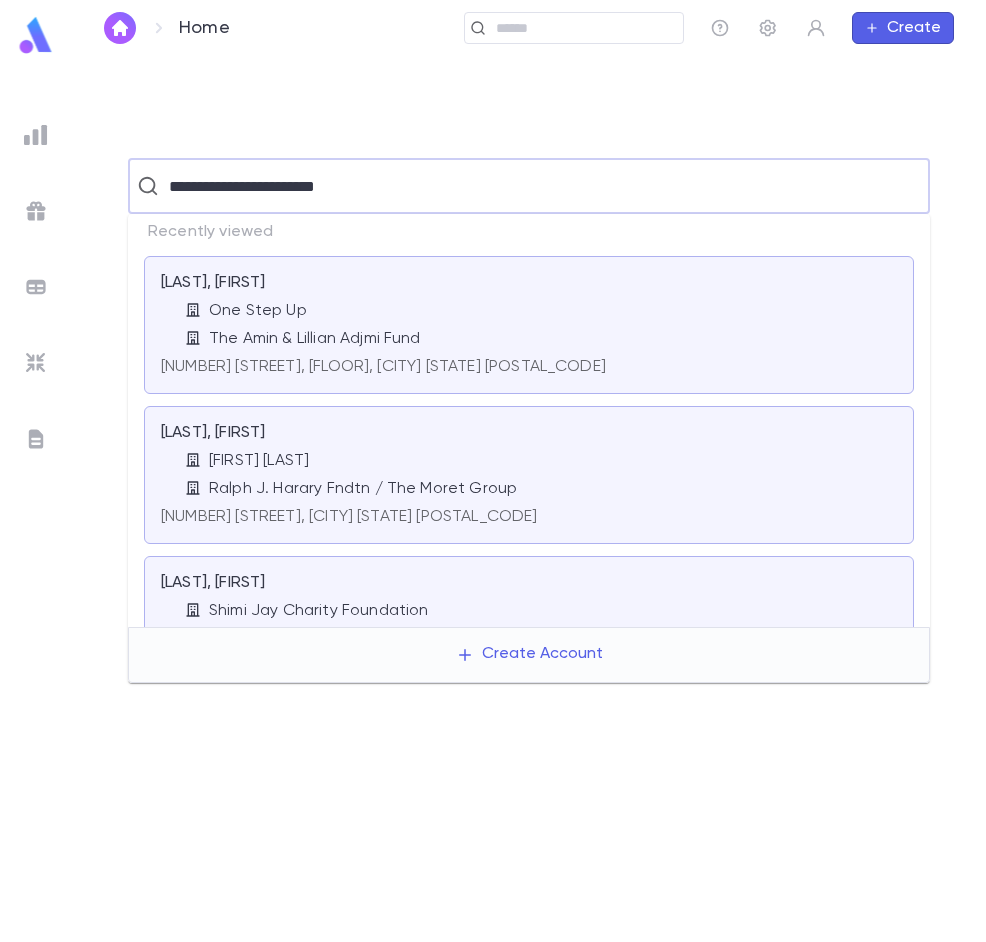 type on "**********" 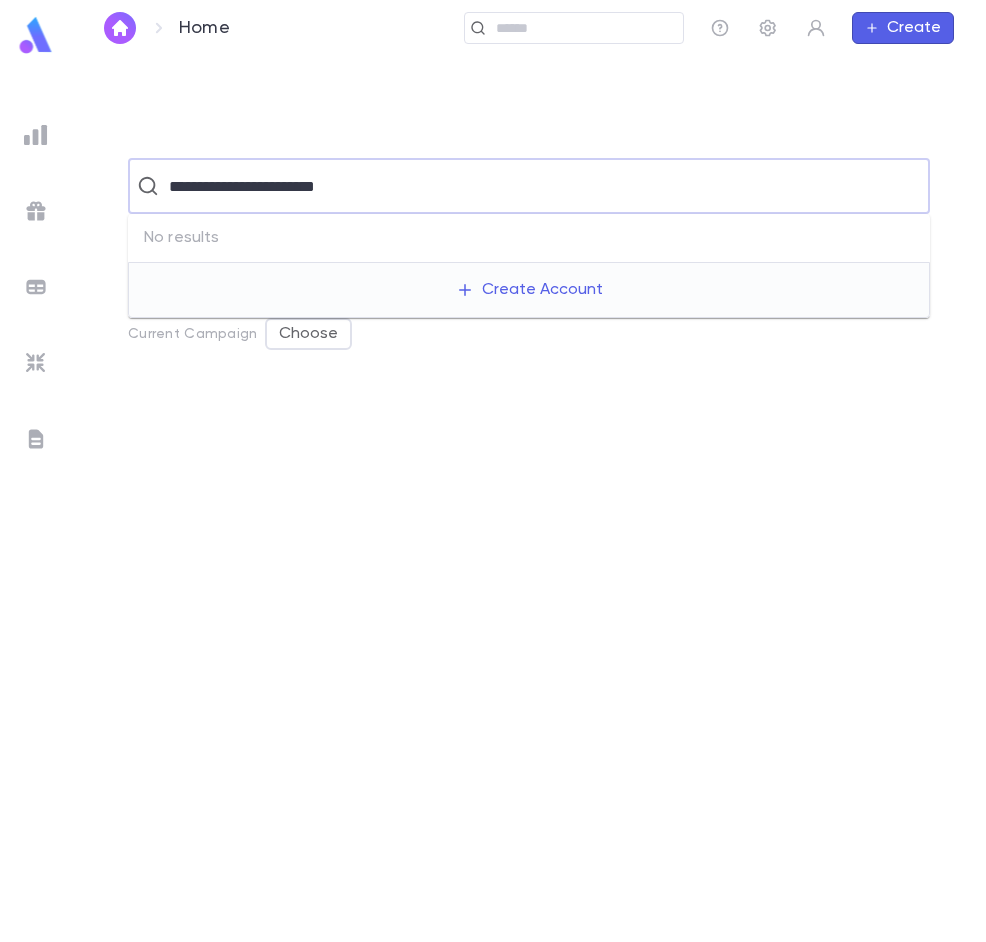 drag, startPoint x: 218, startPoint y: 185, endPoint x: -371, endPoint y: 185, distance: 589 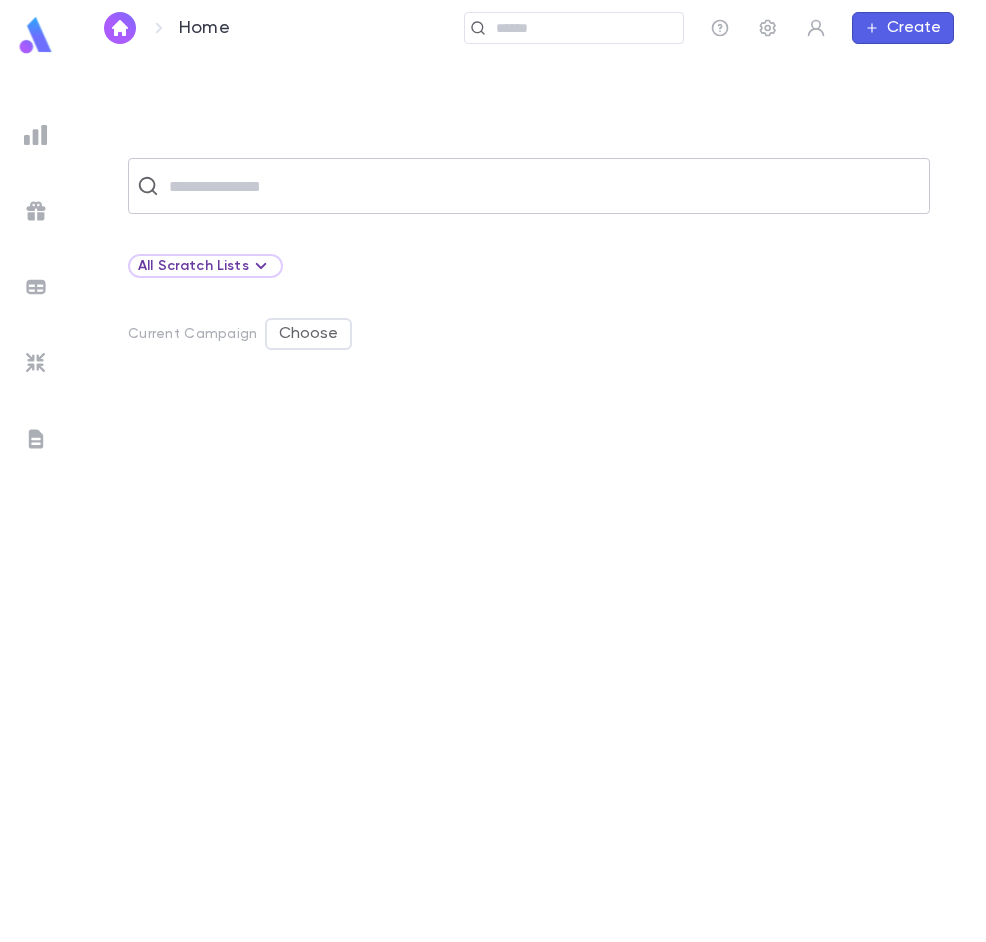 click at bounding box center (542, 186) 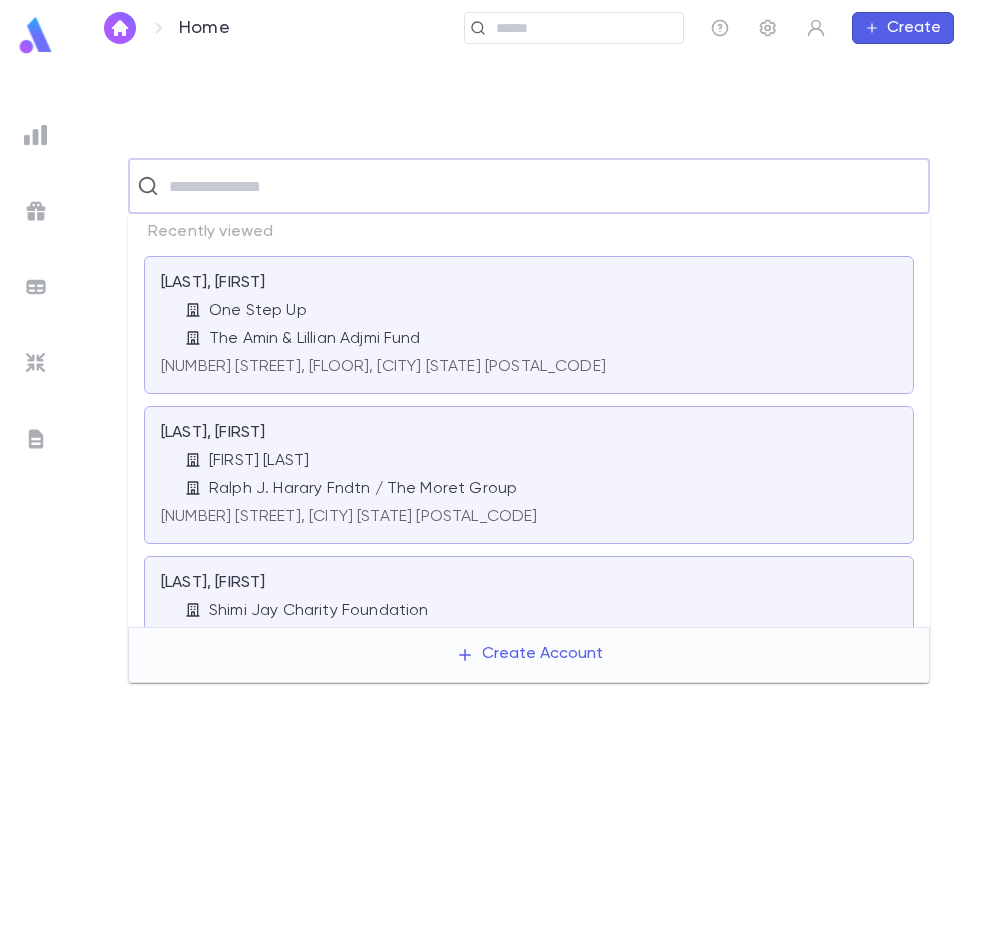 type on "*" 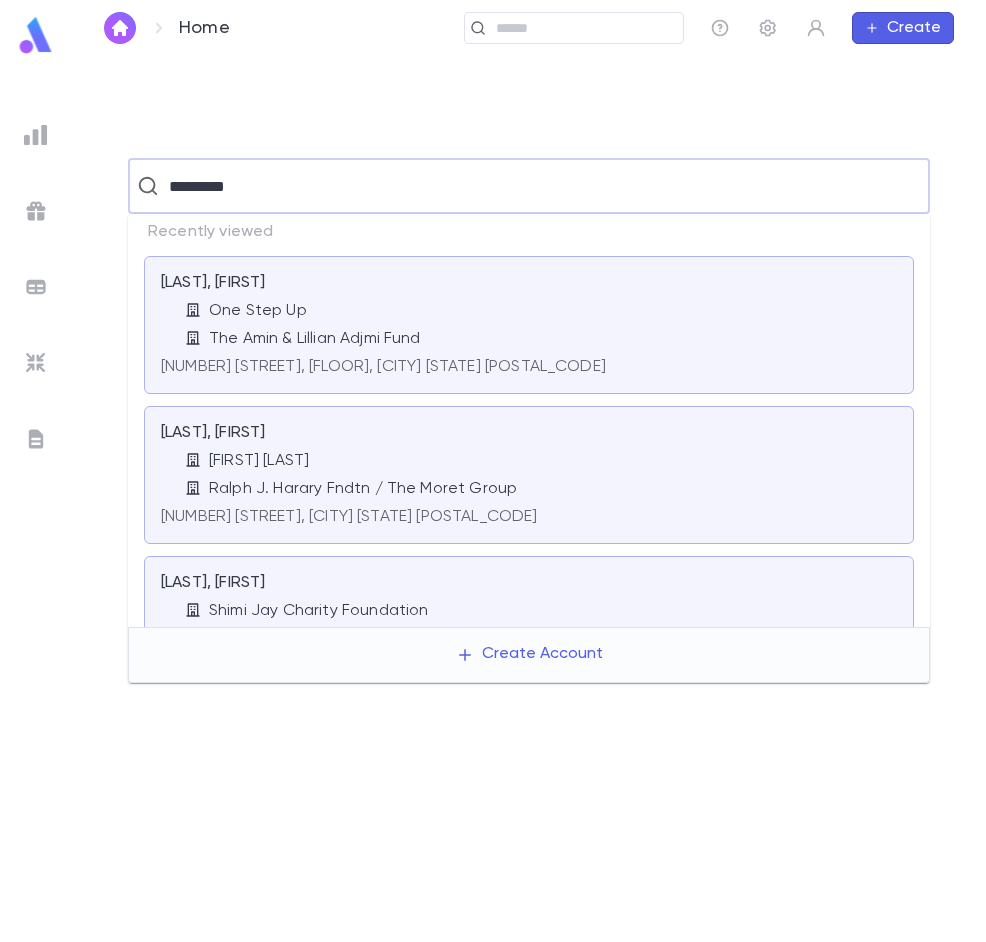 type on "*********" 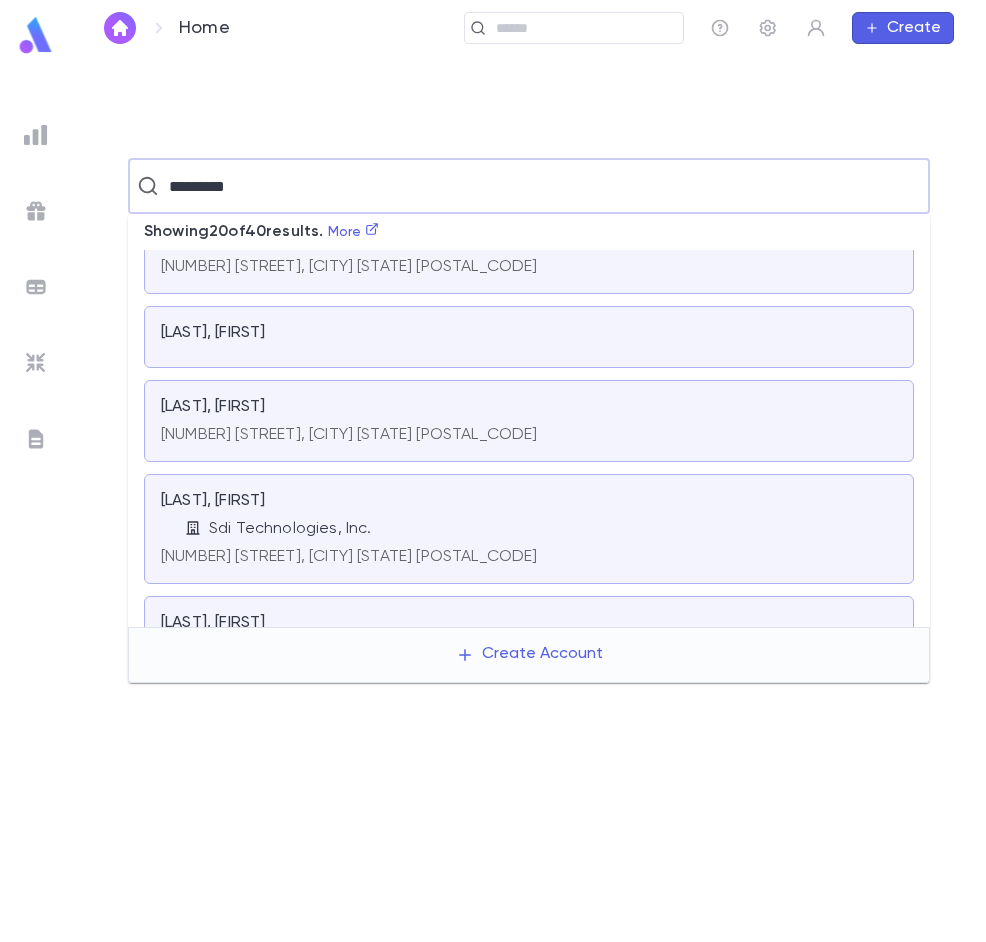 scroll, scrollTop: 200, scrollLeft: 0, axis: vertical 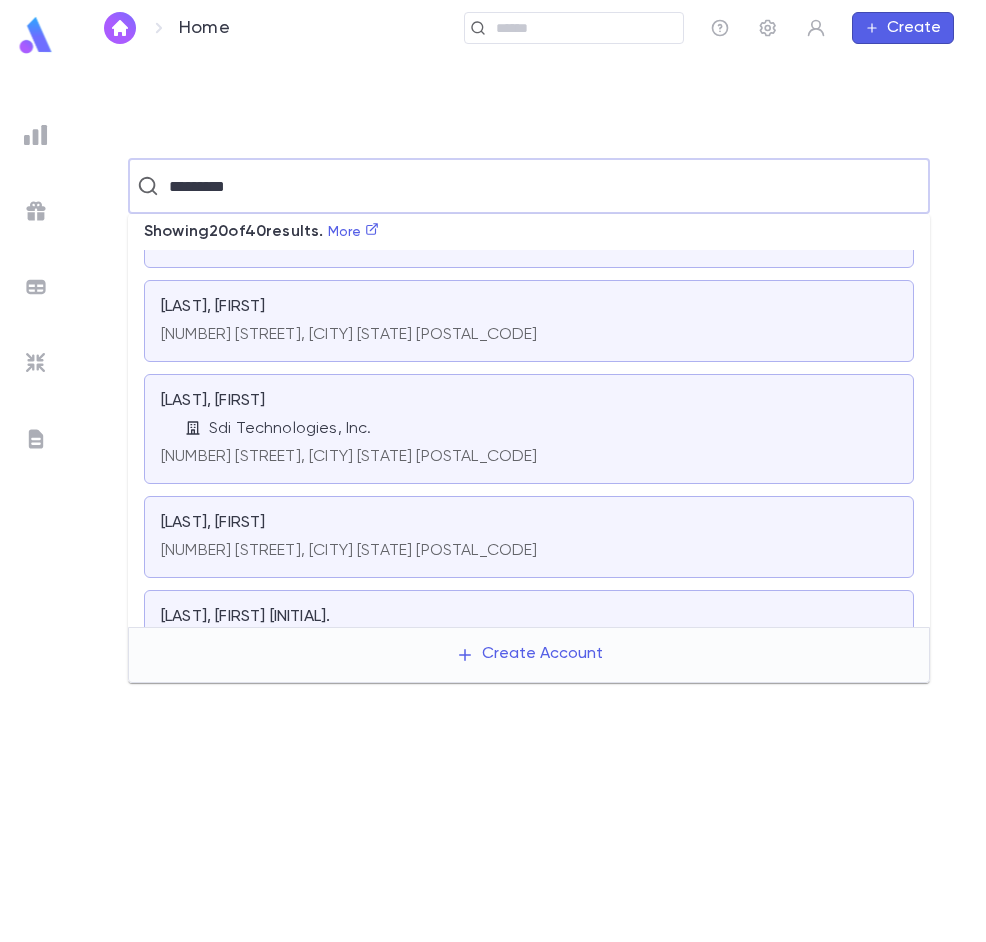 click on "Sdi Technologies, Inc." at bounding box center (290, 429) 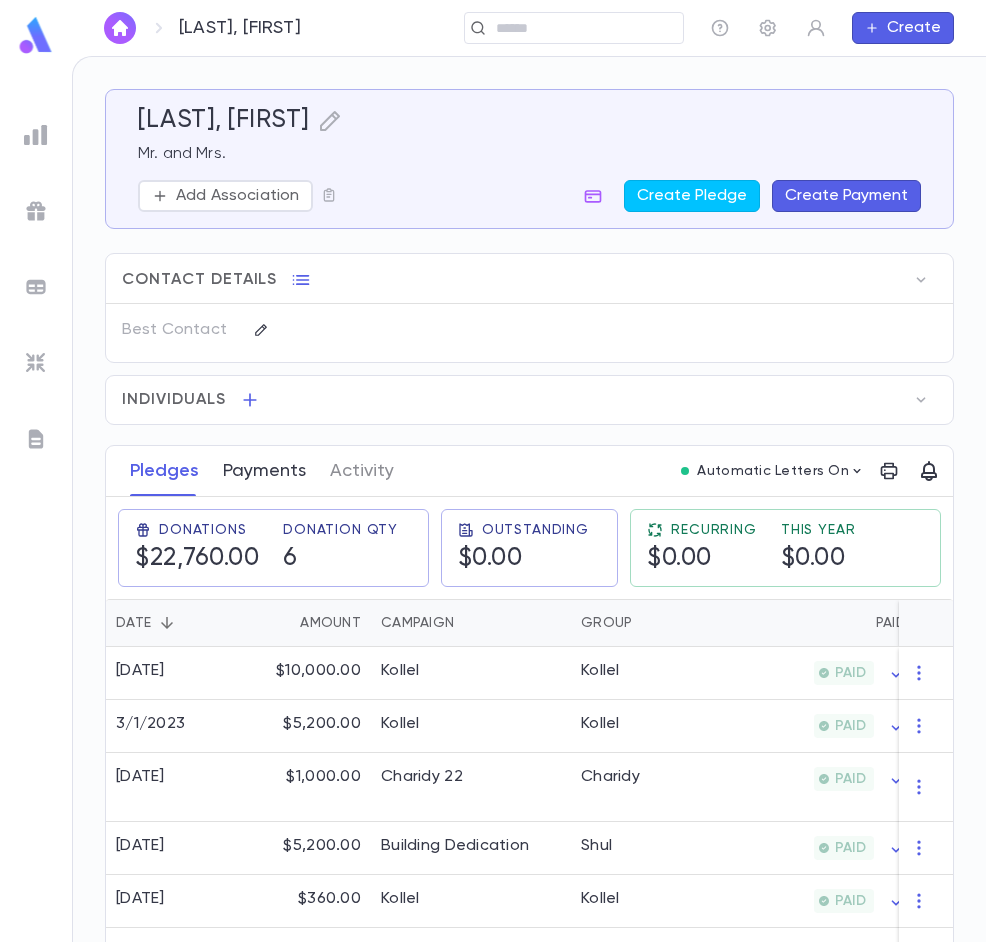 click on "Payments" at bounding box center [264, 471] 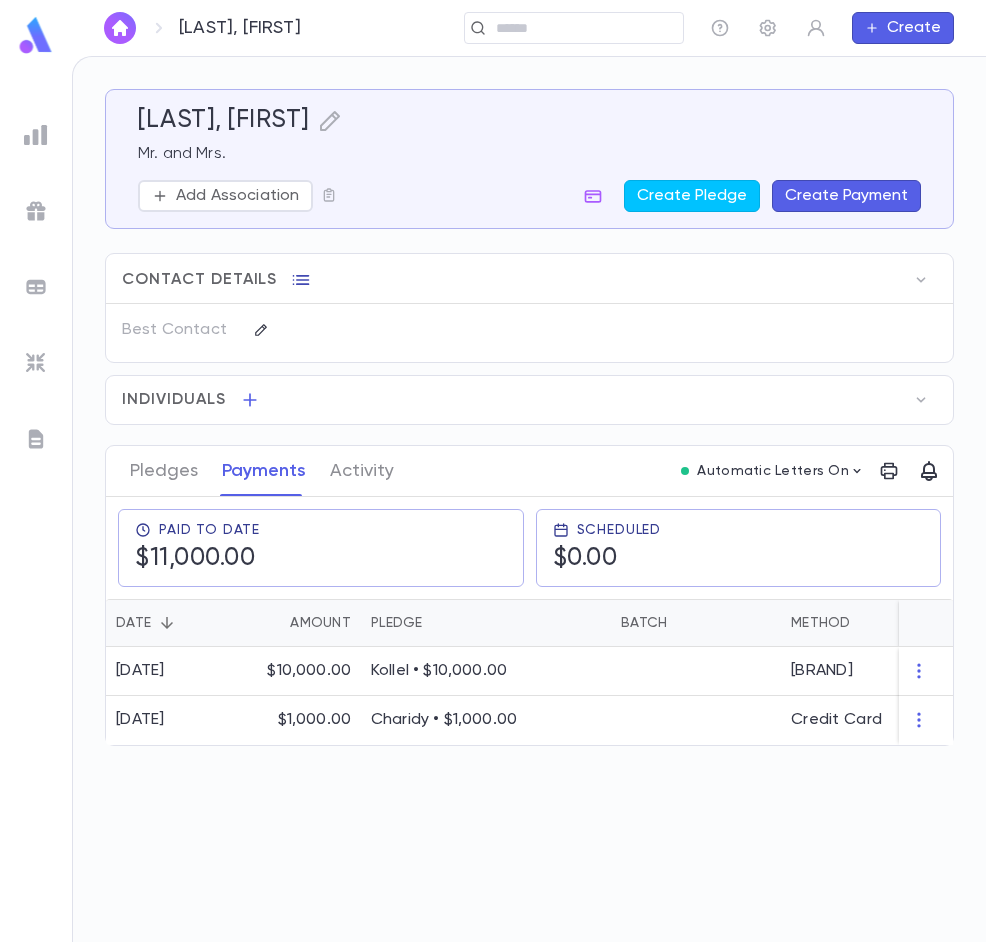 click 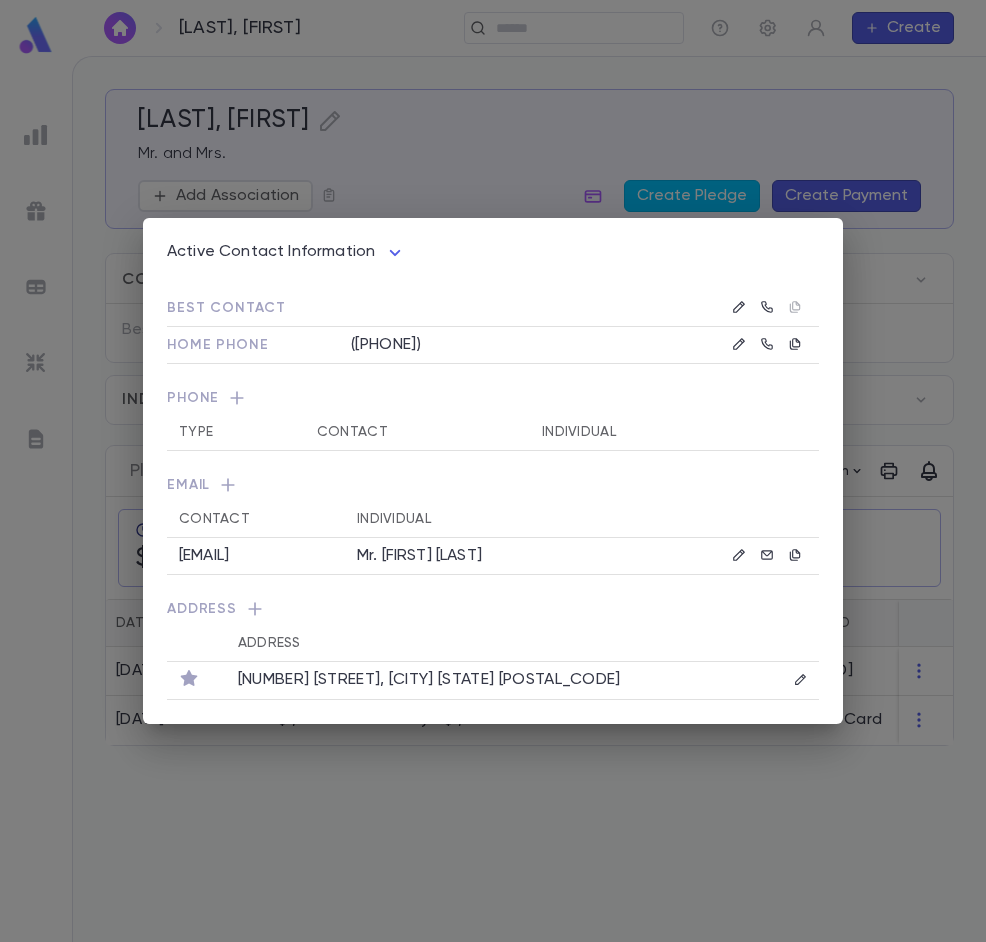 click on "Active Contact Information **** Best Contact Home Phone ([PHONE]) Phone Type Contact Individual Email Contact Individual [EMAIL] Mr. [FIRST] [LAST] Address Address [NUMBER] [STREET], [CITY] [STATE] [POSTAL_CODE]" at bounding box center (493, 471) 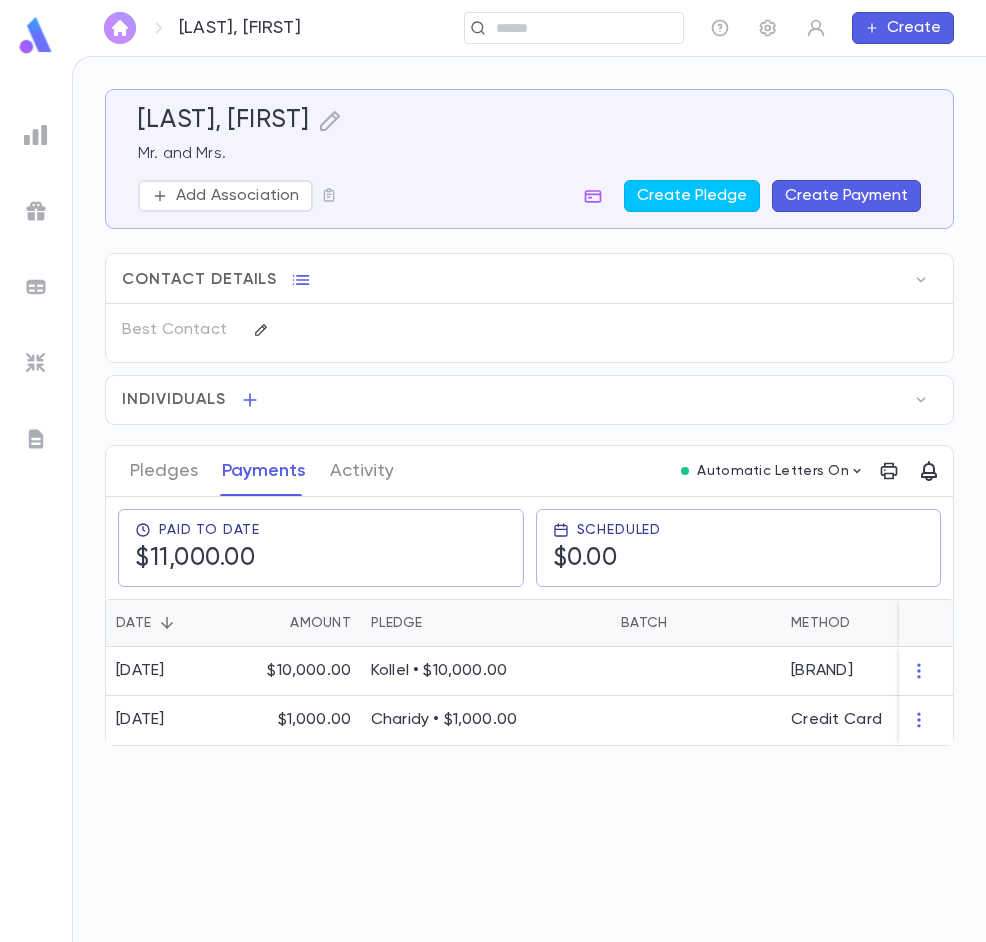 click at bounding box center [120, 28] 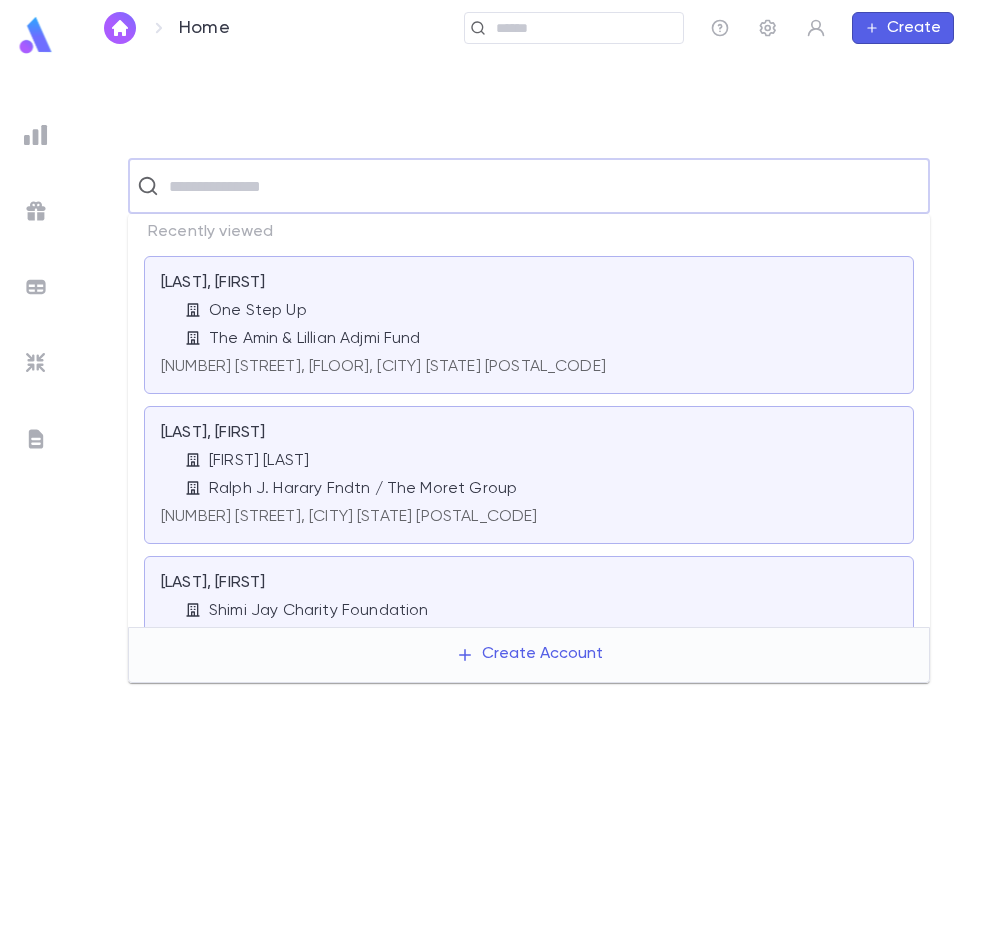 click at bounding box center (542, 186) 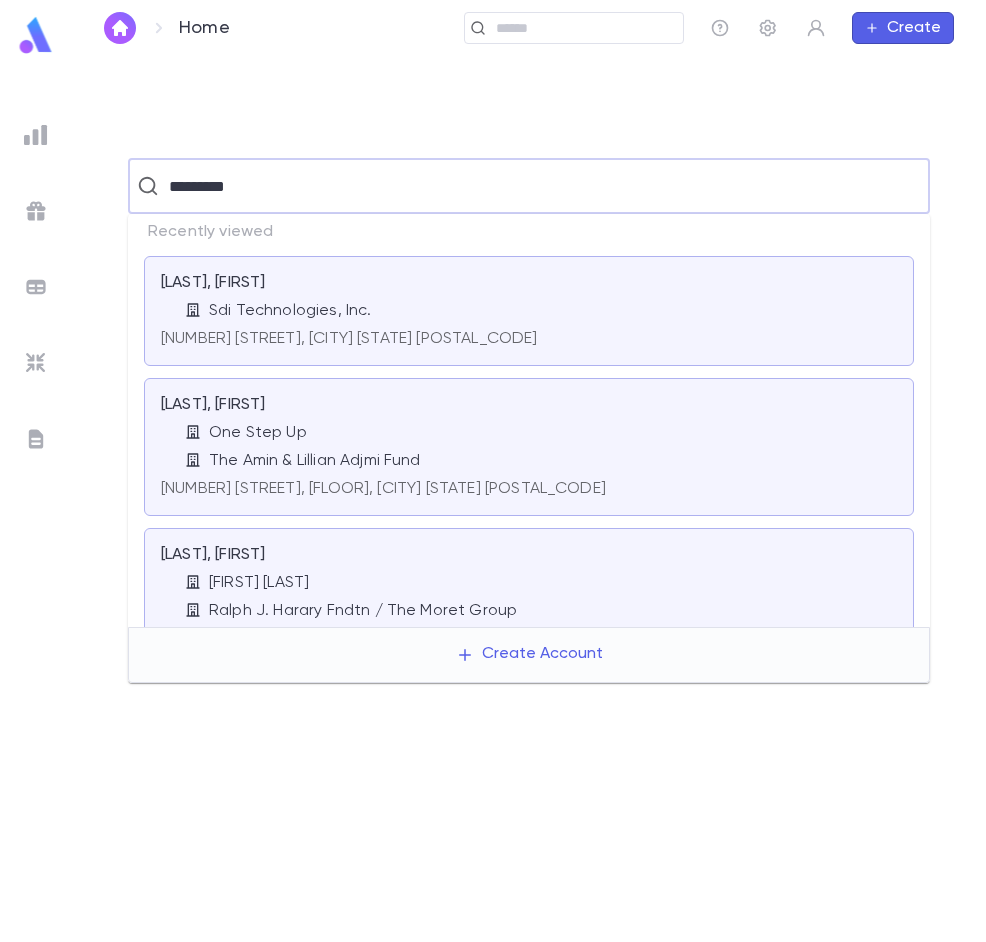 type on "*********" 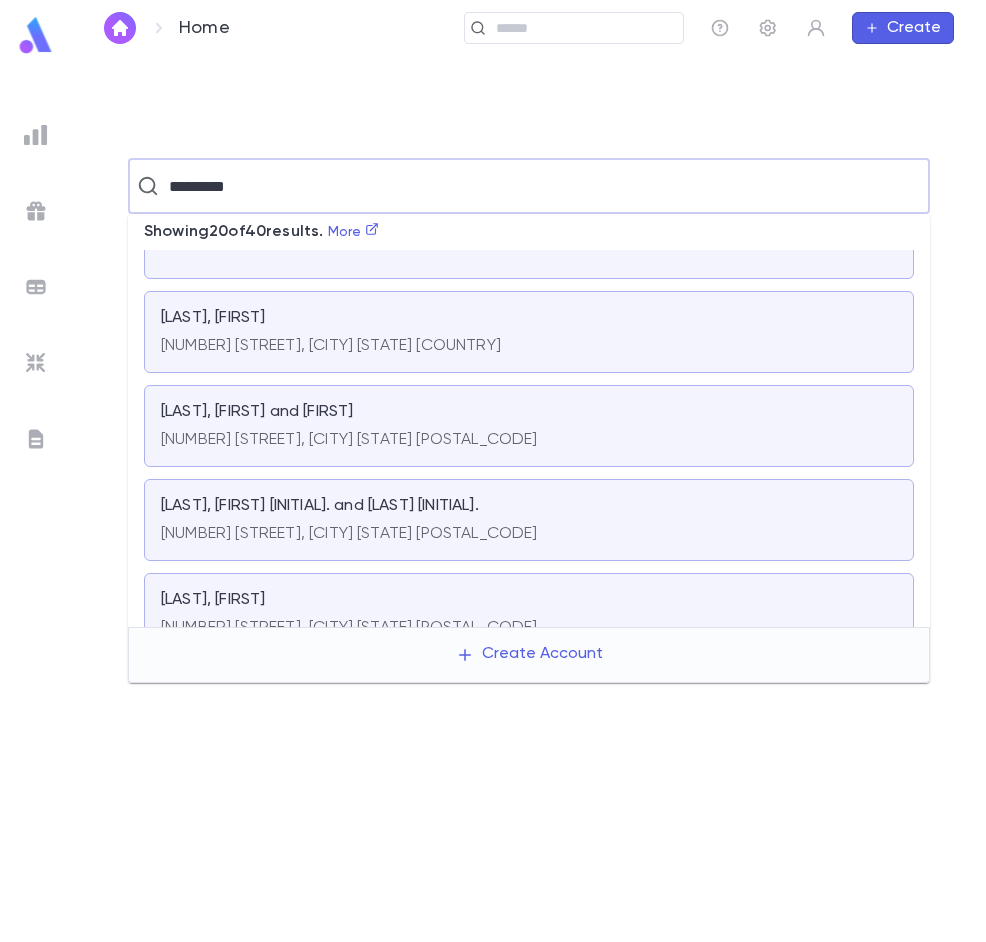 scroll, scrollTop: 1200, scrollLeft: 0, axis: vertical 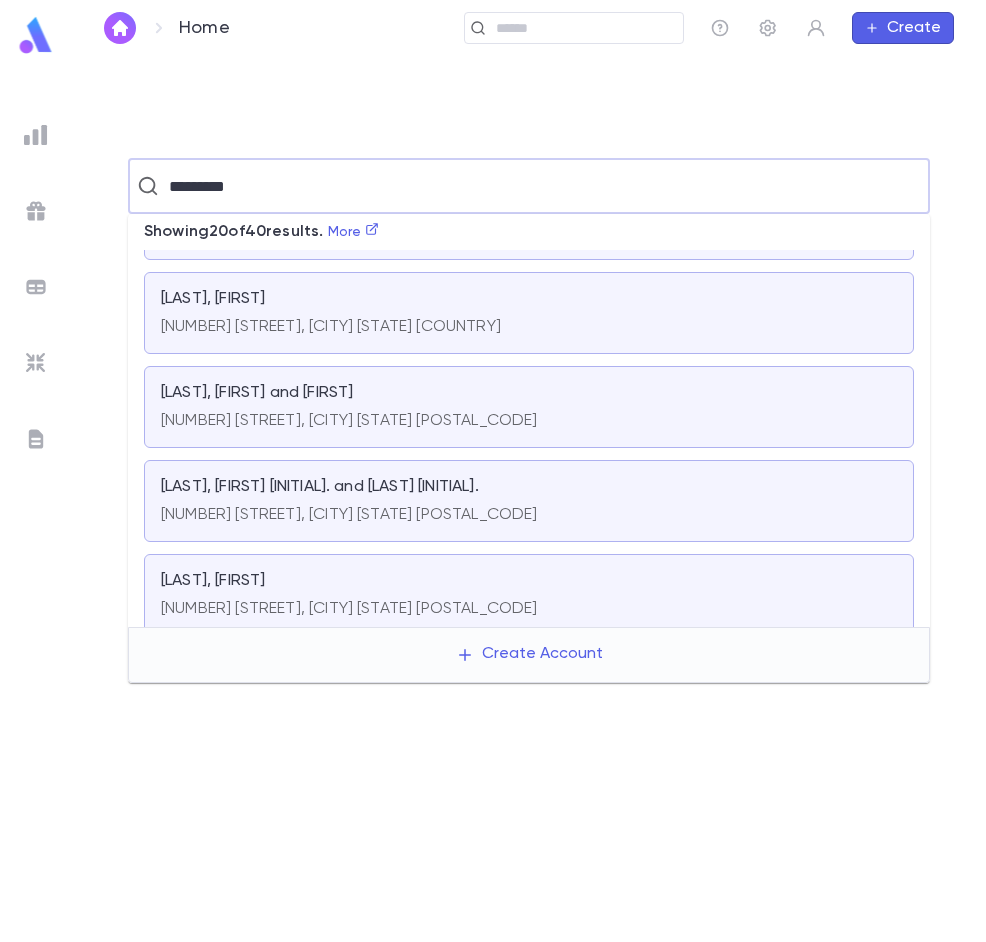 click on "[NUMBER] [STREET], [CITY] [STATE] [COUNTRY]" at bounding box center [331, 323] 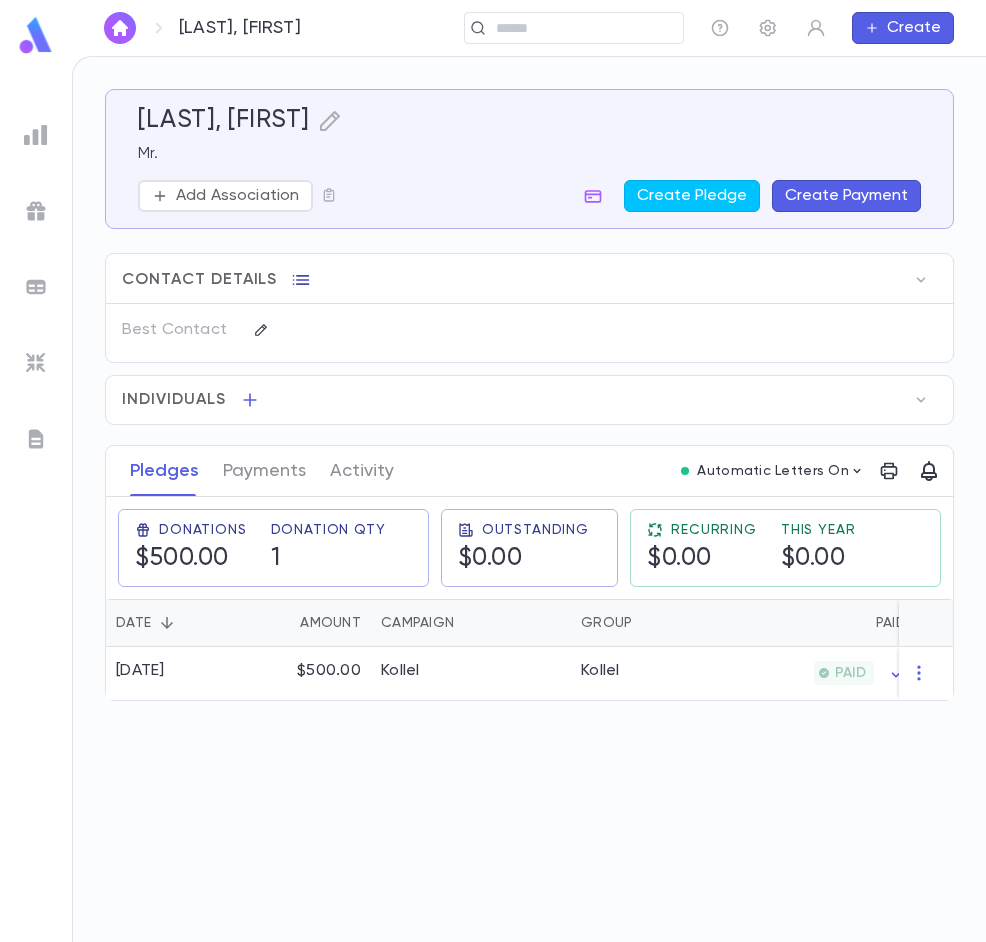 click 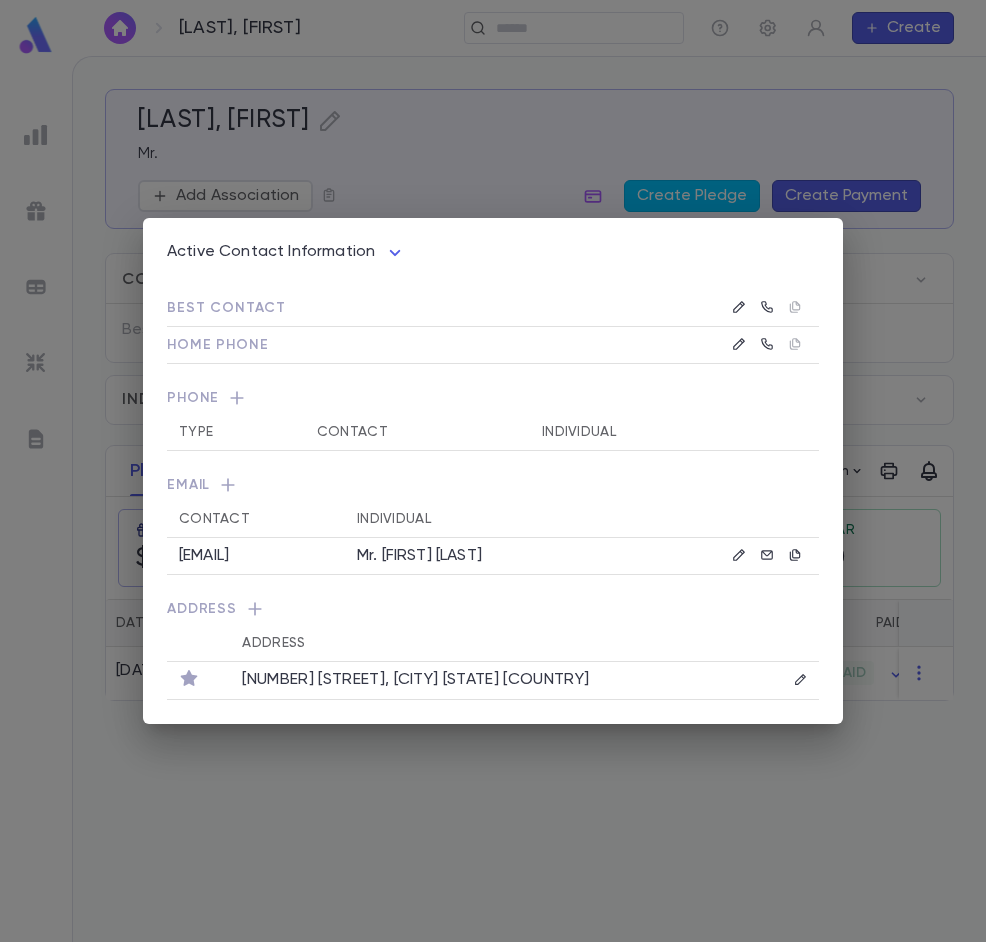 click on "Active Contact Information **** Best Contact Home Phone Phone Type Contact Individual Email Contact Individual [EMAIL] Mr. [FIRST] [LAST] Address Address [NUMBER] [STREET], [CITY] [STATE] [COUNTRY]" at bounding box center (493, 471) 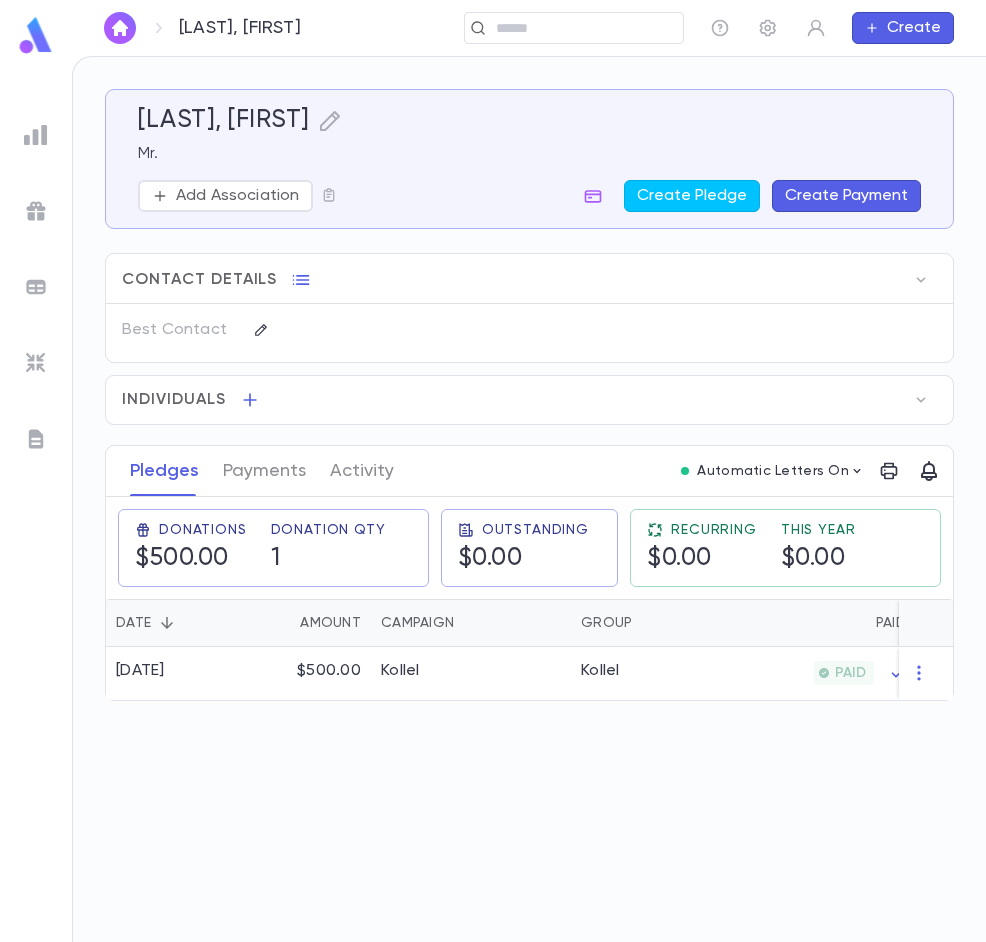 click at bounding box center (120, 28) 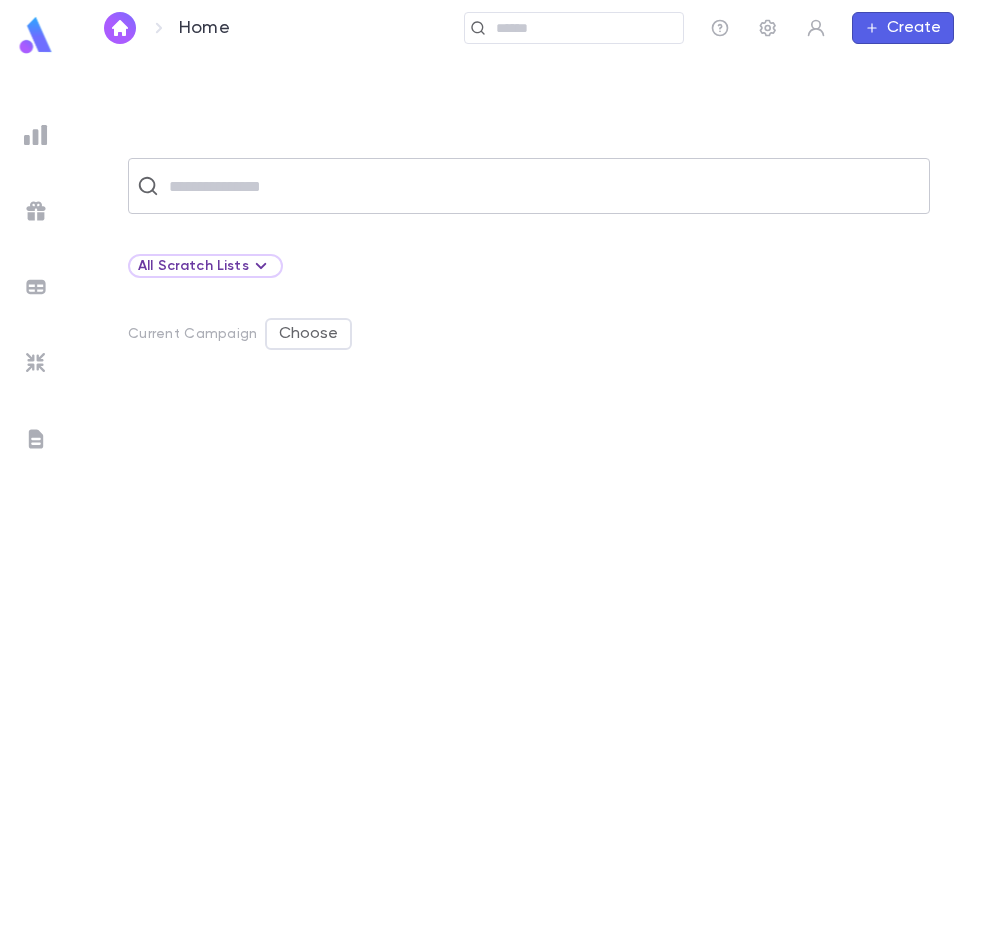 click at bounding box center [542, 186] 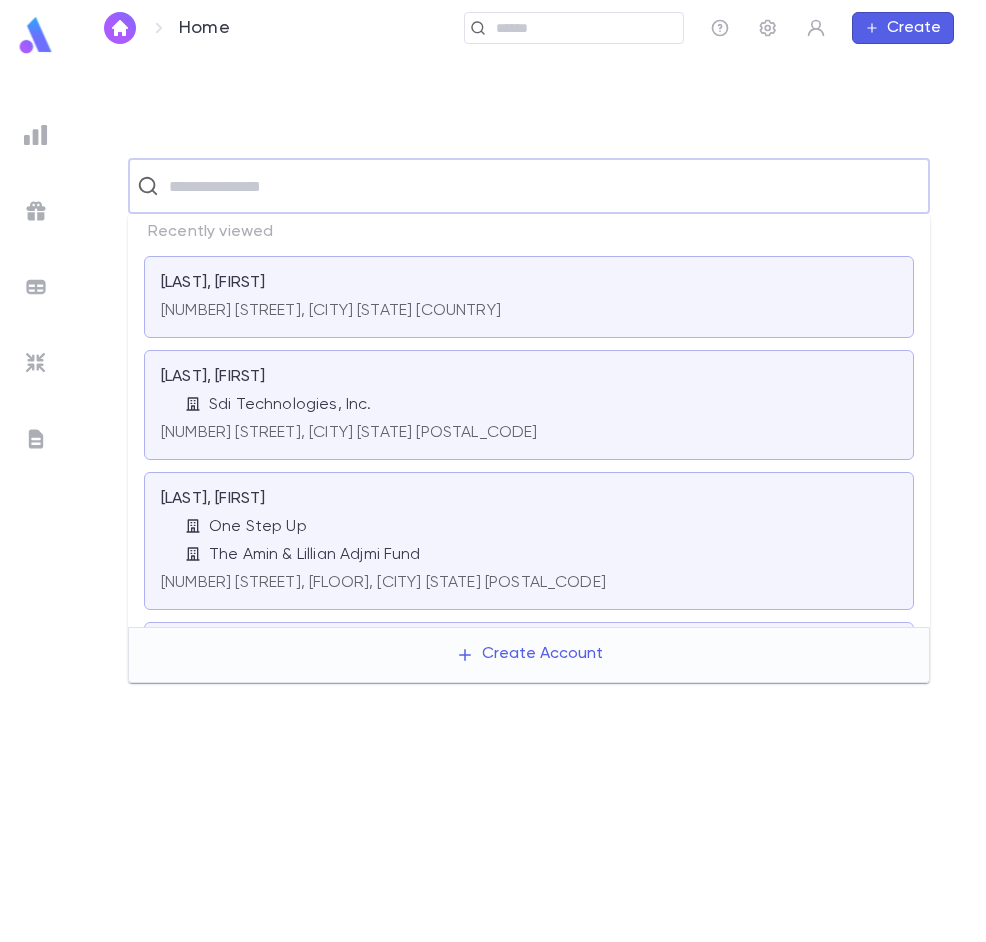 click on "[NUMBER] [STREET], [CITY] [STATE] [POSTAL_CODE]" at bounding box center [349, 429] 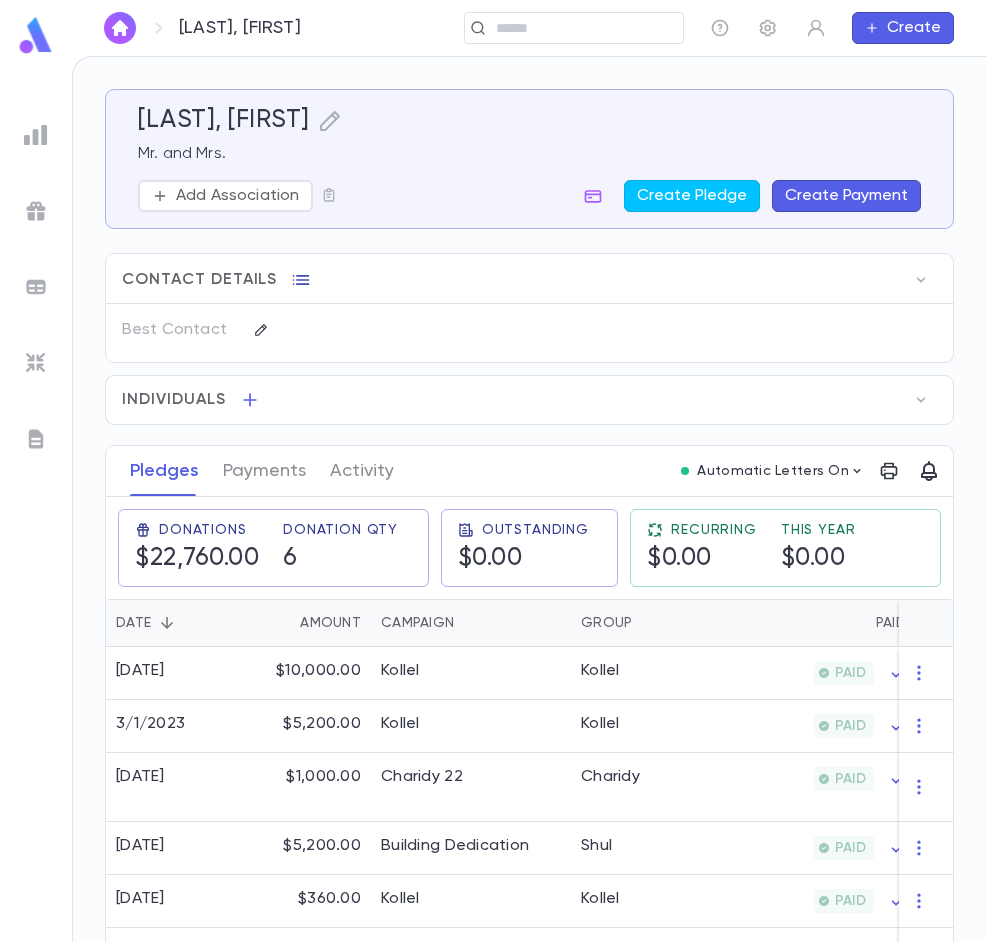 click 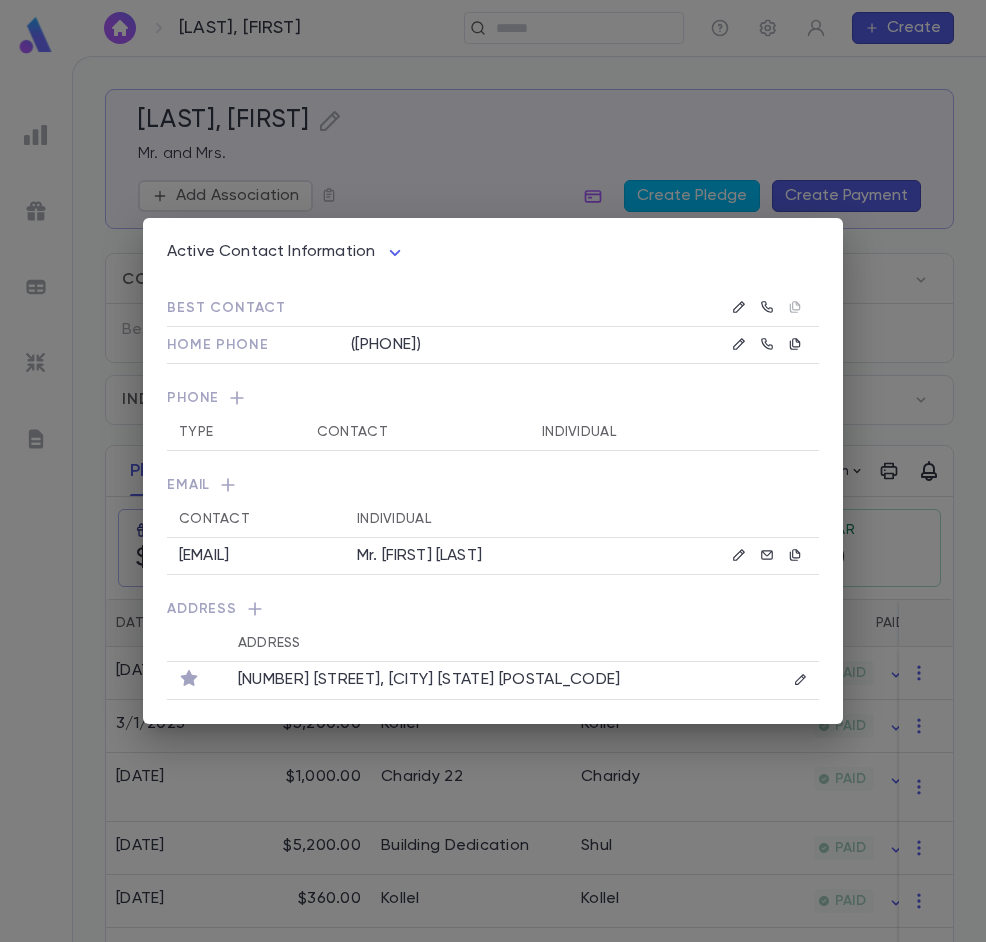 click on "Active Contact Information **** Best Contact Home Phone ([PHONE]) Phone Type Contact Individual Email Contact Individual [EMAIL] Mr. [FIRST] [LAST] Address Address [NUMBER] [STREET], [CITY] [STATE] [POSTAL_CODE]" at bounding box center (493, 471) 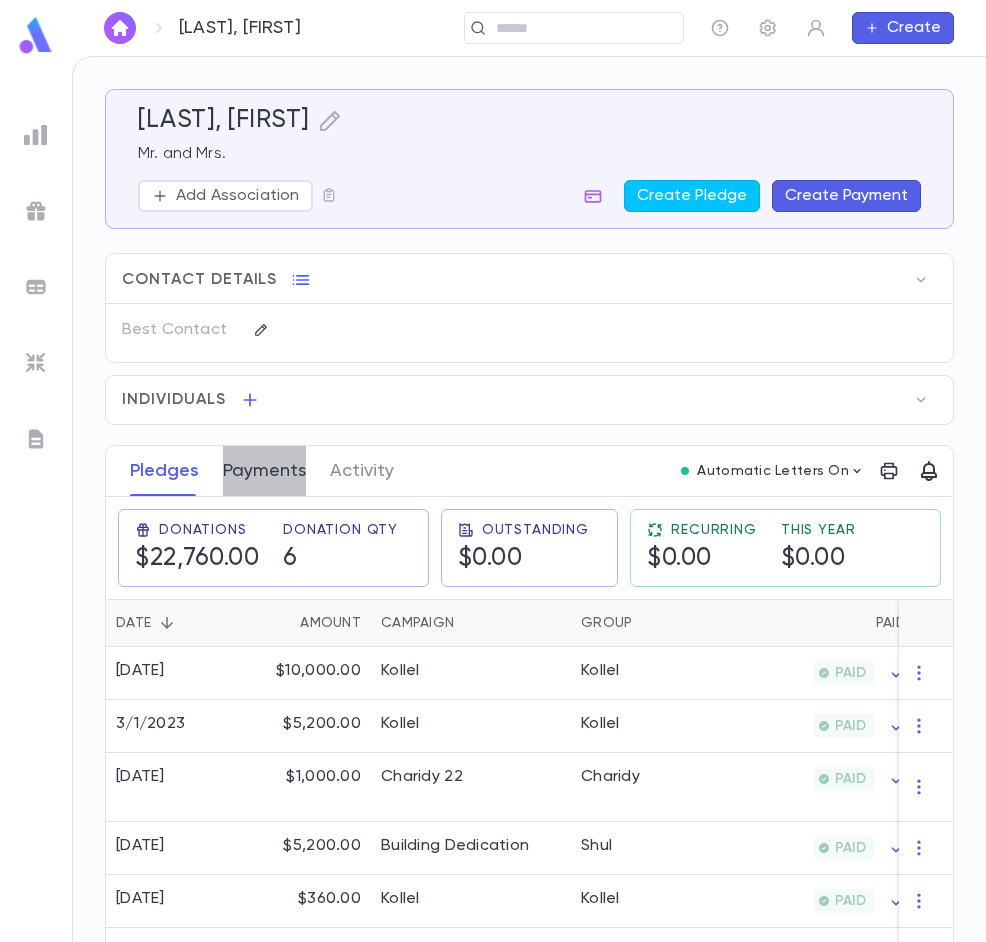 click on "Payments" at bounding box center (264, 471) 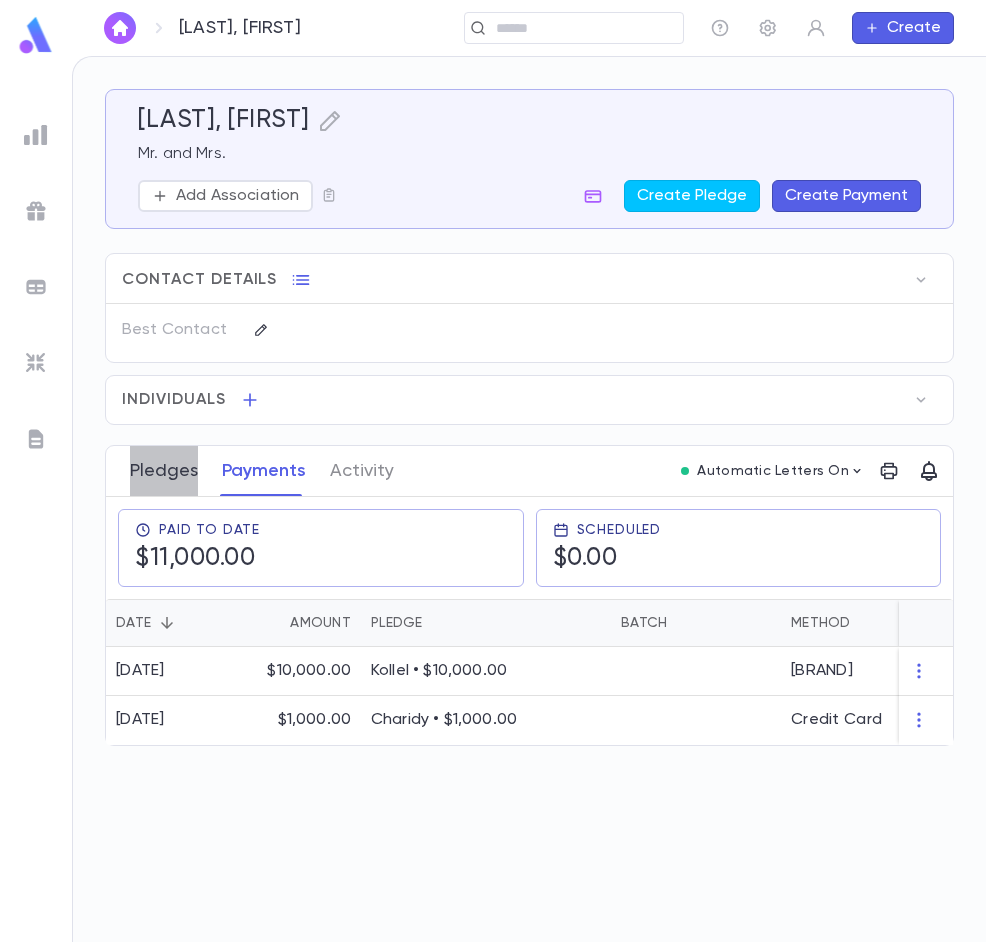 click on "Pledges" at bounding box center (164, 471) 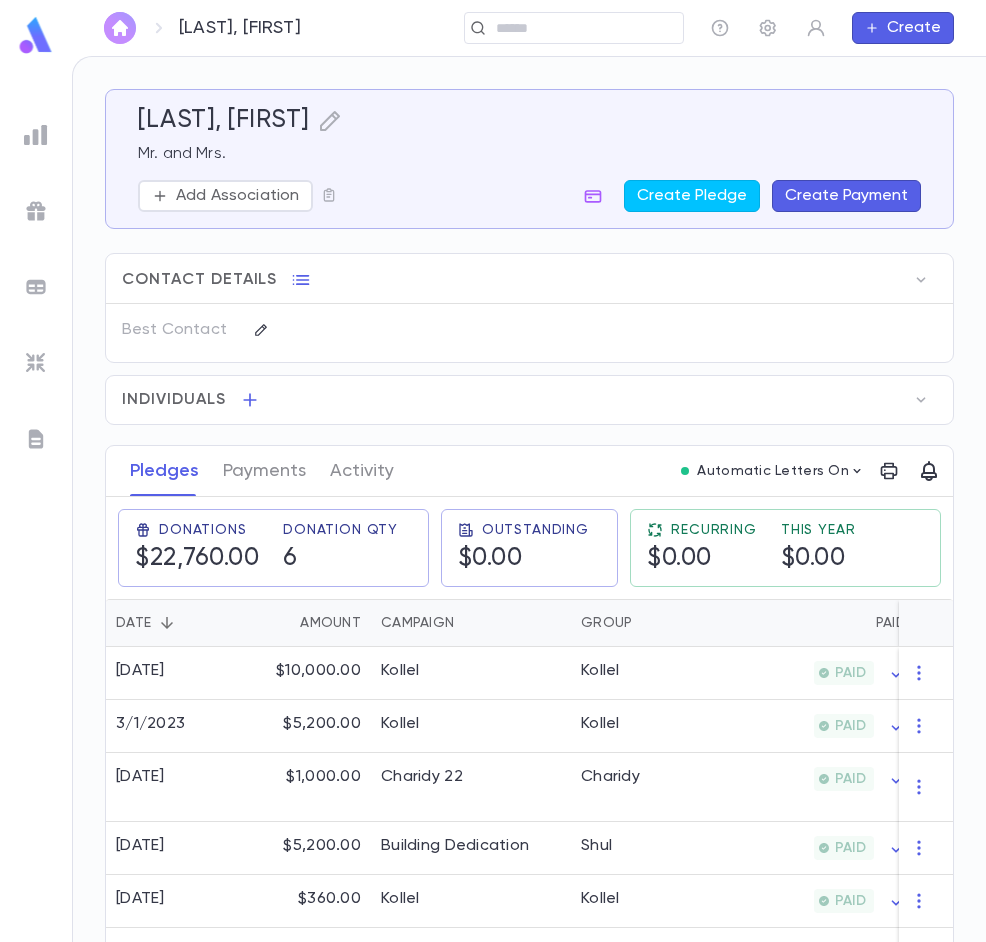 click at bounding box center [120, 28] 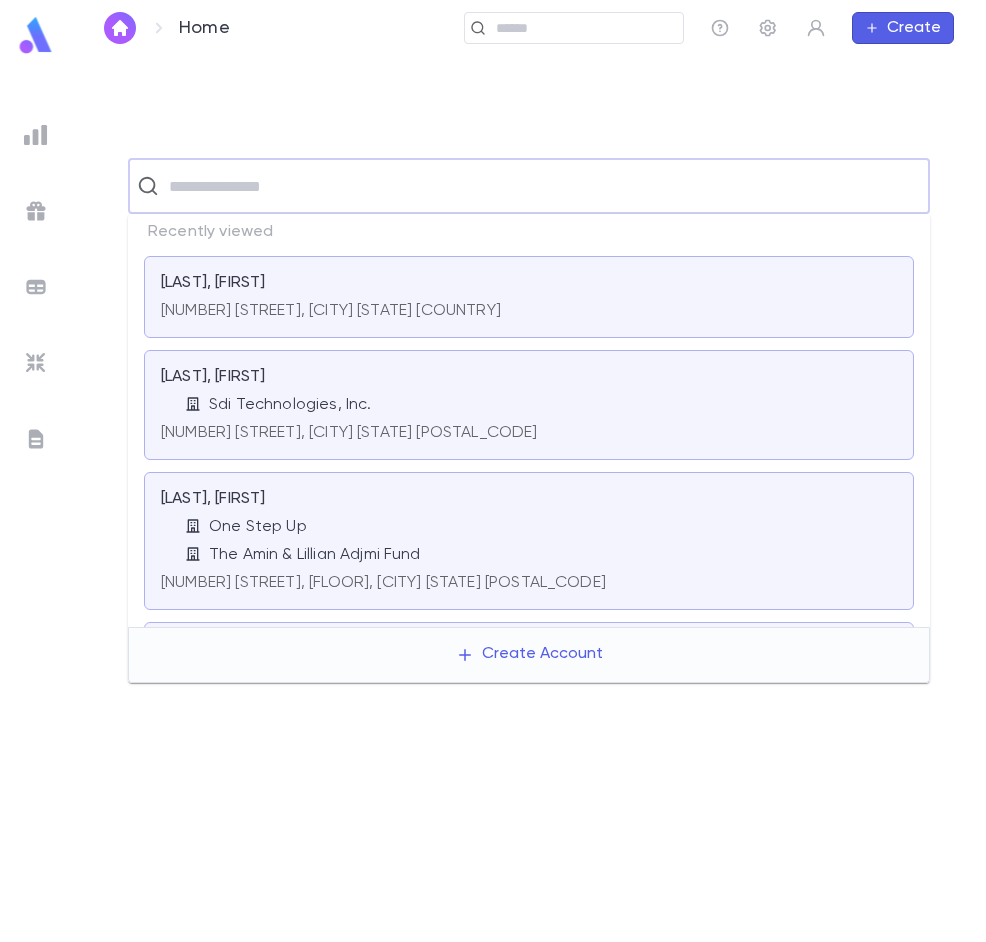 click at bounding box center [542, 186] 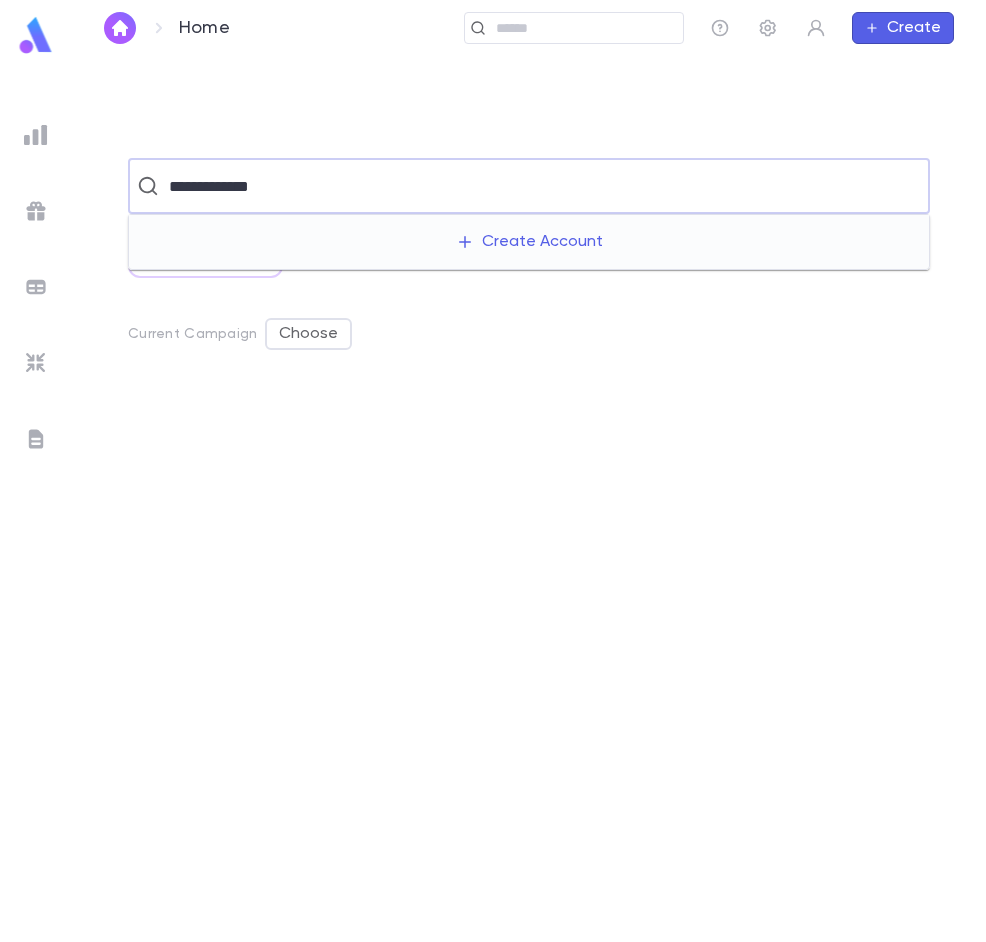 type on "**********" 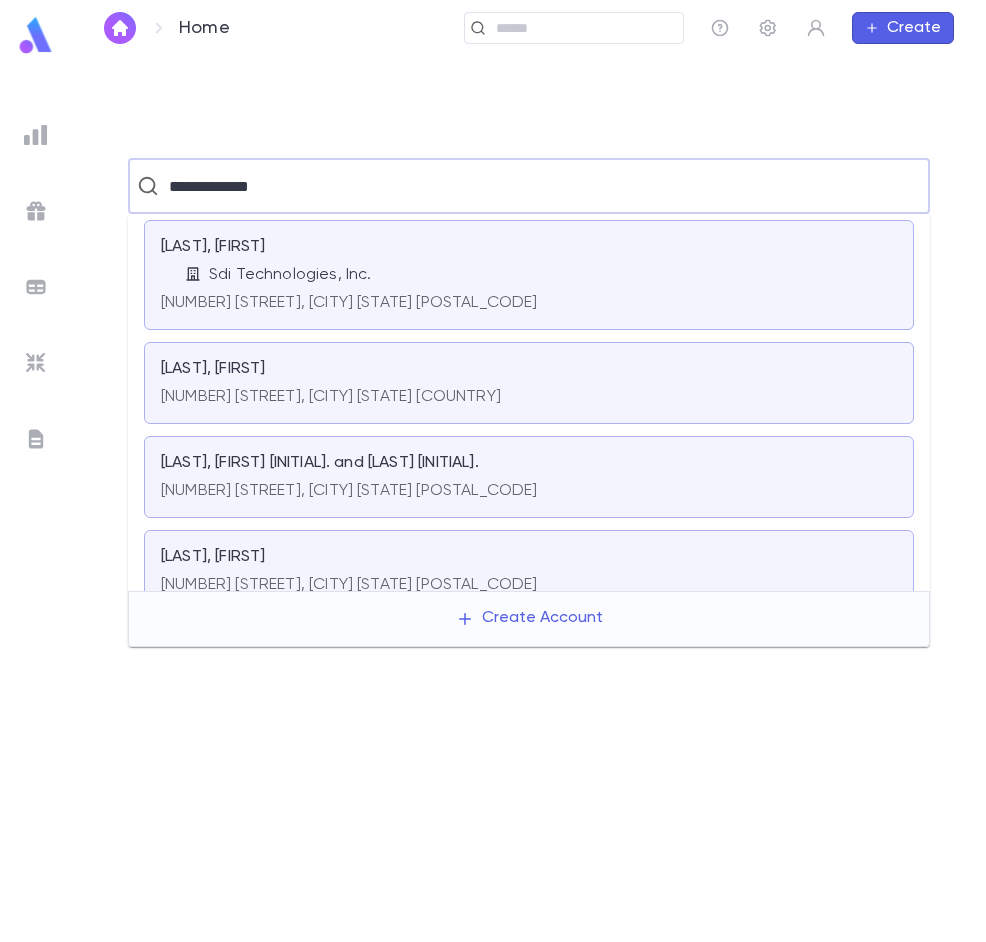 scroll, scrollTop: 27, scrollLeft: 0, axis: vertical 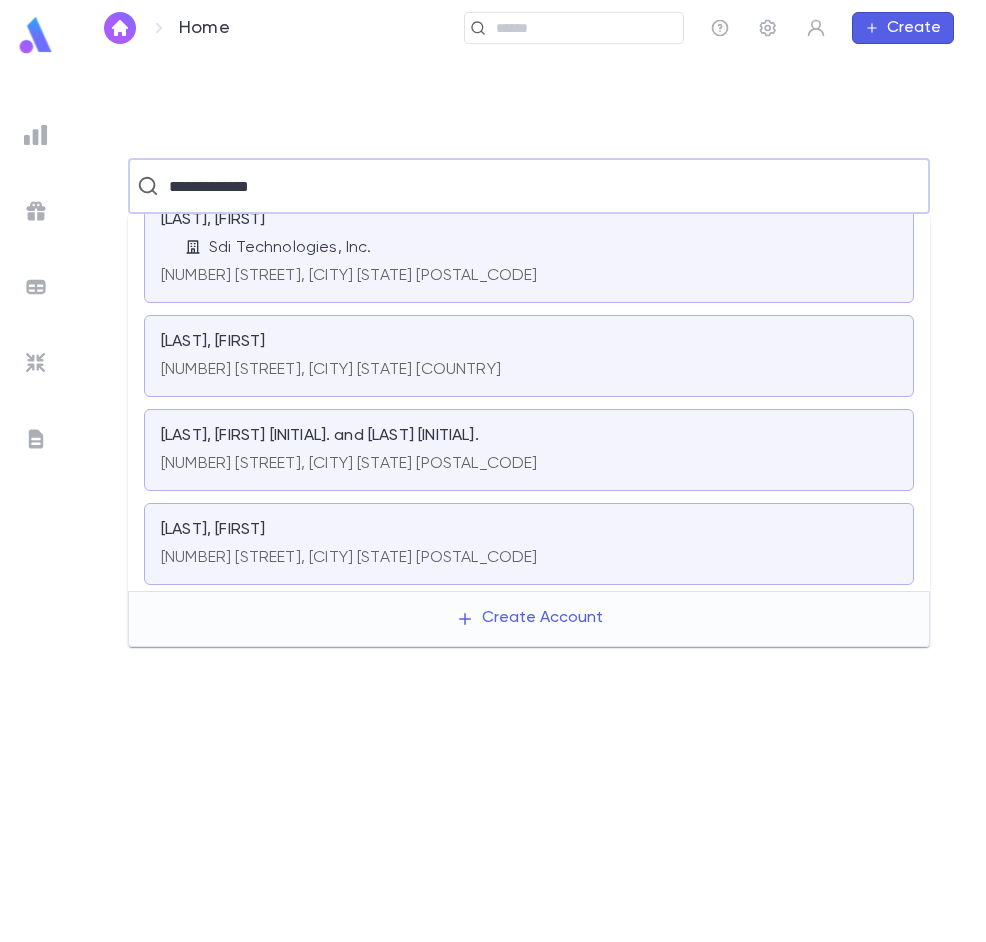 click on "[NUMBER] [STREET], [CITY] [STATE] [POSTAL_CODE]" at bounding box center (349, 464) 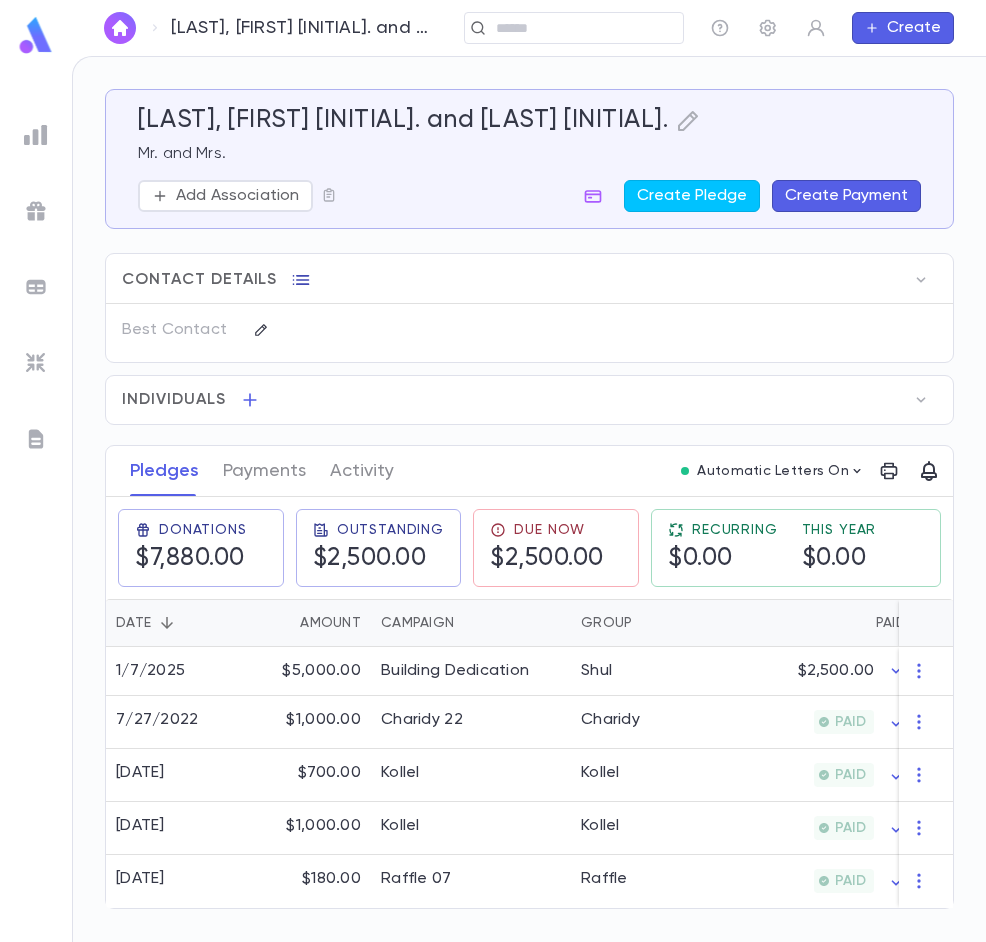 click 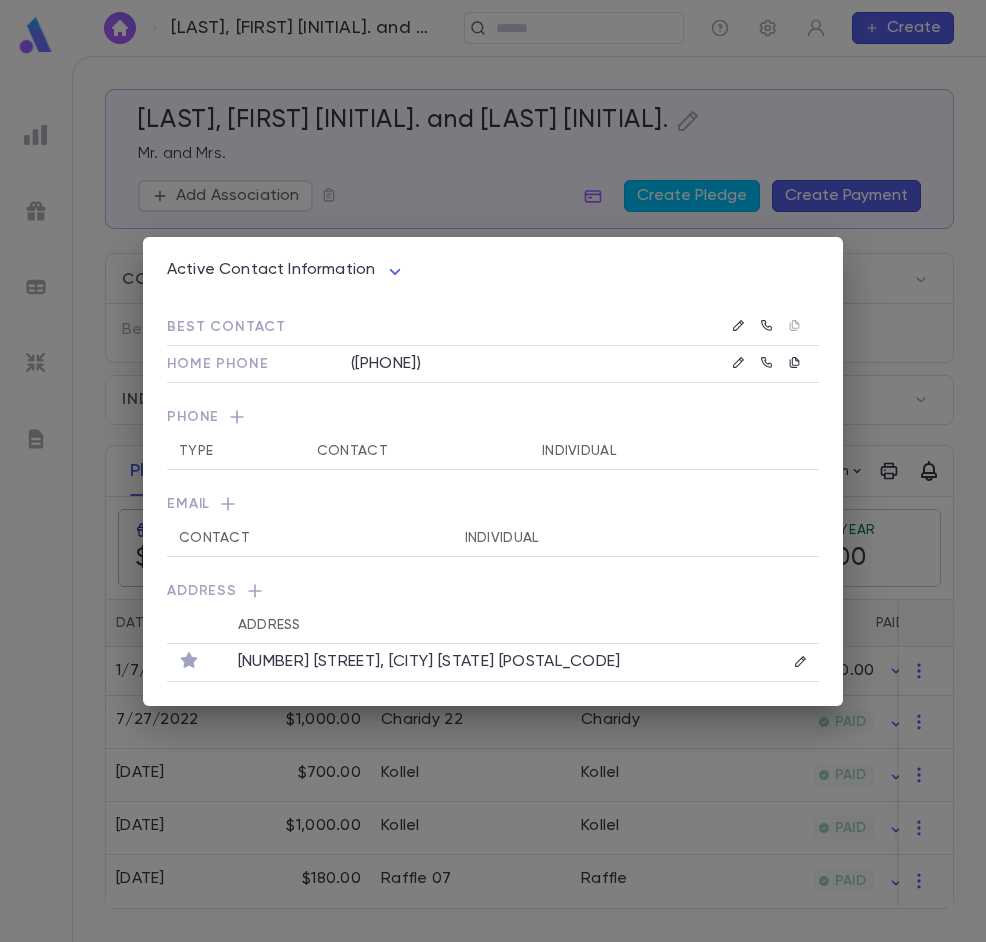 click on "Active Contact Information **** Best Contact Home Phone ([PHONE]) Phone Type Contact Individual Email Contact Individual Address Address [NUMBER] [STREET], [CITY] [STATE] [POSTAL_CODE]" at bounding box center [493, 471] 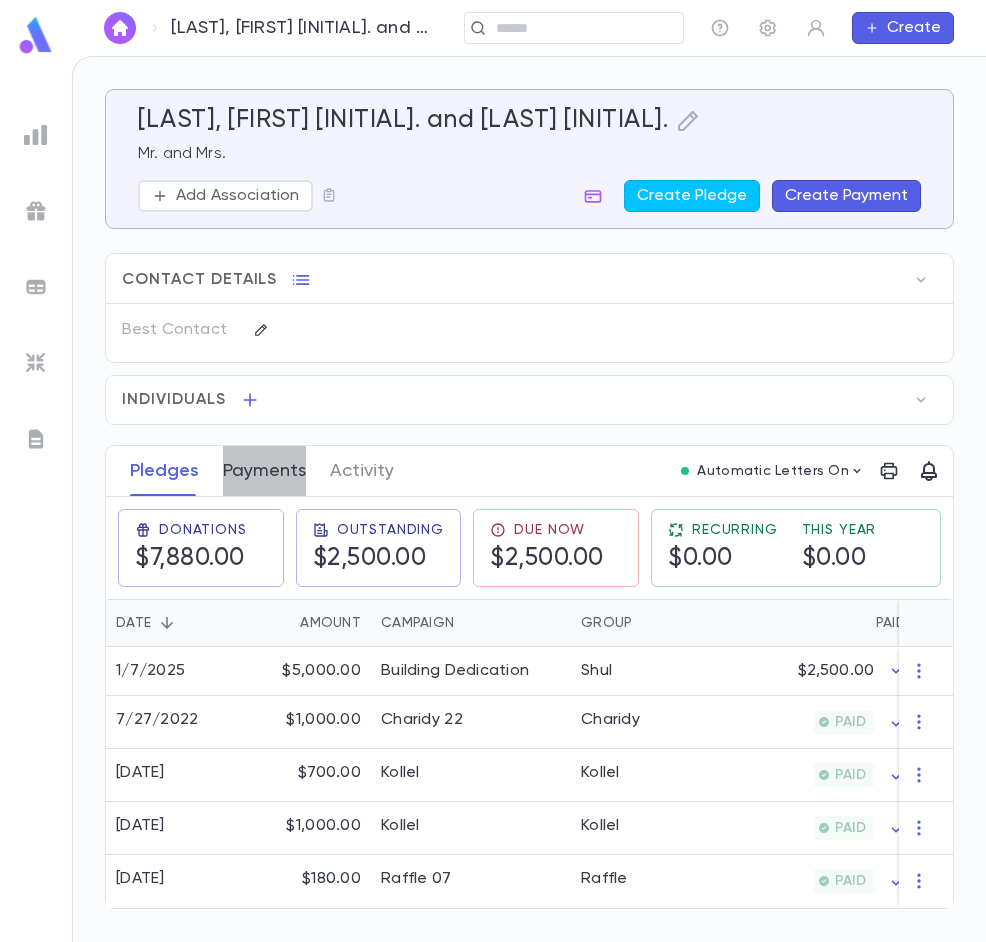click on "Payments" at bounding box center [264, 471] 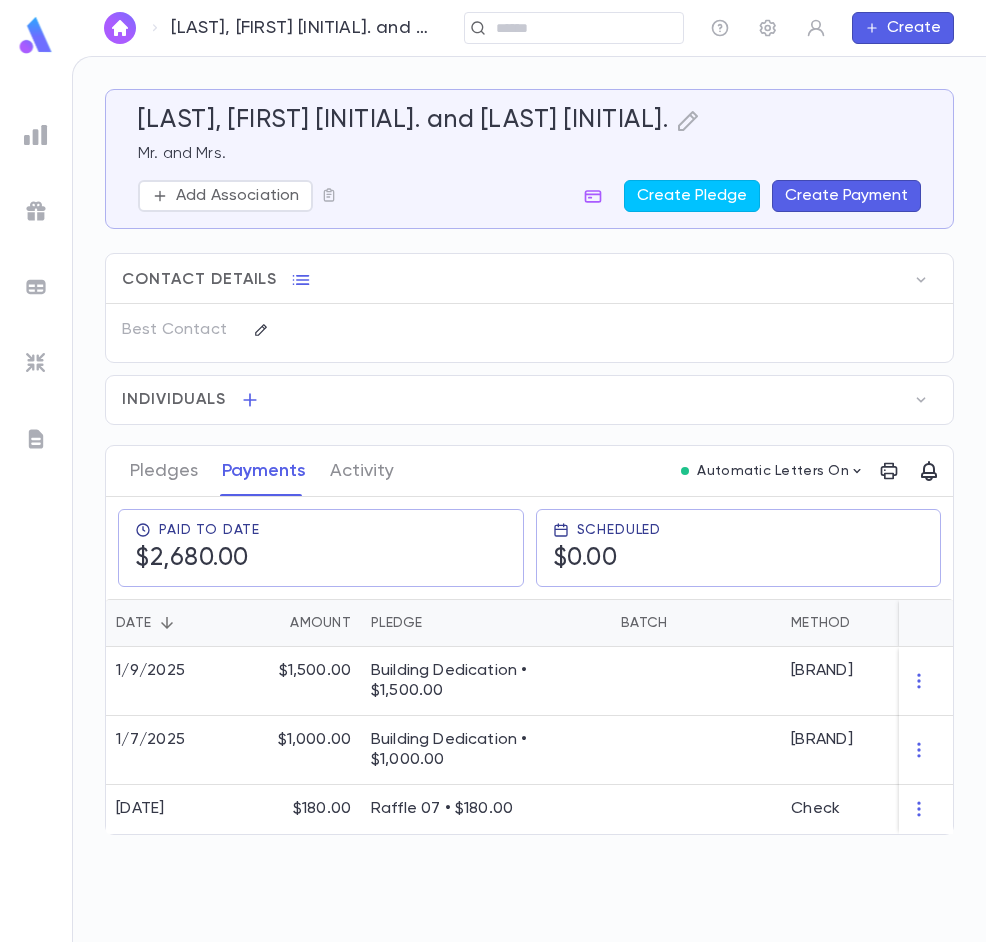 click on "Contact Details" at bounding box center [529, 275] 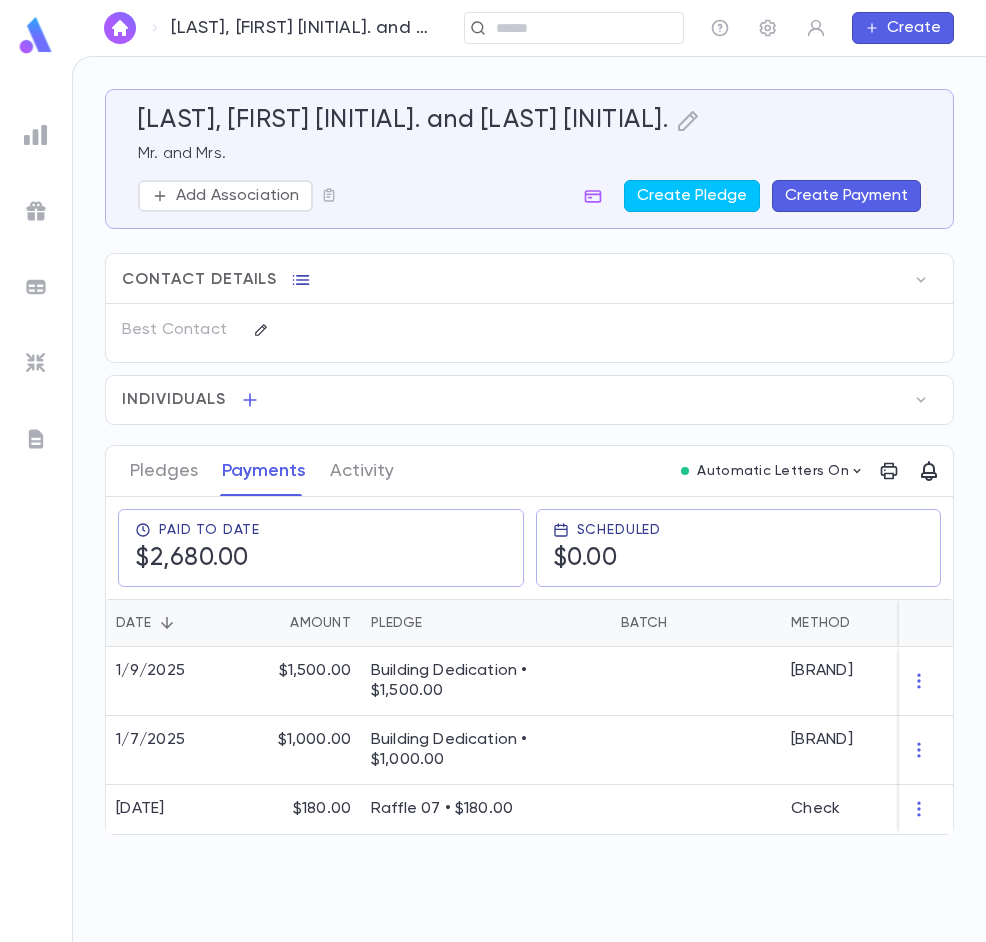 click 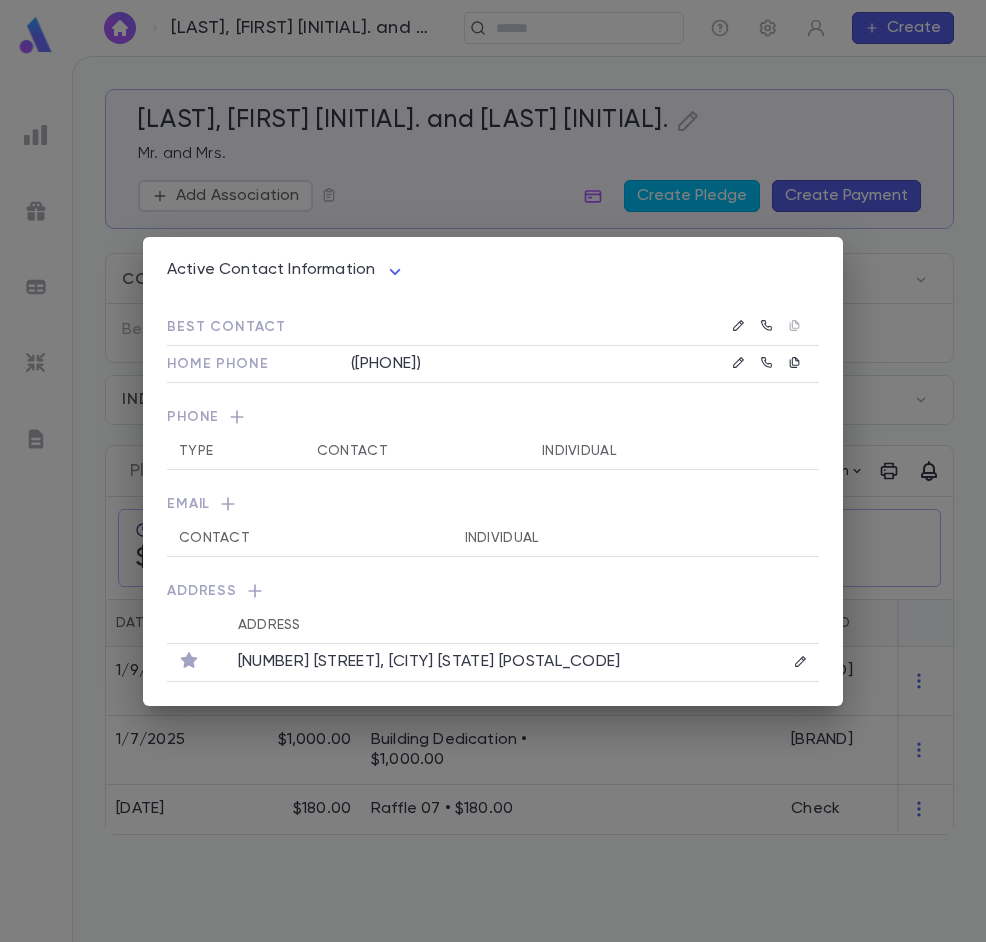 click on "Active Contact Information **** Best Contact Home Phone ([PHONE]) Phone Type Contact Individual Email Contact Individual Address Address [NUMBER] [STREET], [CITY] [STATE] [POSTAL_CODE]" at bounding box center (493, 471) 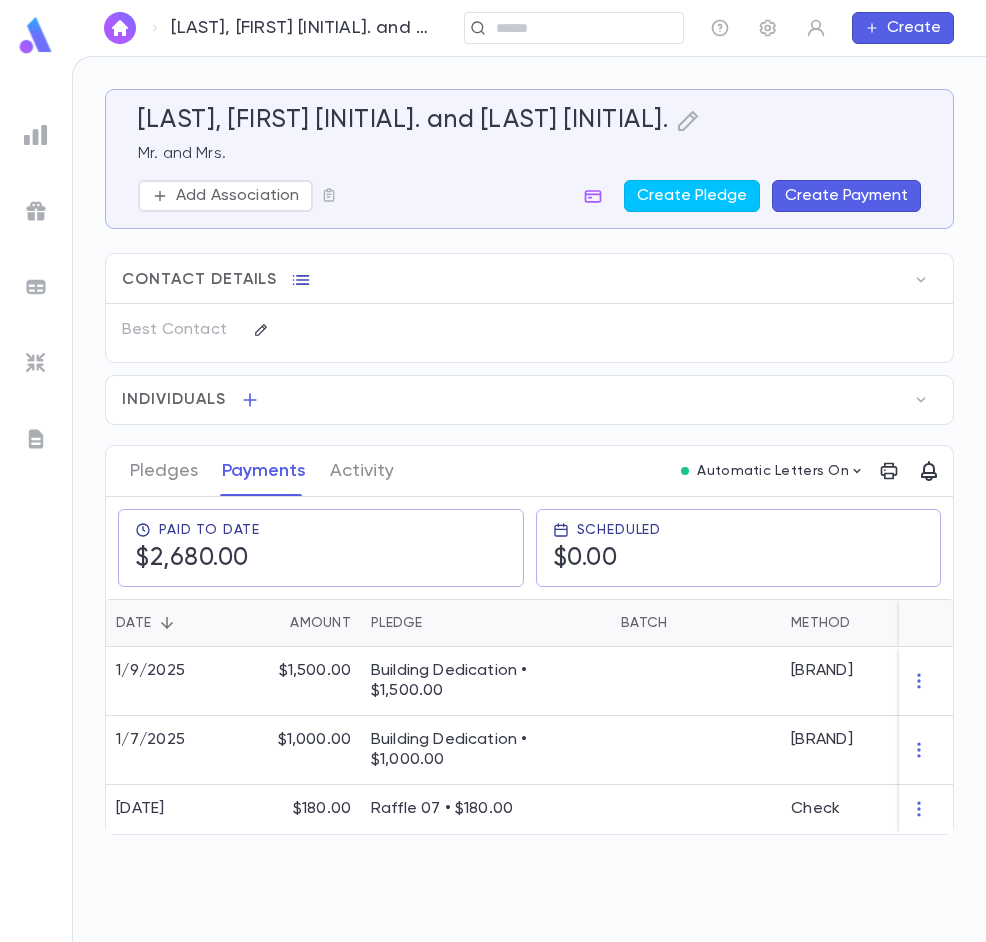 click 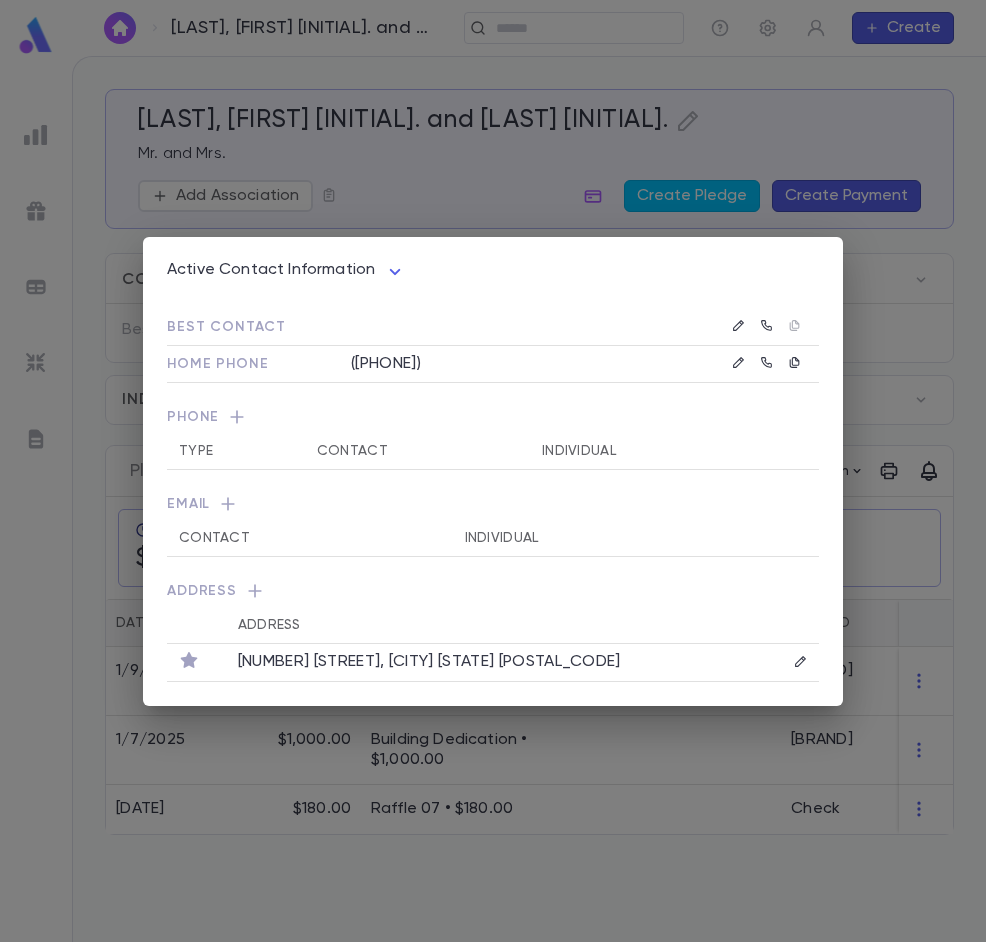 click 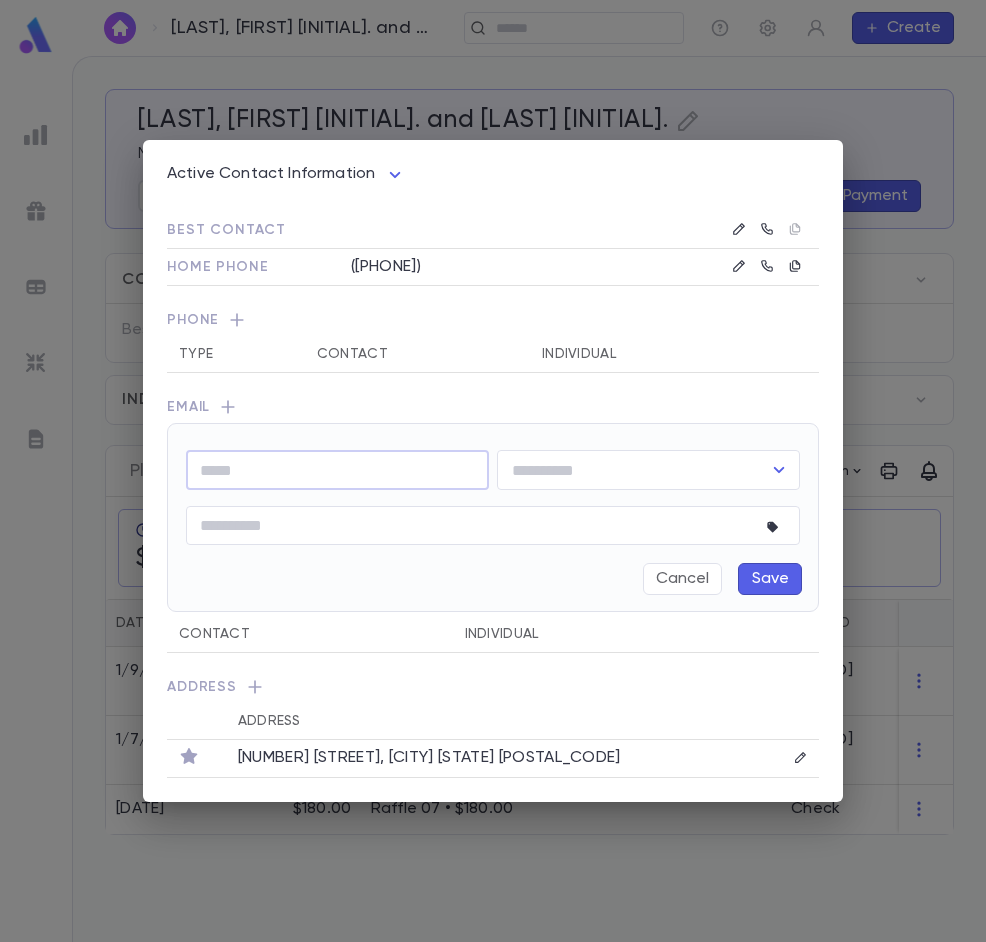 click at bounding box center (337, 470) 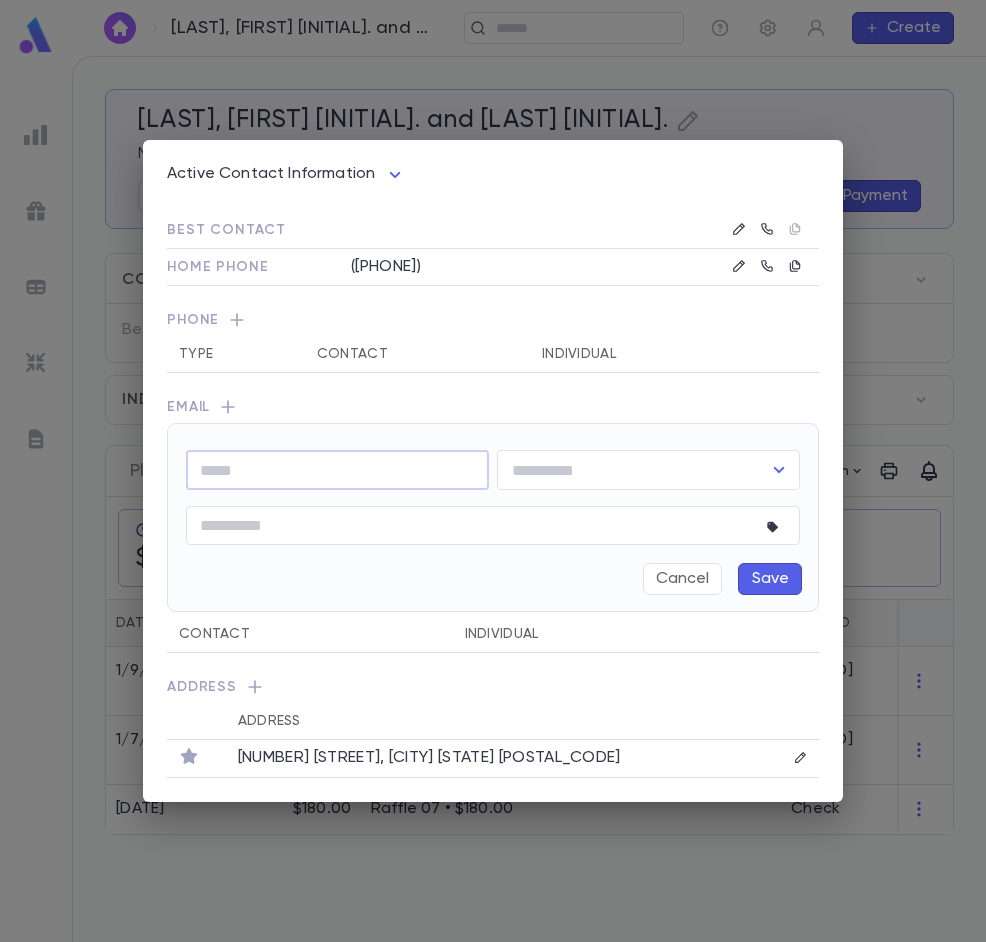 click on "Active Contact Information **** Best Contact Home Phone ([PHONE]) Phone Type Contact Individual Email ​ ​ * ​ Cancel Save Contact Individual Address Address [NUMBER] [STREET], [CITY] [STATE] [POSTAL_CODE]" at bounding box center [493, 471] 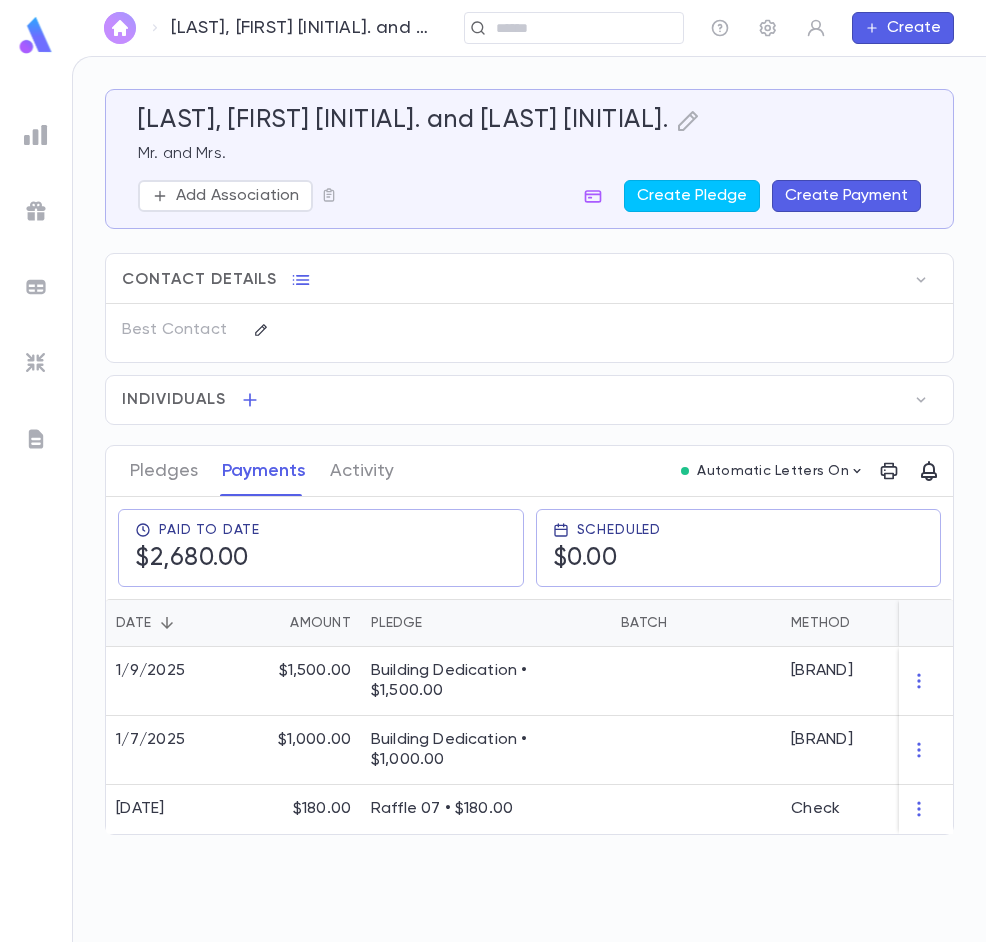 click at bounding box center [120, 28] 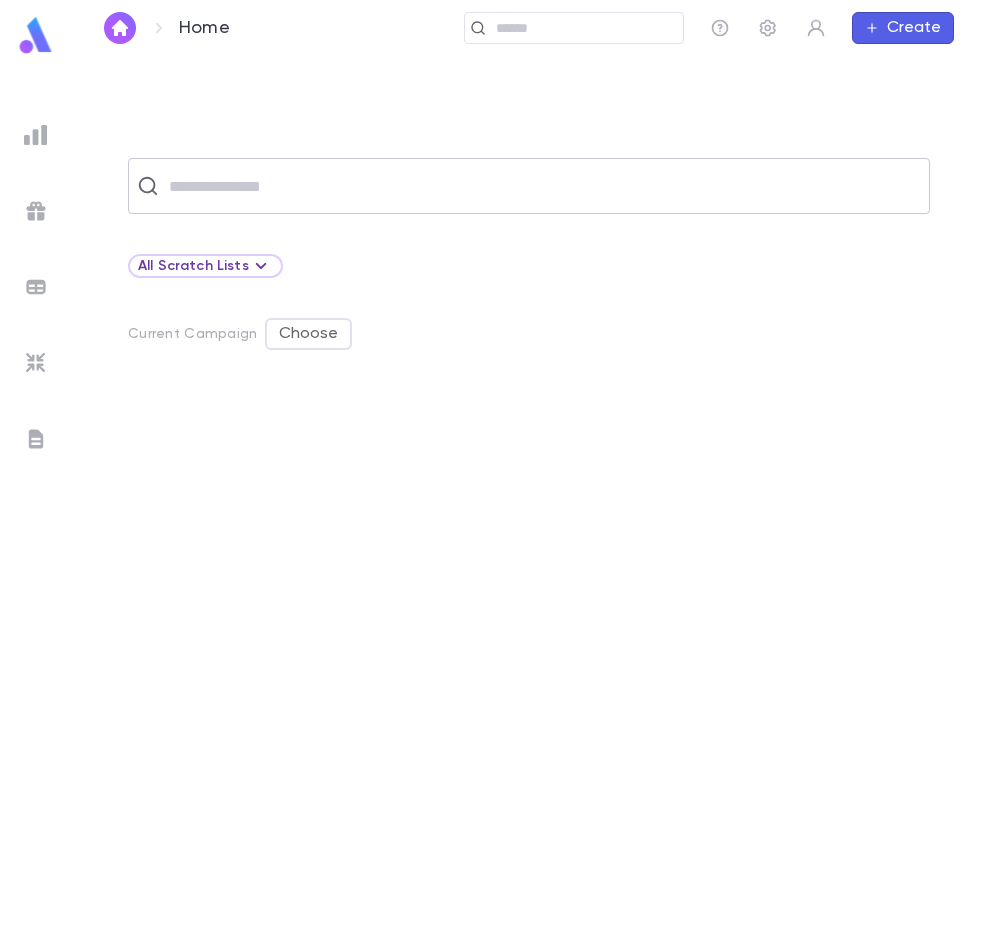 click at bounding box center (542, 186) 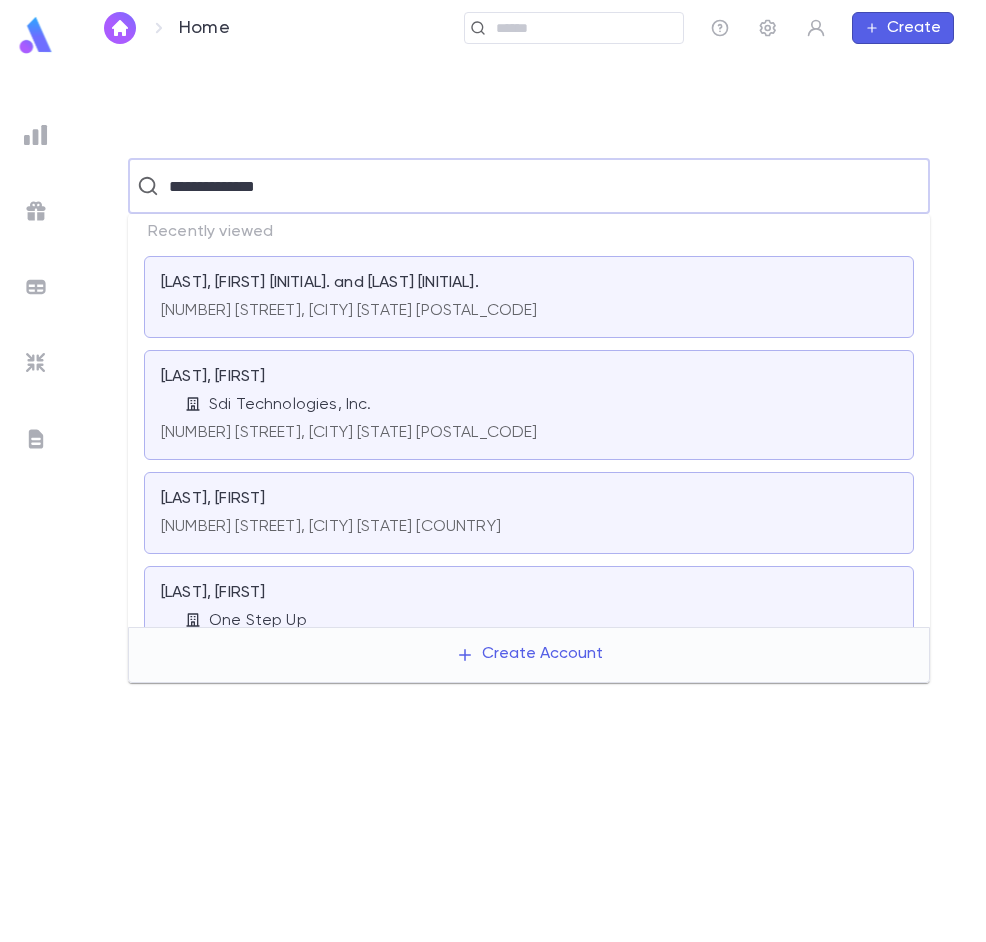 type on "**********" 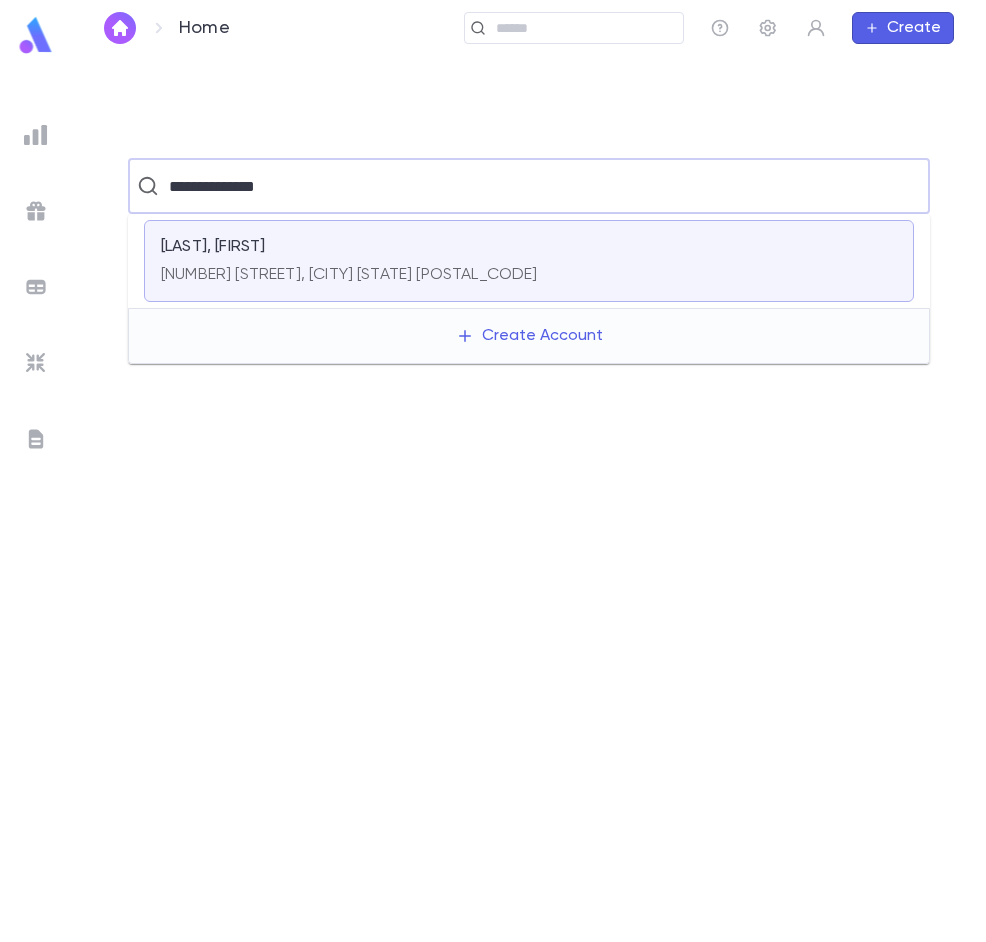 click on "[NUMBER] [STREET], [CITY] [STATE] [POSTAL_CODE]" at bounding box center (349, 275) 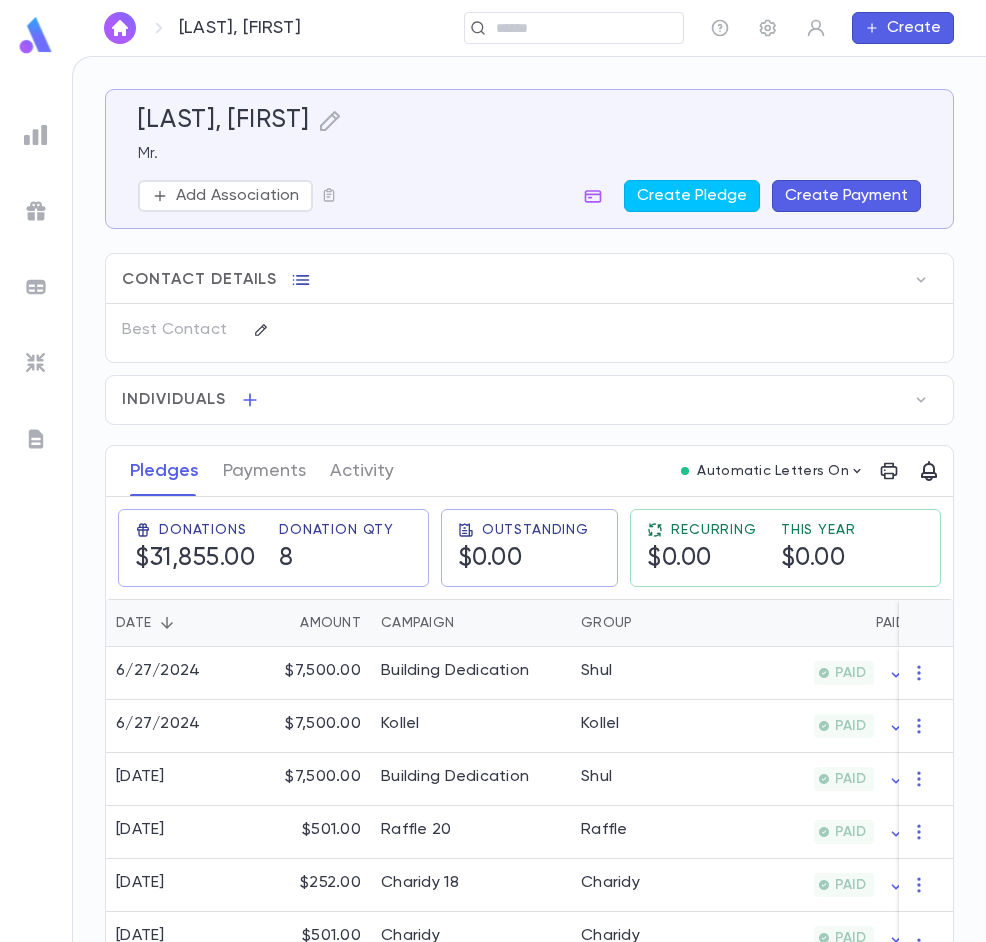 click 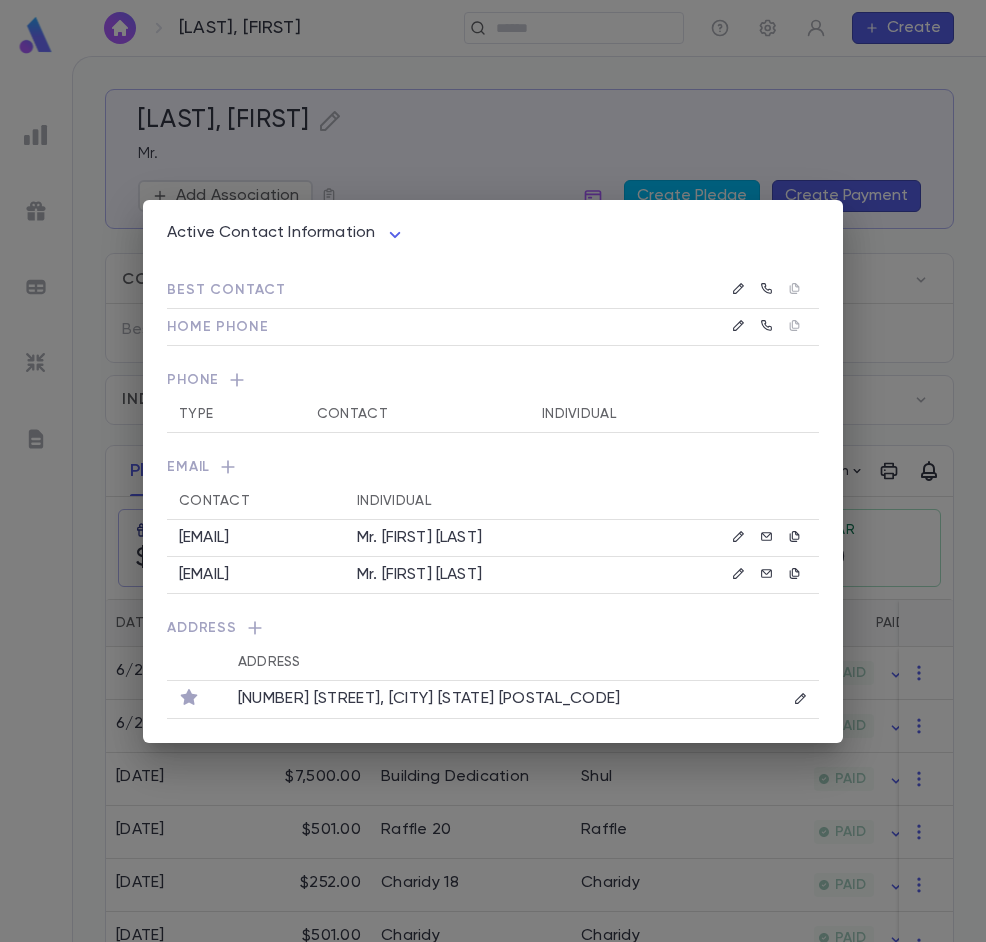 click on "Active Contact Information **** Best Contact Home Phone Phone Type Contact Individual Email Contact Individual [EMAIL] Mr. [FIRST] [LAST] [EMAIL] Mr. [FIRST] [LAST] Address Address [NUMBER] [STREET], [CITY] [STATE] [POSTAL_CODE]" at bounding box center (493, 471) 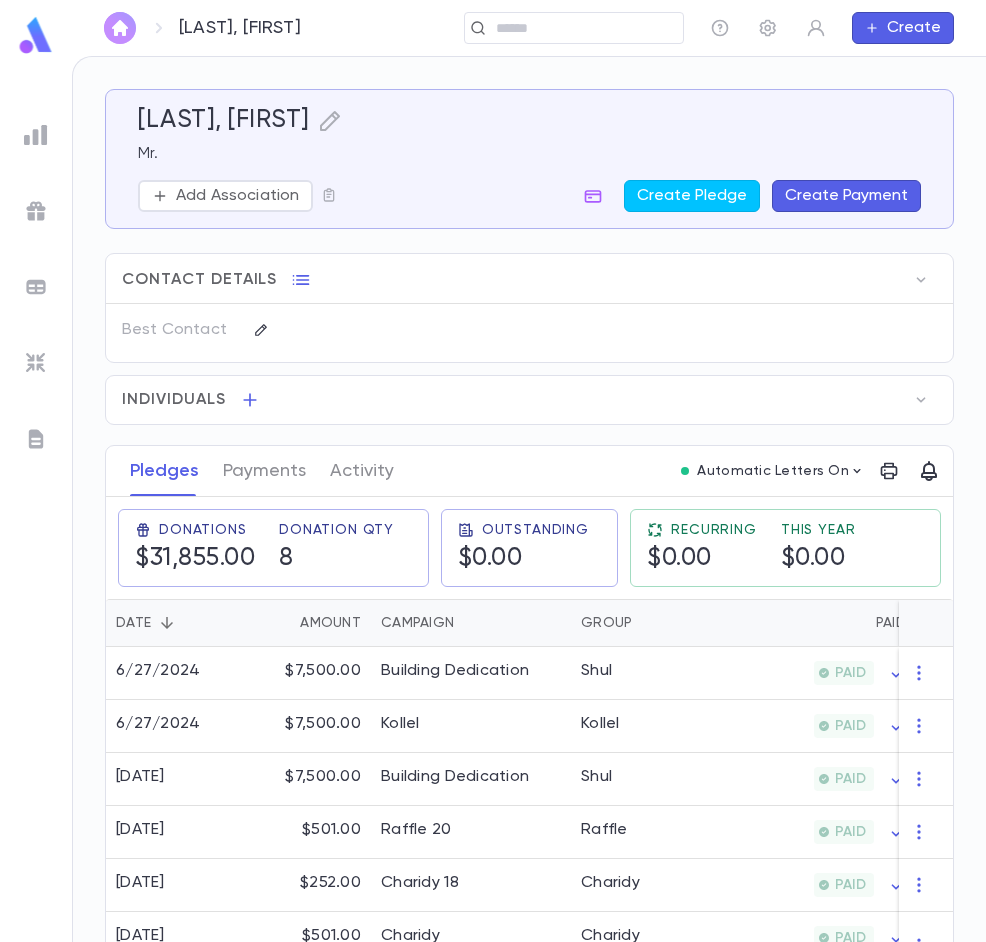 click at bounding box center [120, 28] 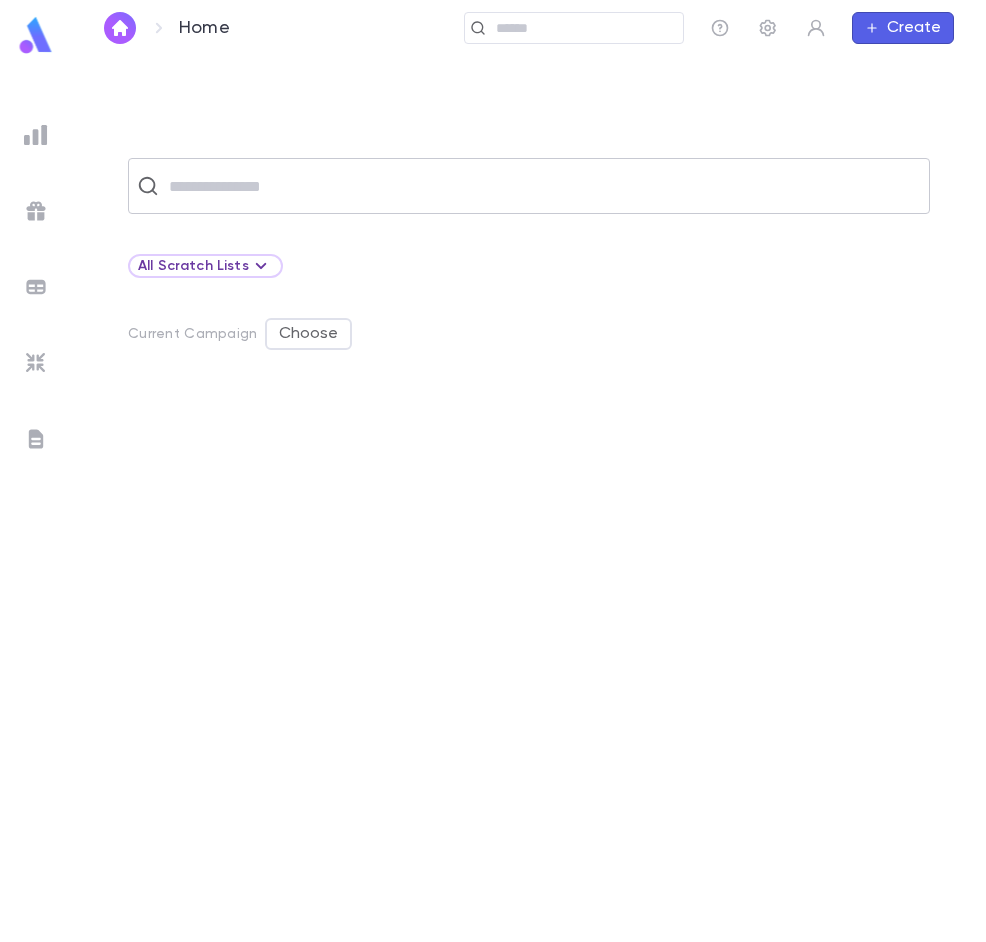 click at bounding box center [542, 186] 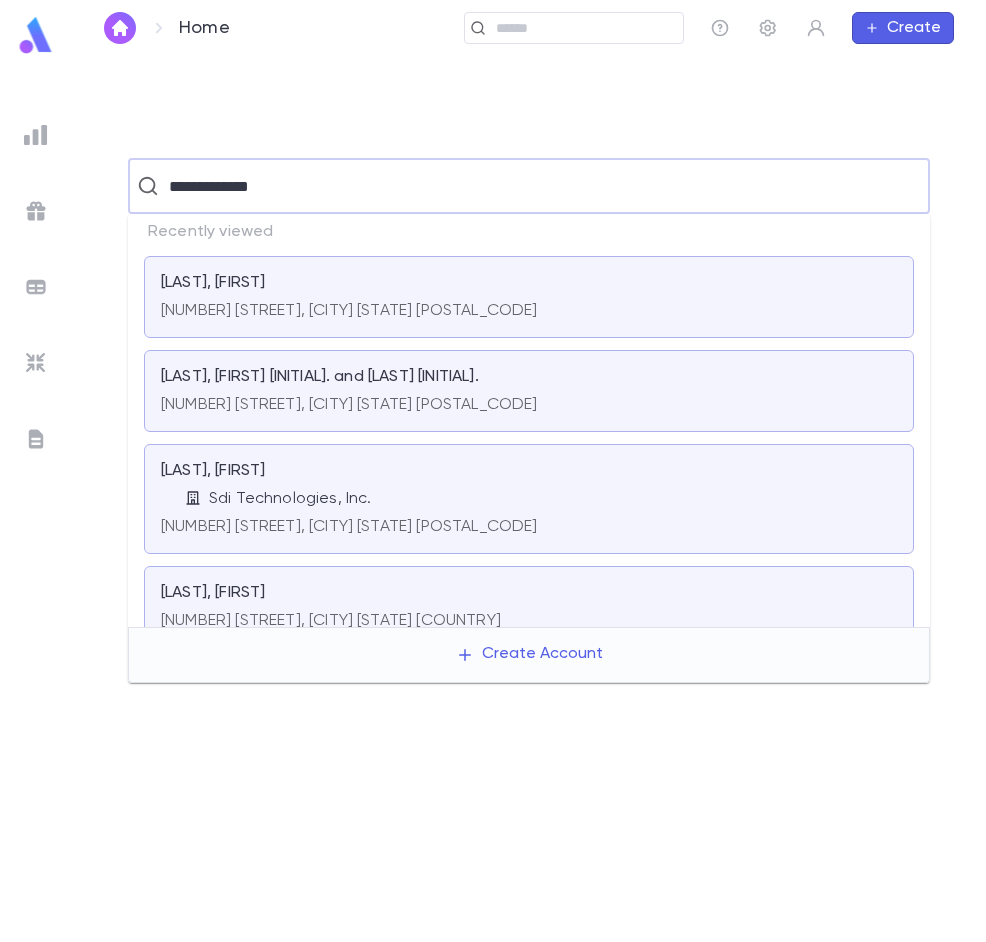 type on "**********" 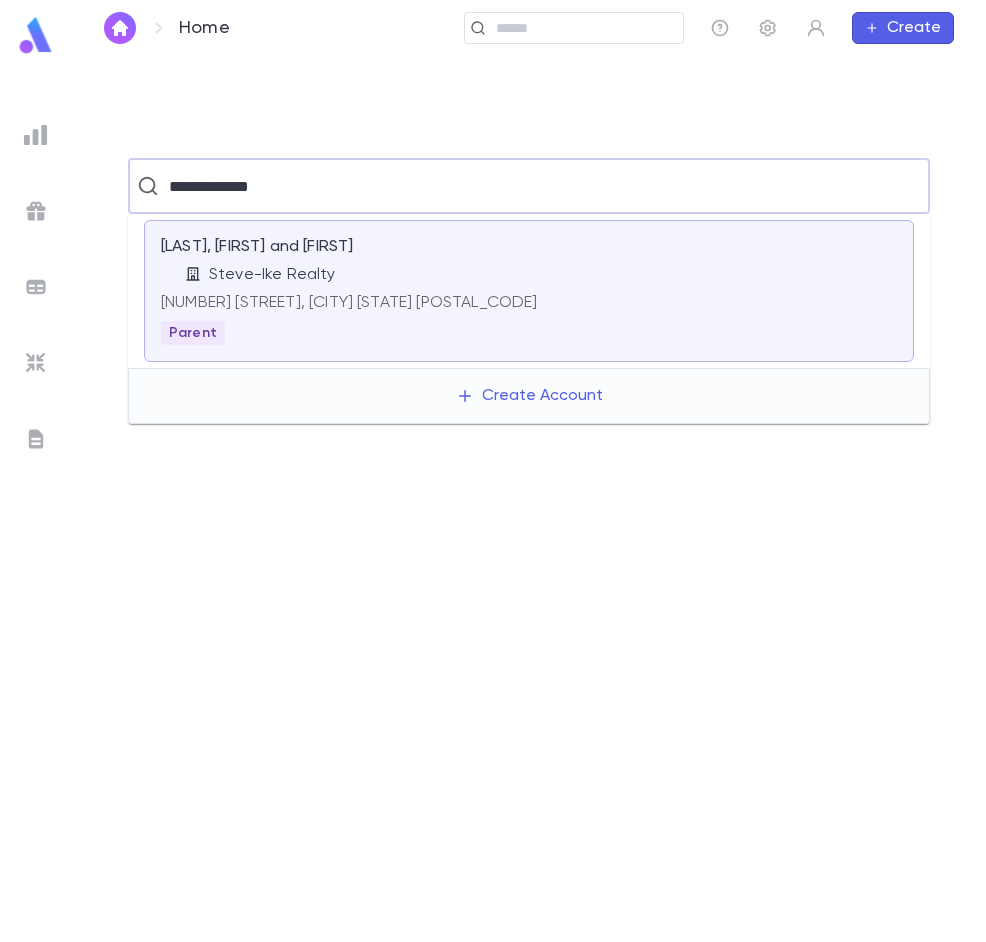 click on "[NUMBER] [STREET], [CITY] [STATE] [POSTAL_CODE]" at bounding box center (529, 303) 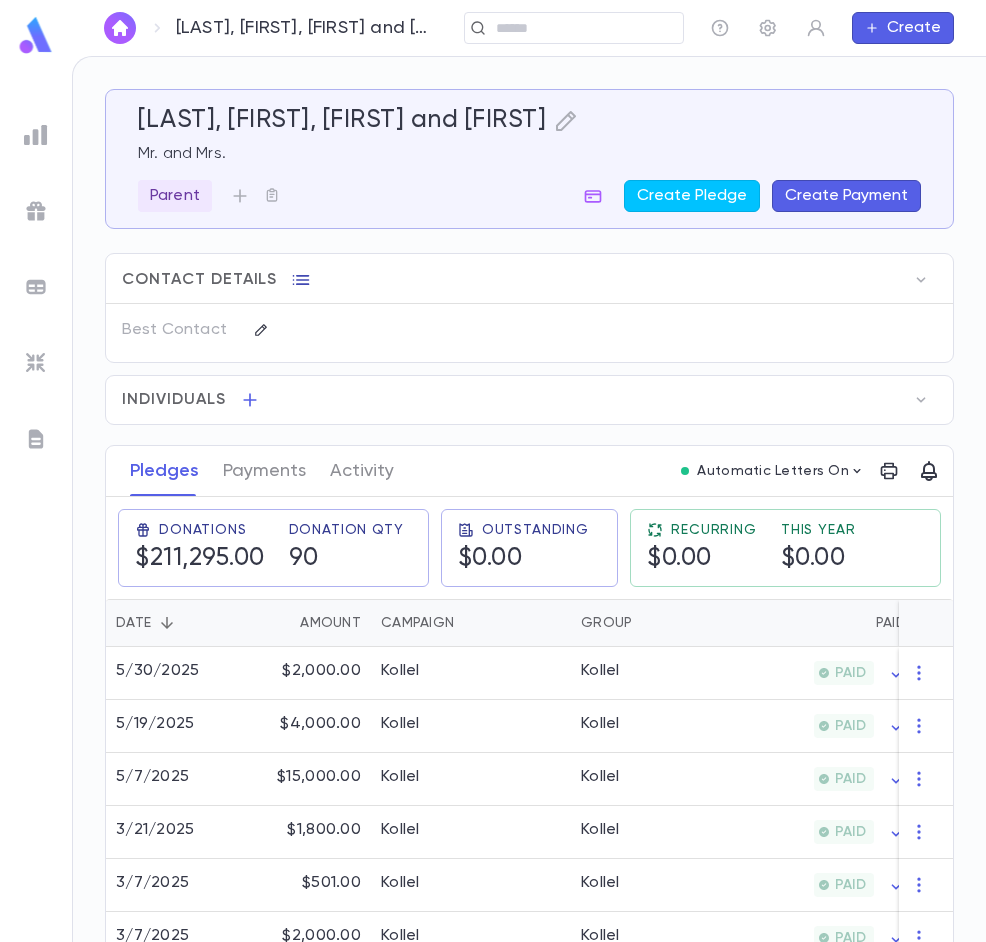 click 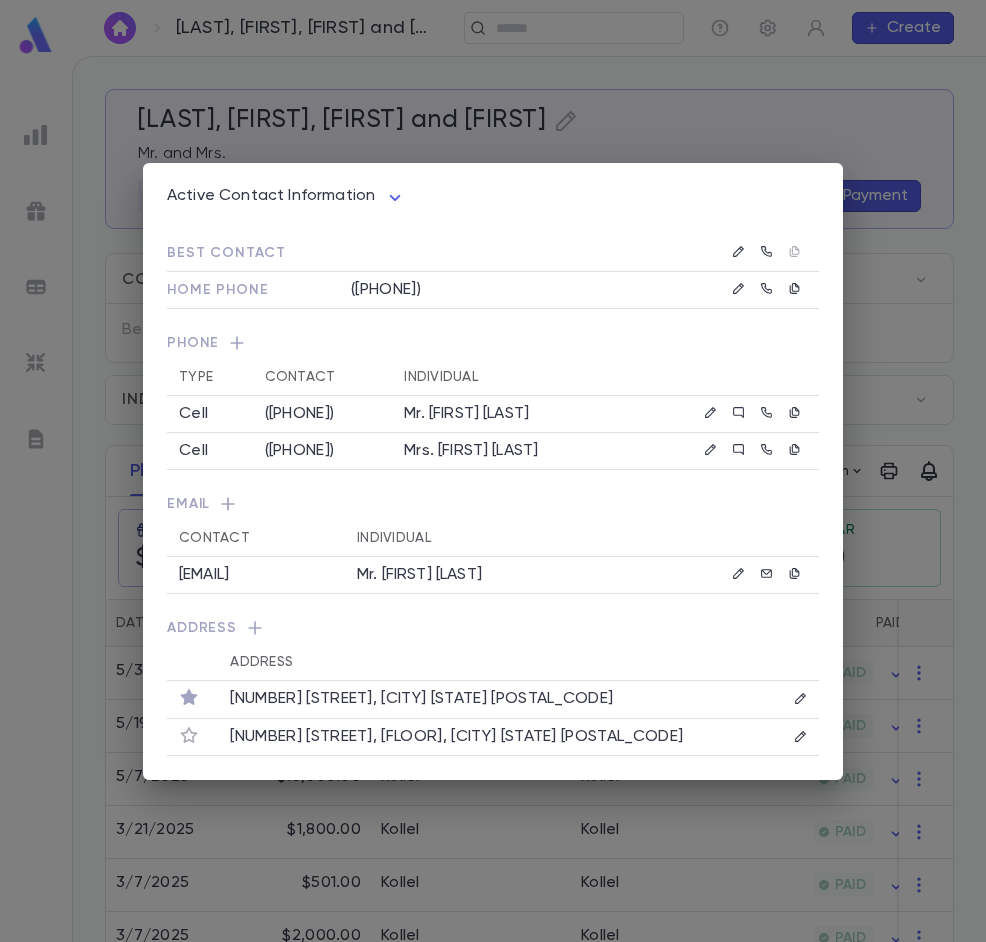 click on "Active Contact Information **** Best Contact Home Phone ([PHONE]) Phone Type Contact Individual Cell ([PHONE]) Mr. [FIRST] [LAST] Cell ([PHONE]) Mr. [FIRST] [LAST] Email Contact Individual [EMAIL] Mr. [FIRST] [LAST] Address Address [NUMBER] [STREET], [CITY] [STATE] [NUMBER] [STREET], [CITY] [STATE]" at bounding box center (493, 471) 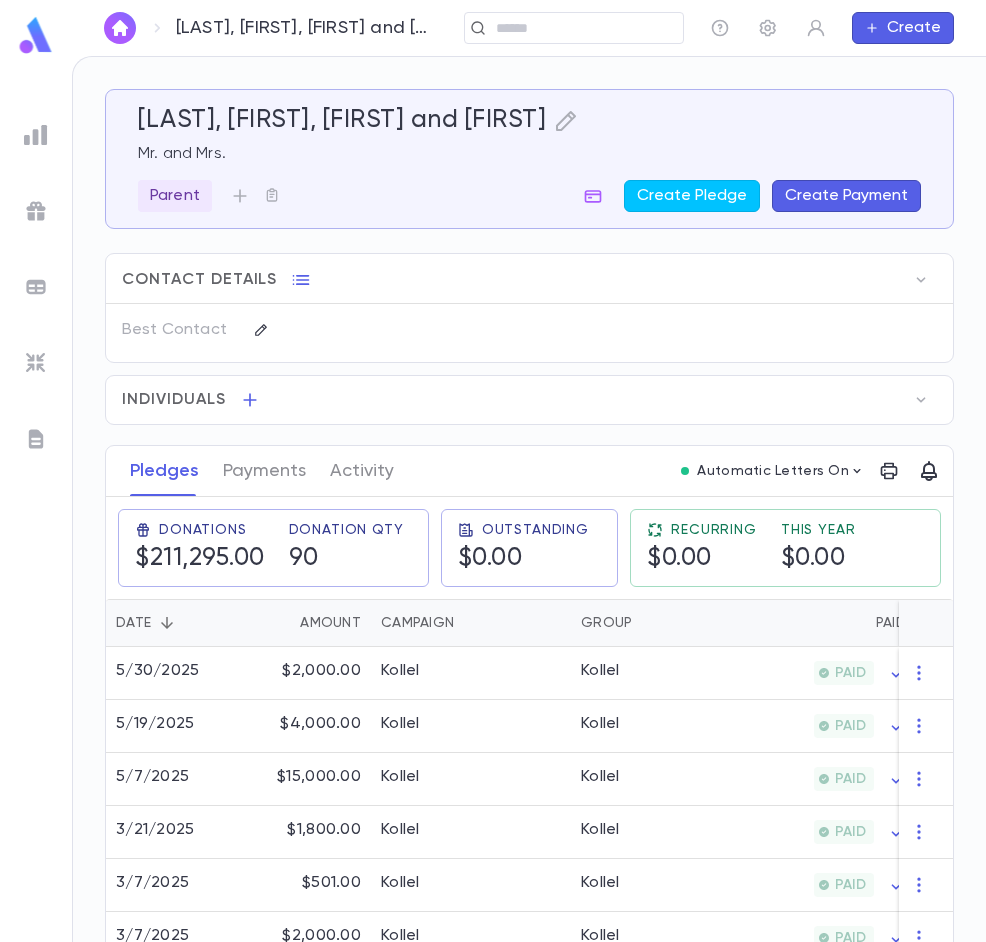 click at bounding box center [120, 28] 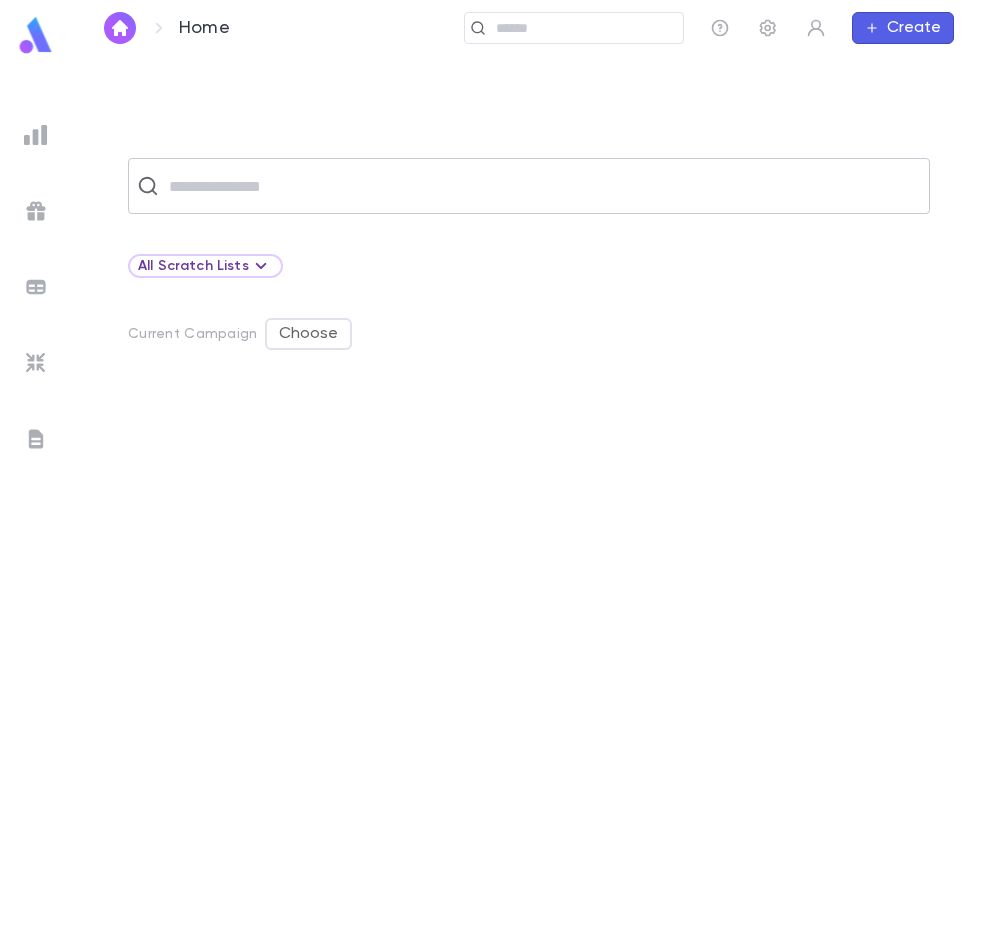 click on "​" at bounding box center [529, 186] 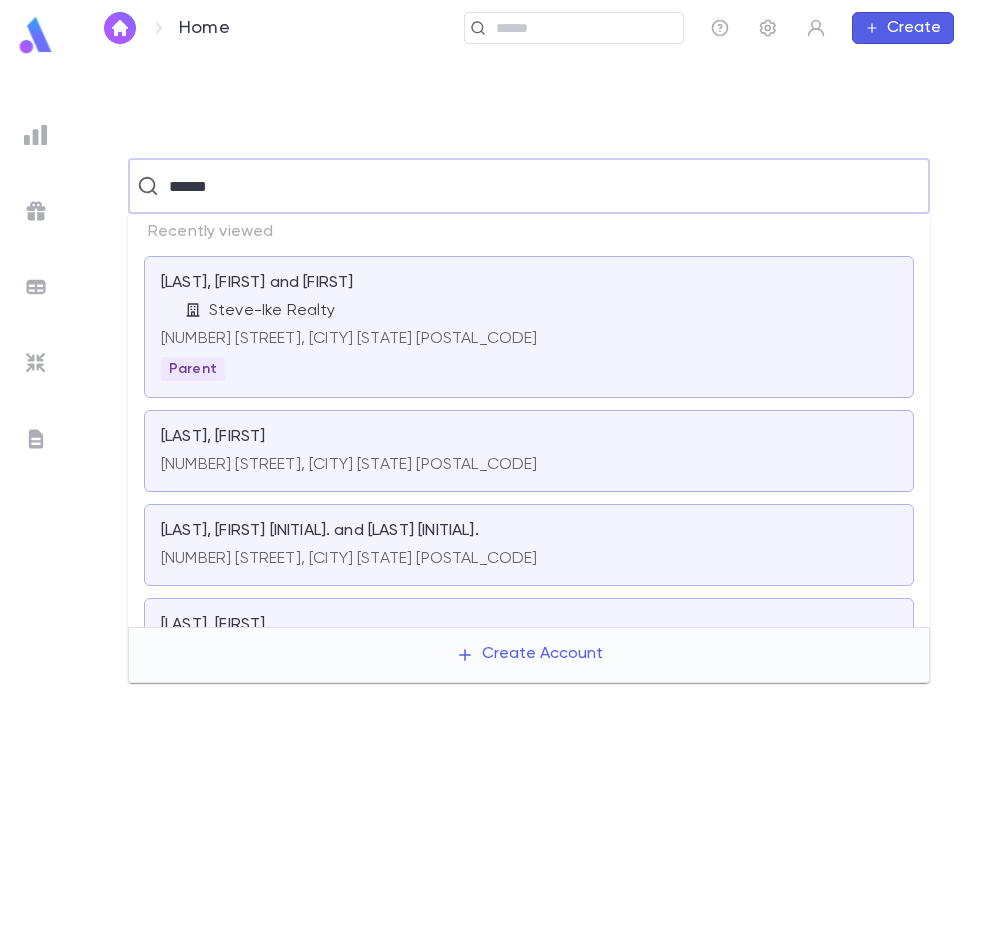 type on "******" 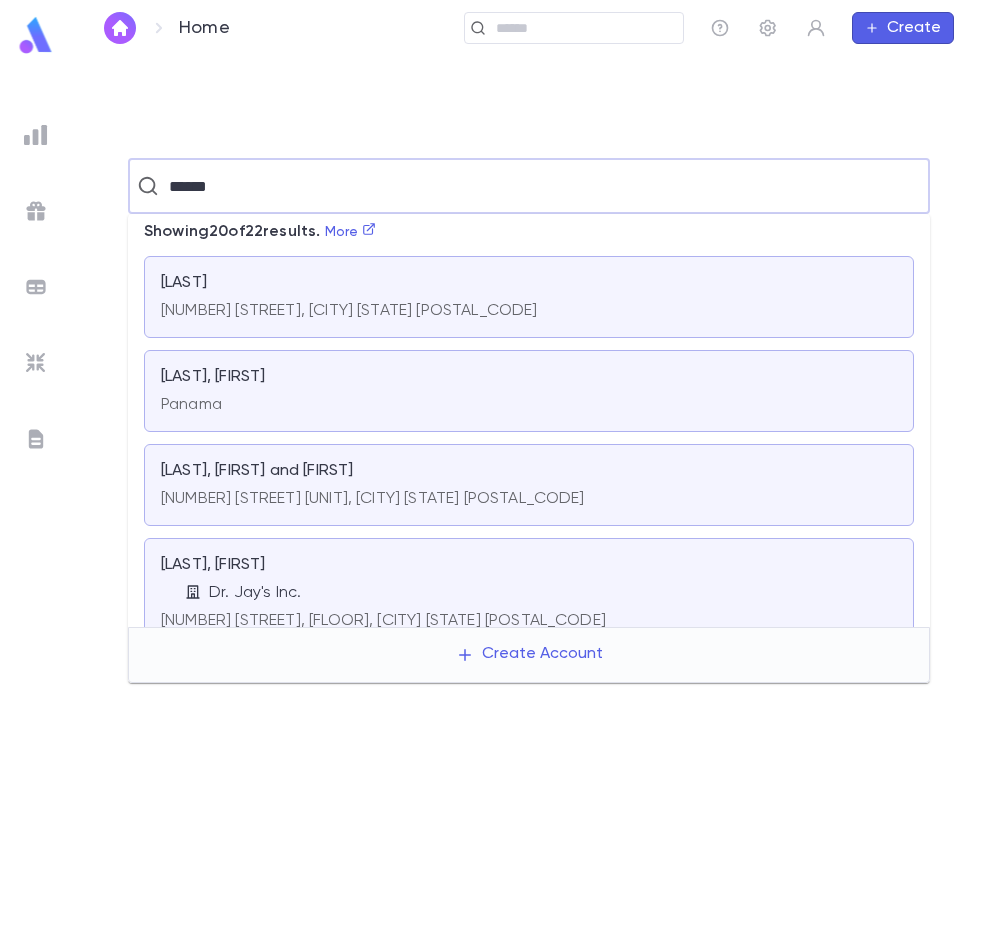 click on "[NUMBER] [STREET] [UNIT], [CITY] [STATE] [POSTAL_CODE]" at bounding box center (373, 495) 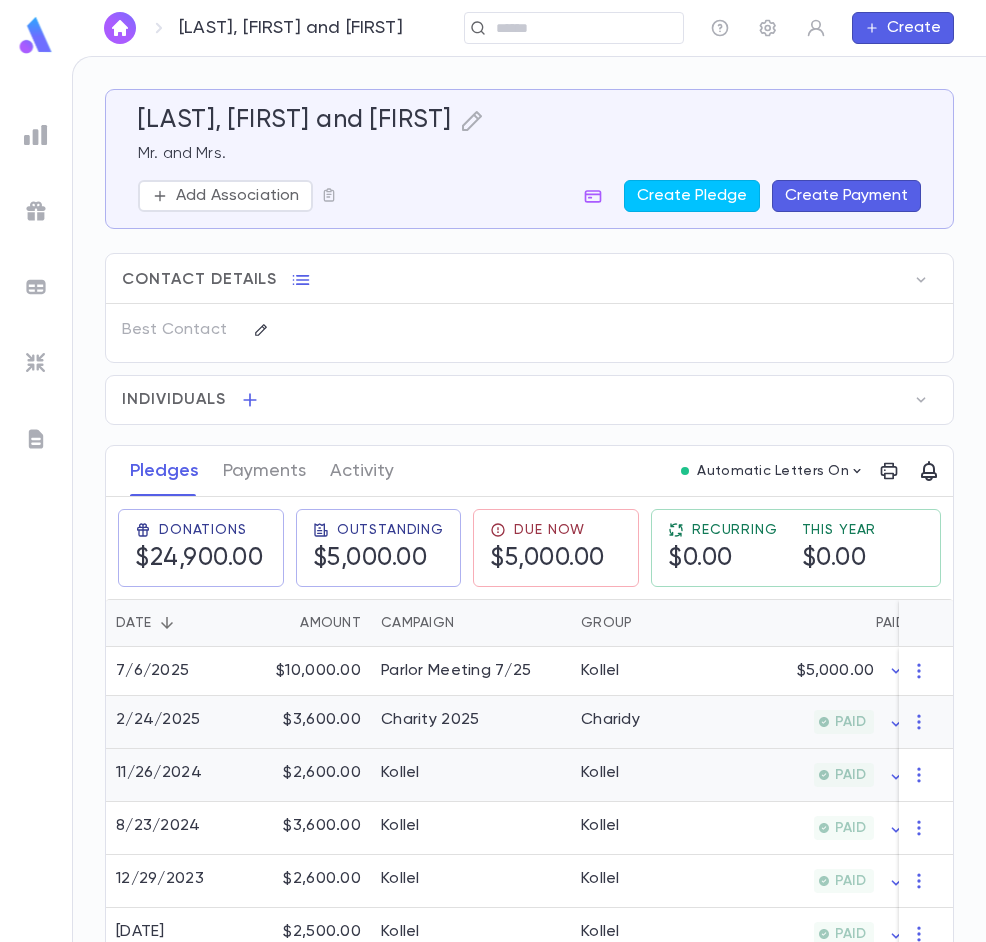 scroll, scrollTop: 28, scrollLeft: 0, axis: vertical 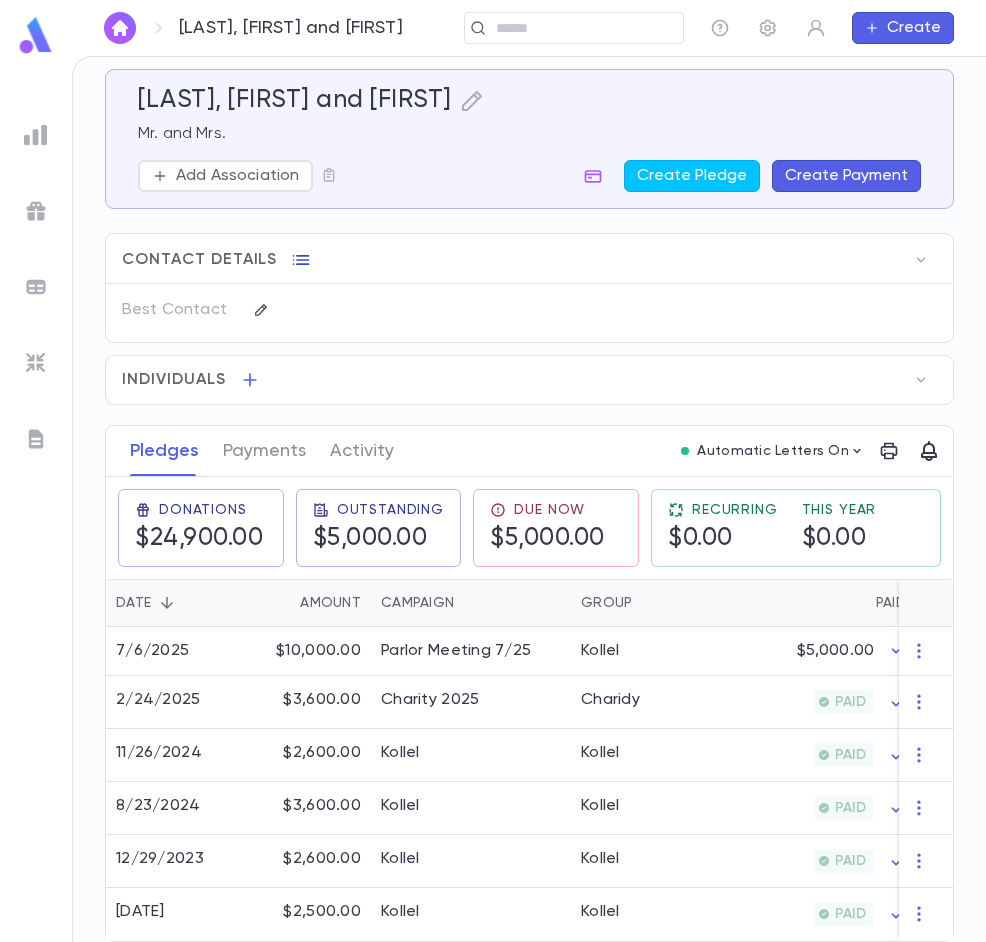 click 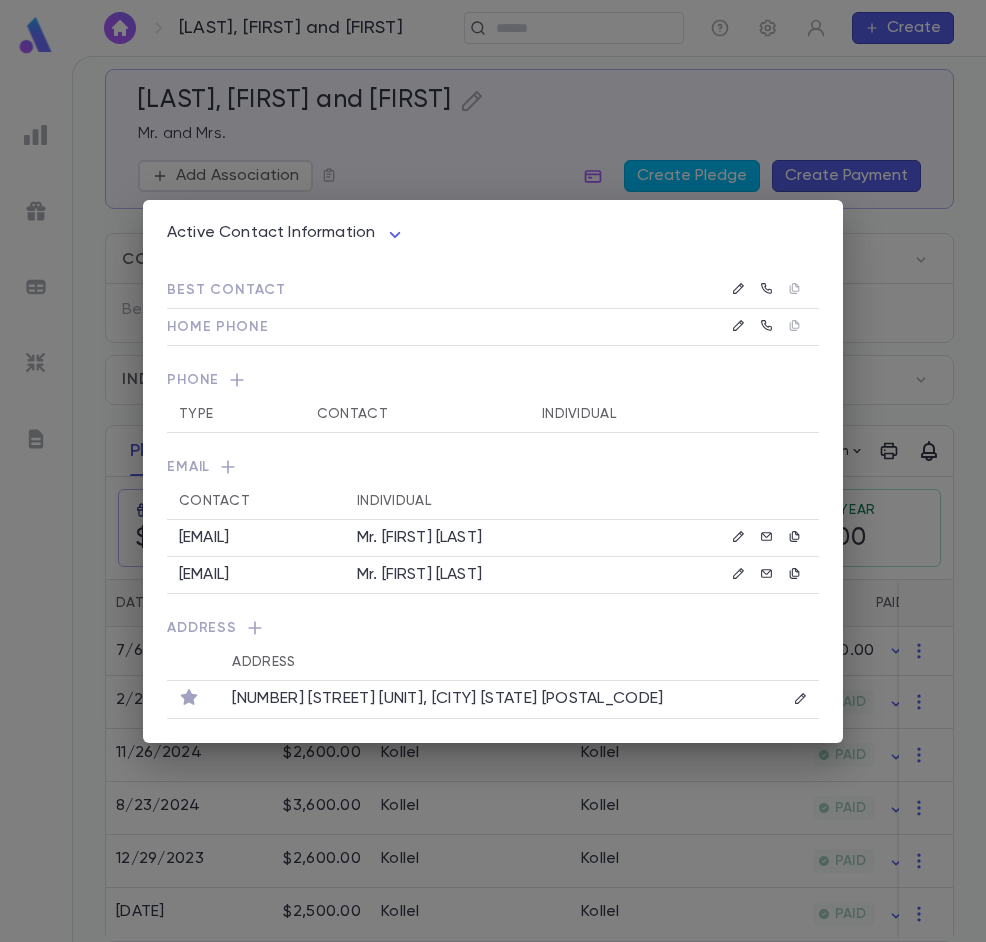 click on "Active Contact Information **** Best Contact Home Phone Phone Type Contact Individual Email Contact Individual [EMAIL] Mr. [FIRST] [LAST] [EMAIL] Mr. [FIRST] [LAST] Address Address [NUMBER] [STREET] [UNIT], [CITY] [STATE] [POSTAL_CODE]" at bounding box center [493, 471] 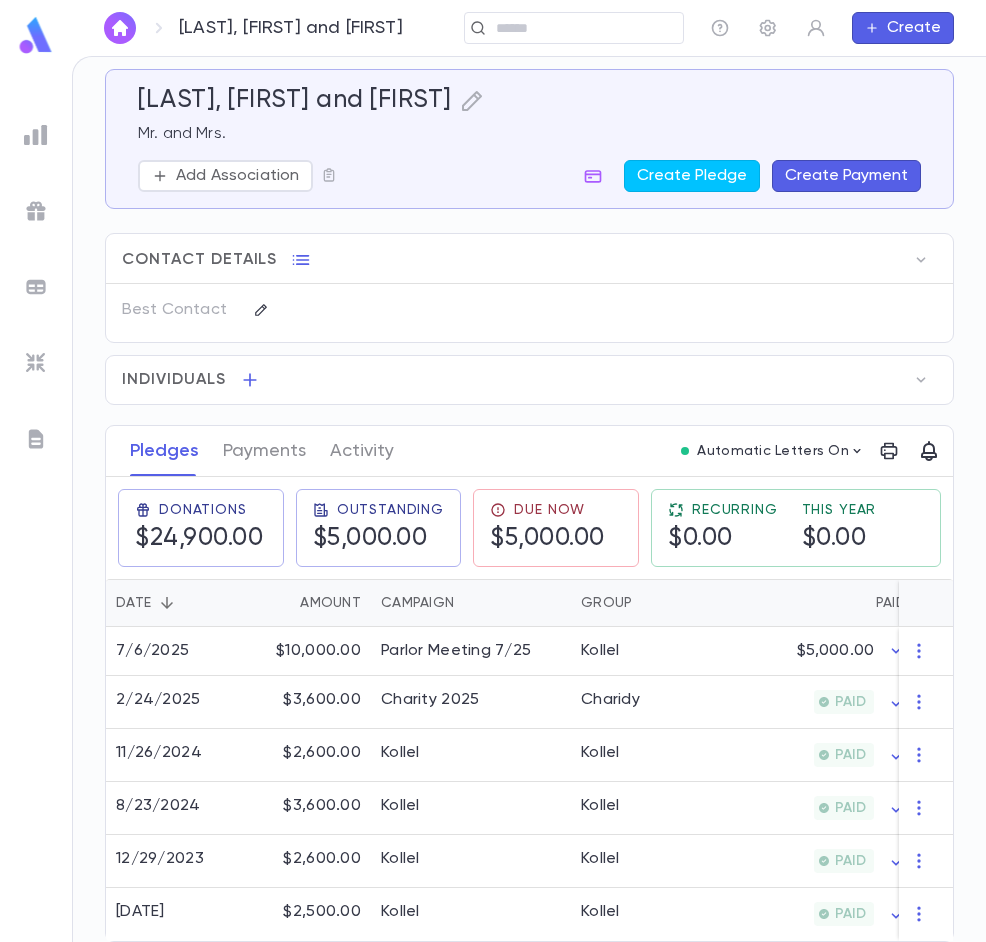 click at bounding box center [120, 28] 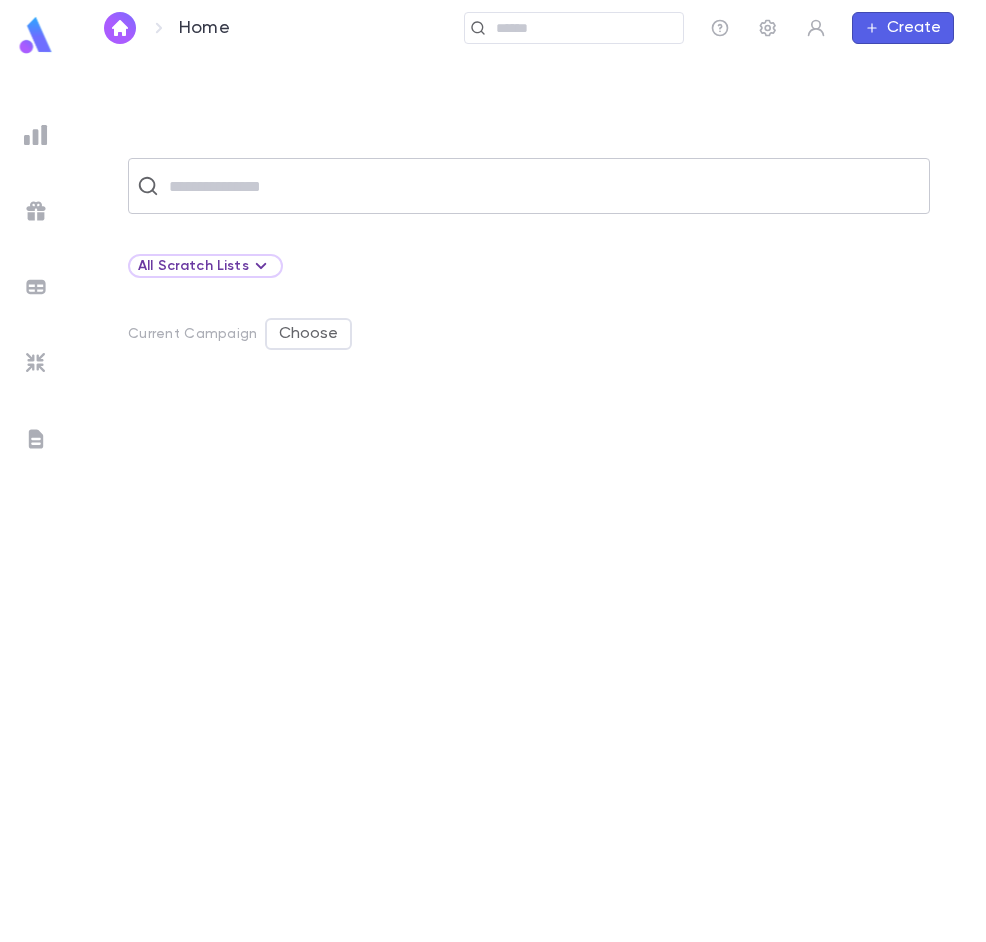 click at bounding box center [542, 186] 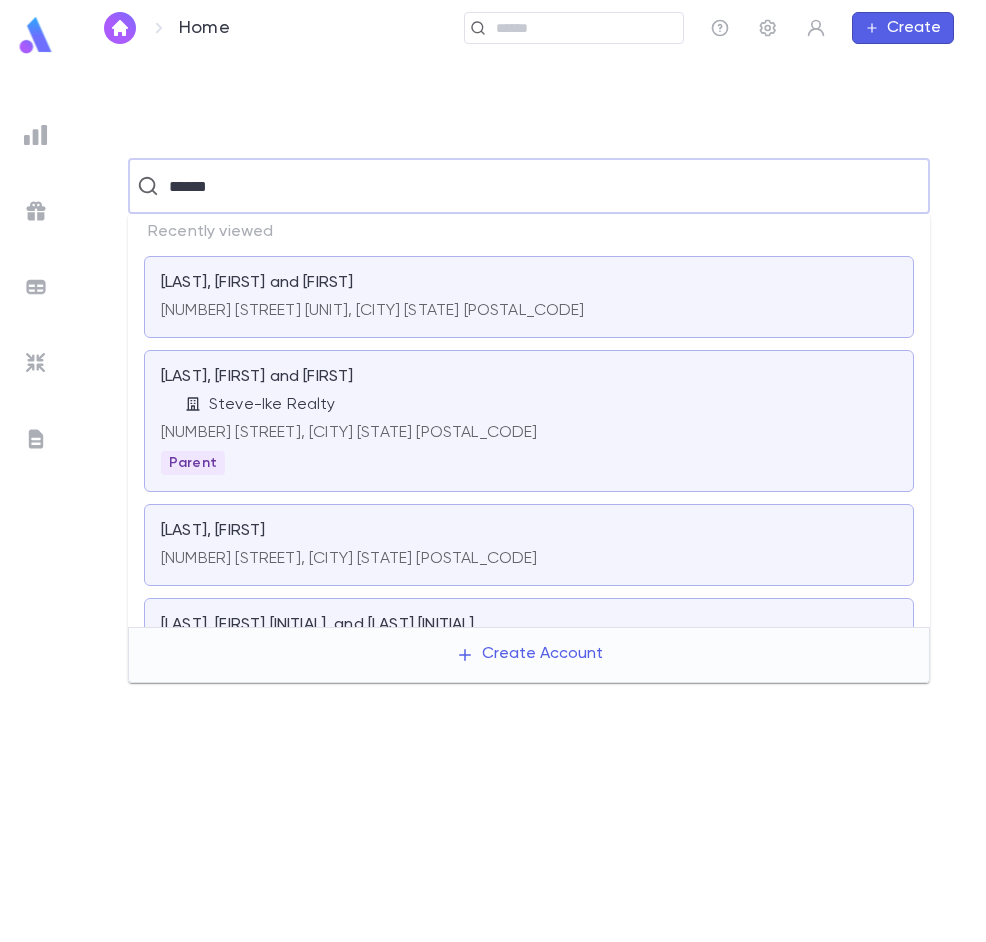 type on "******" 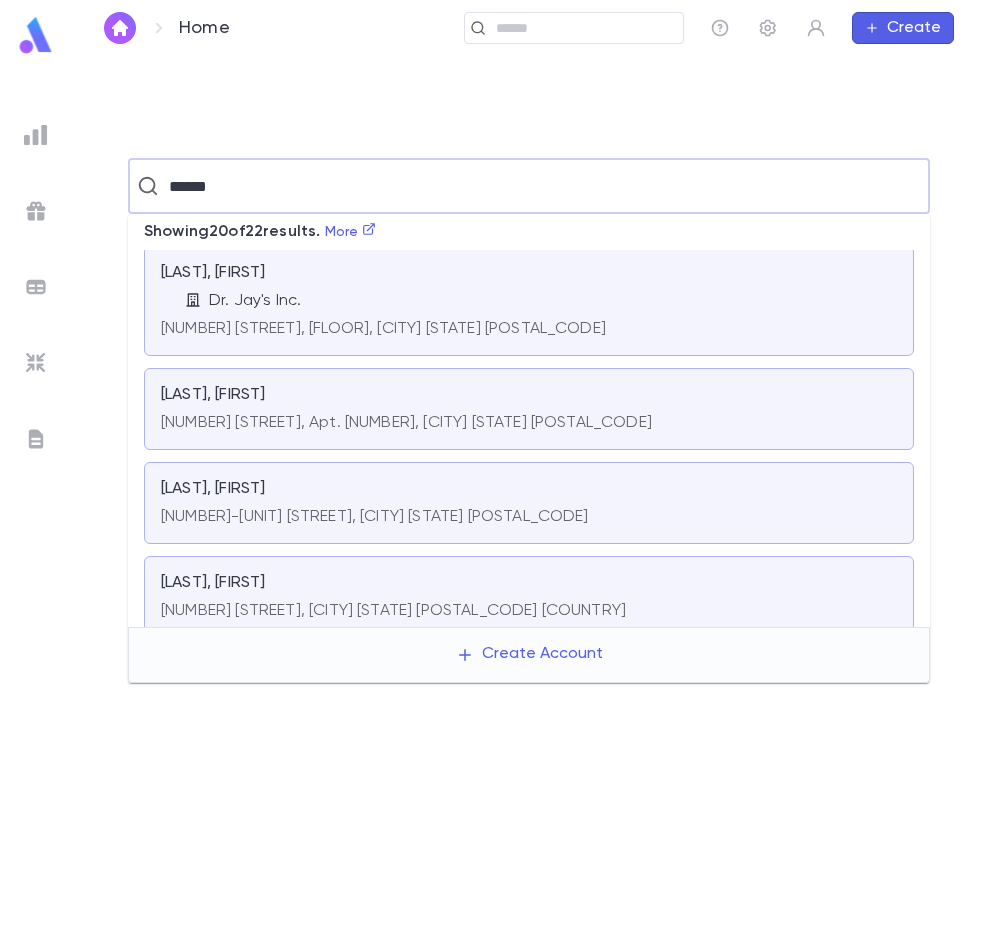 scroll, scrollTop: 300, scrollLeft: 0, axis: vertical 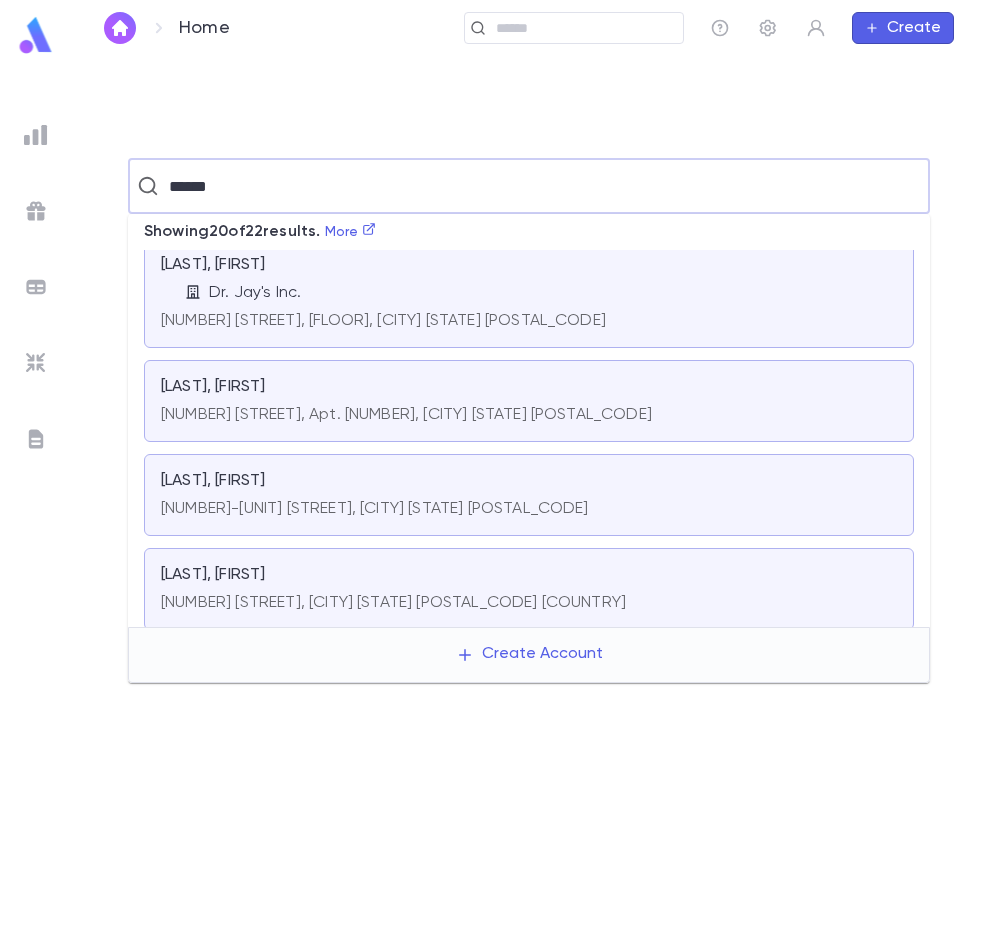 click on "[NUMBER] [STREET], Apt. [NUMBER], [CITY] [STATE] [POSTAL_CODE]" at bounding box center (406, 415) 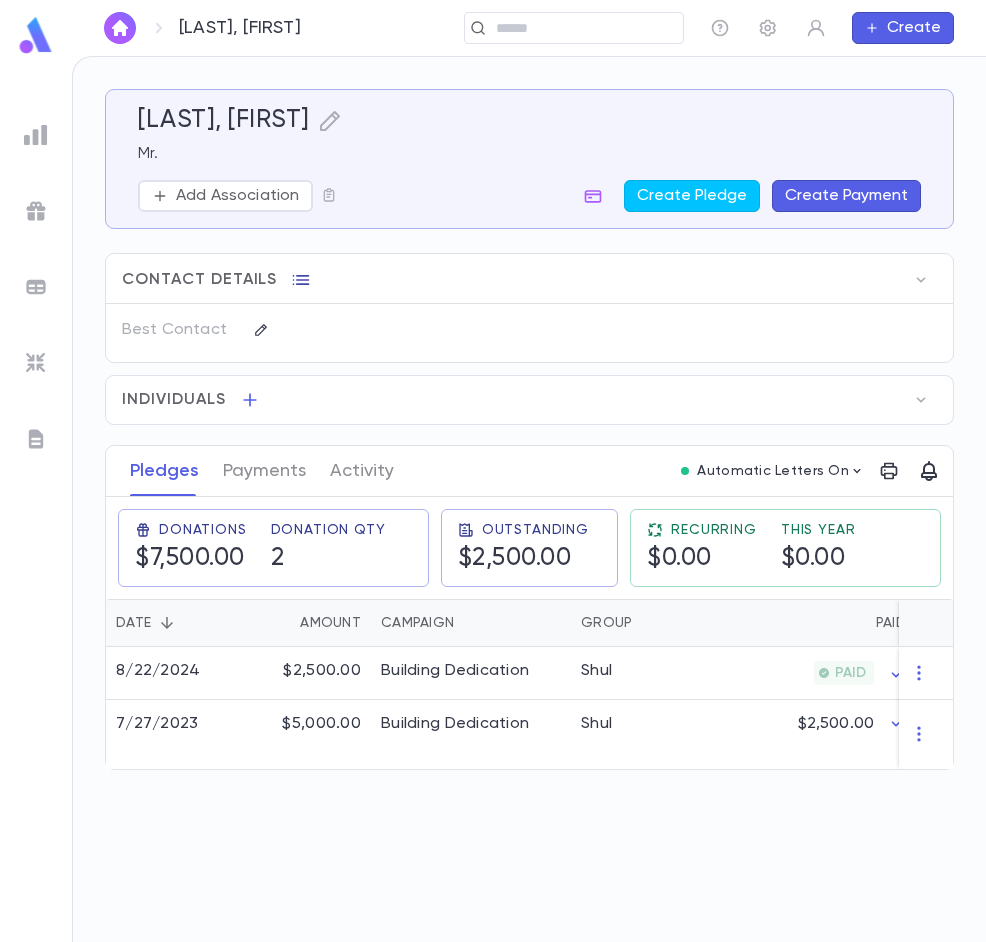 click 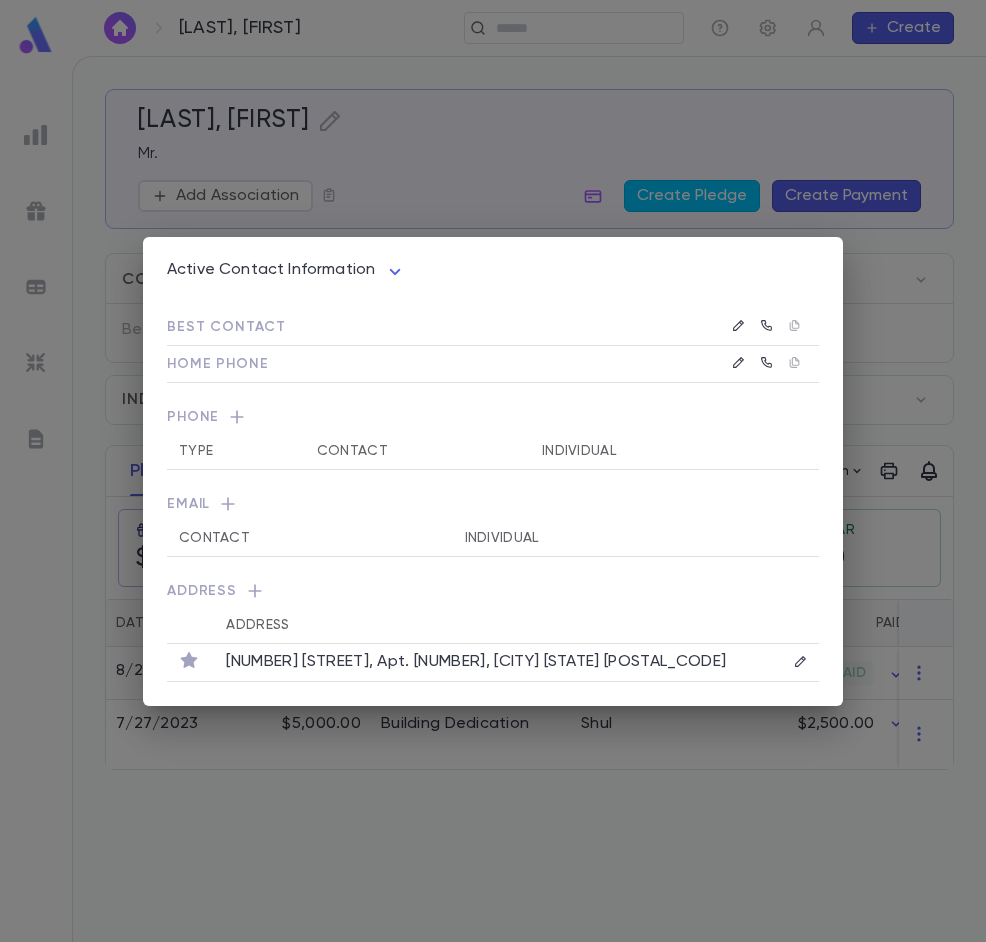 click on "Active Contact Information **** Best Contact Home Phone Phone Type Contact Individual Email Contact Individual Address Address [NUMBER] [STREET], Apt. [NUMBER], [CITY] [STATE] [POSTAL_CODE]" at bounding box center (493, 471) 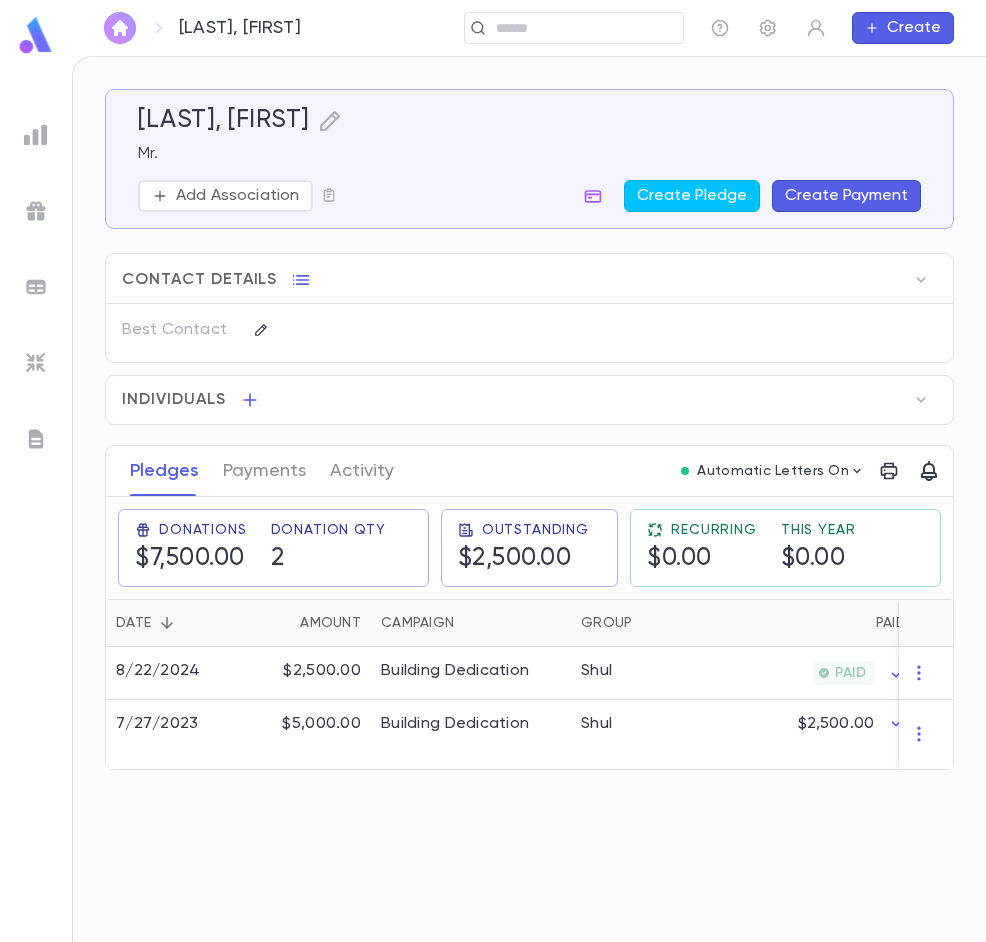 click at bounding box center (120, 28) 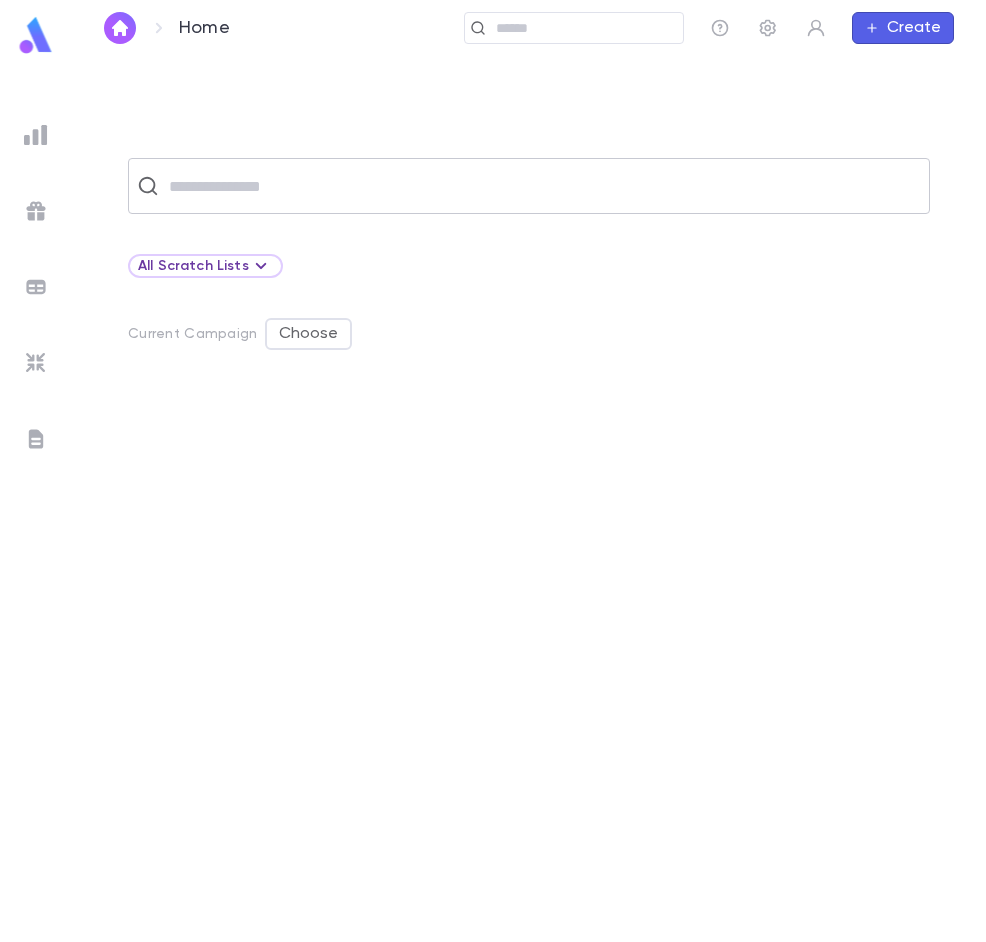 click at bounding box center [542, 186] 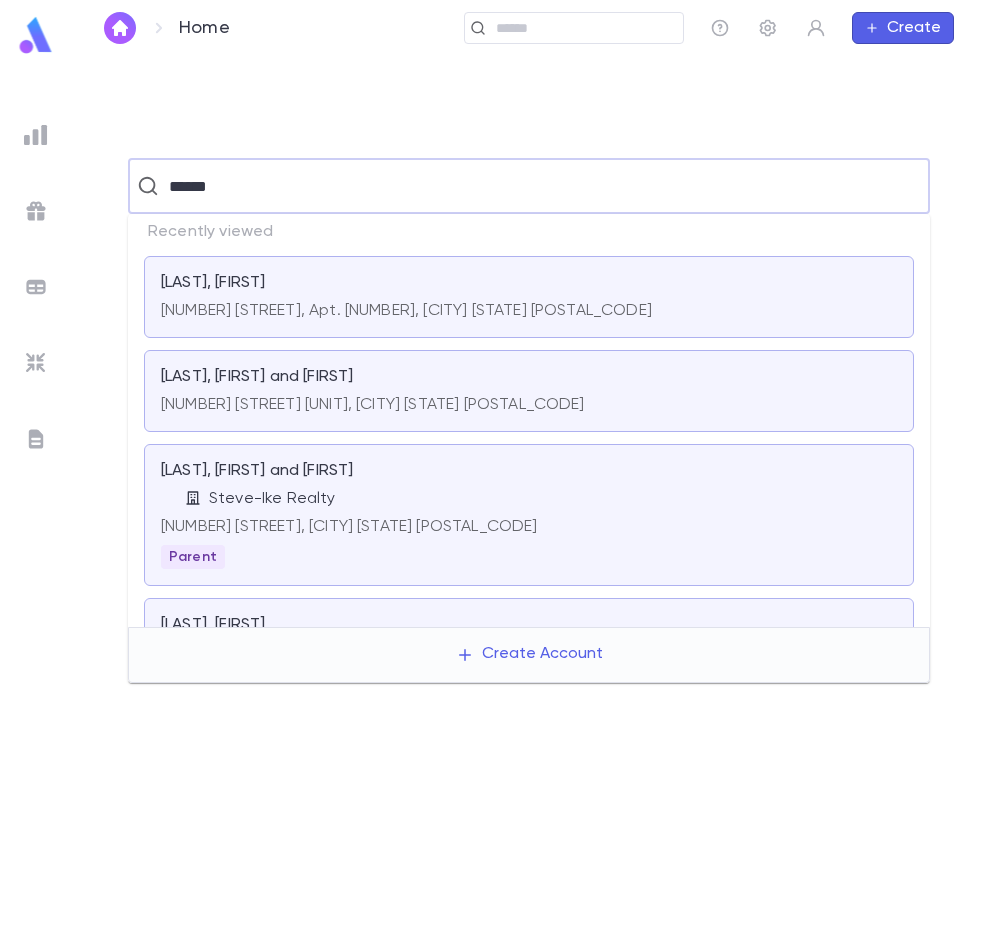 type on "******" 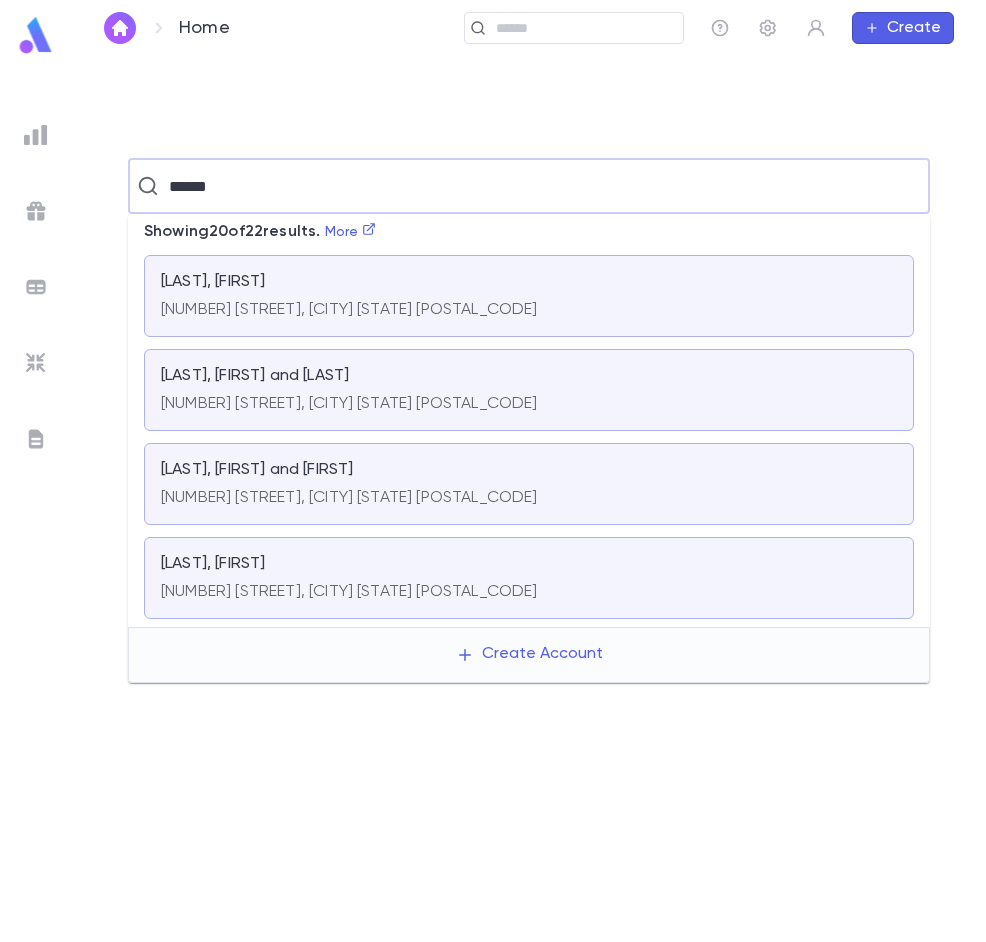 scroll, scrollTop: 967, scrollLeft: 0, axis: vertical 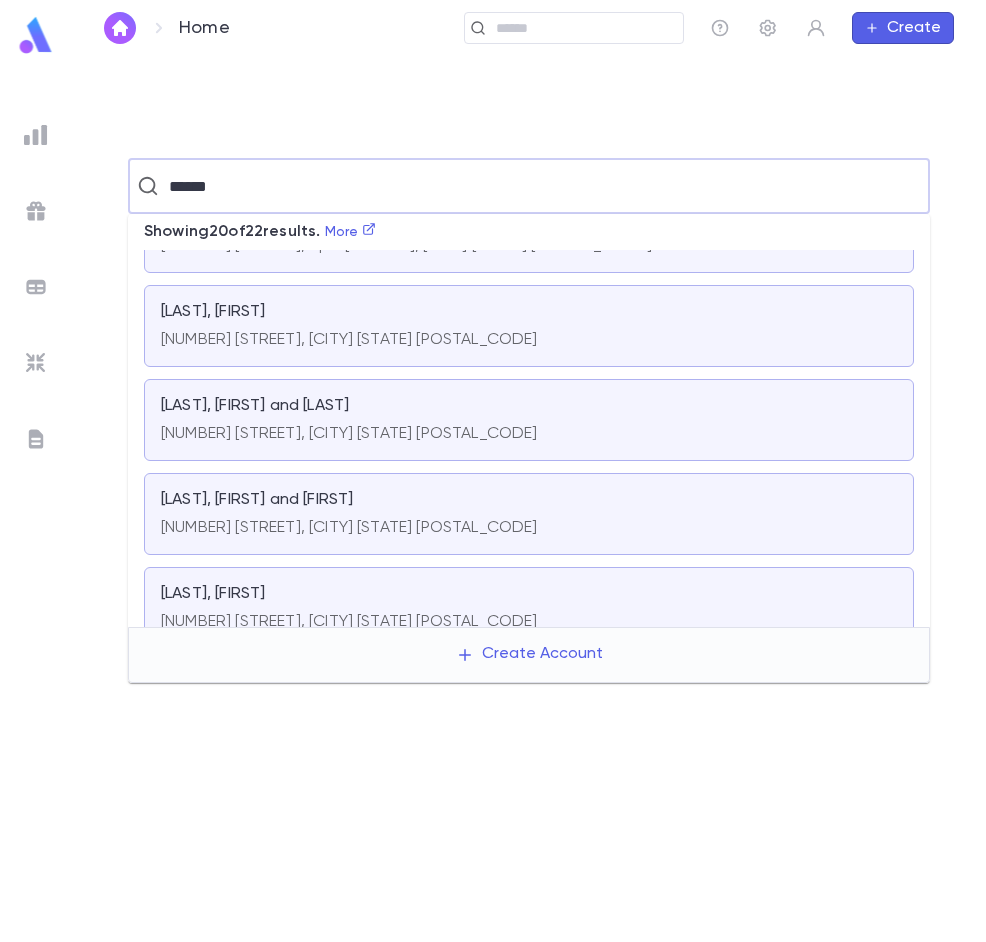 type 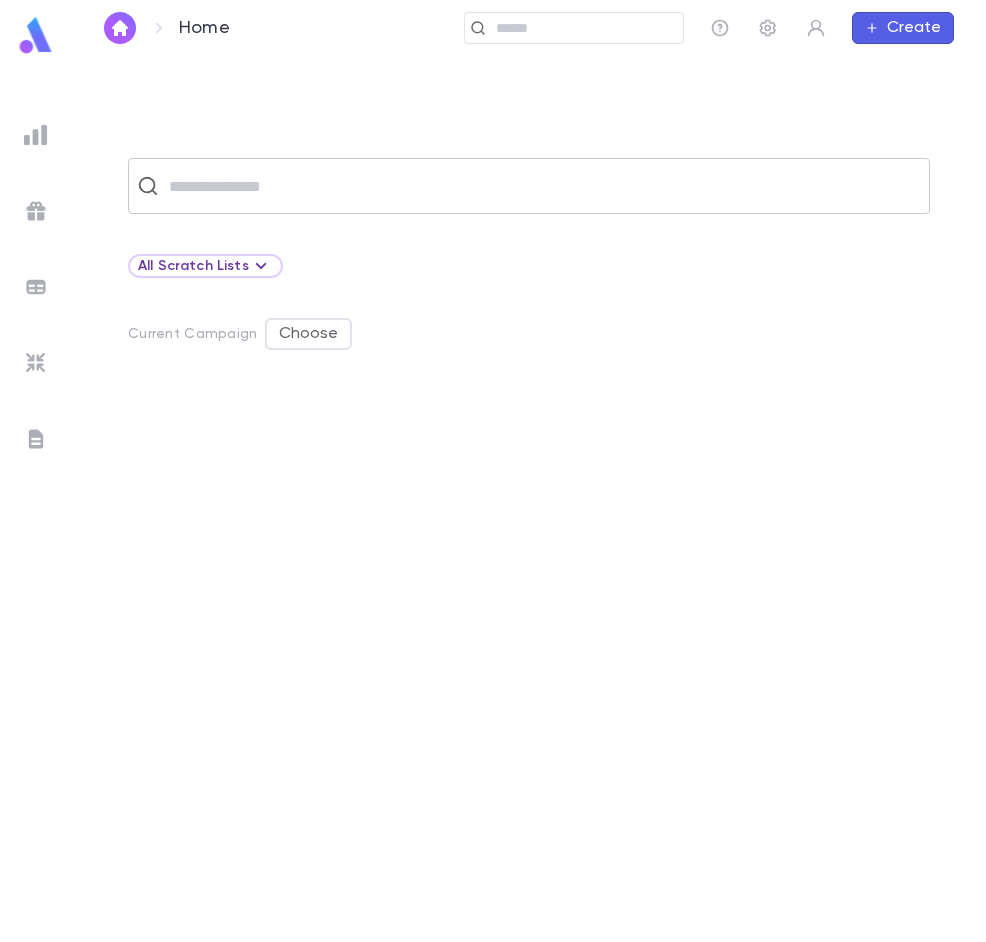 click at bounding box center [542, 186] 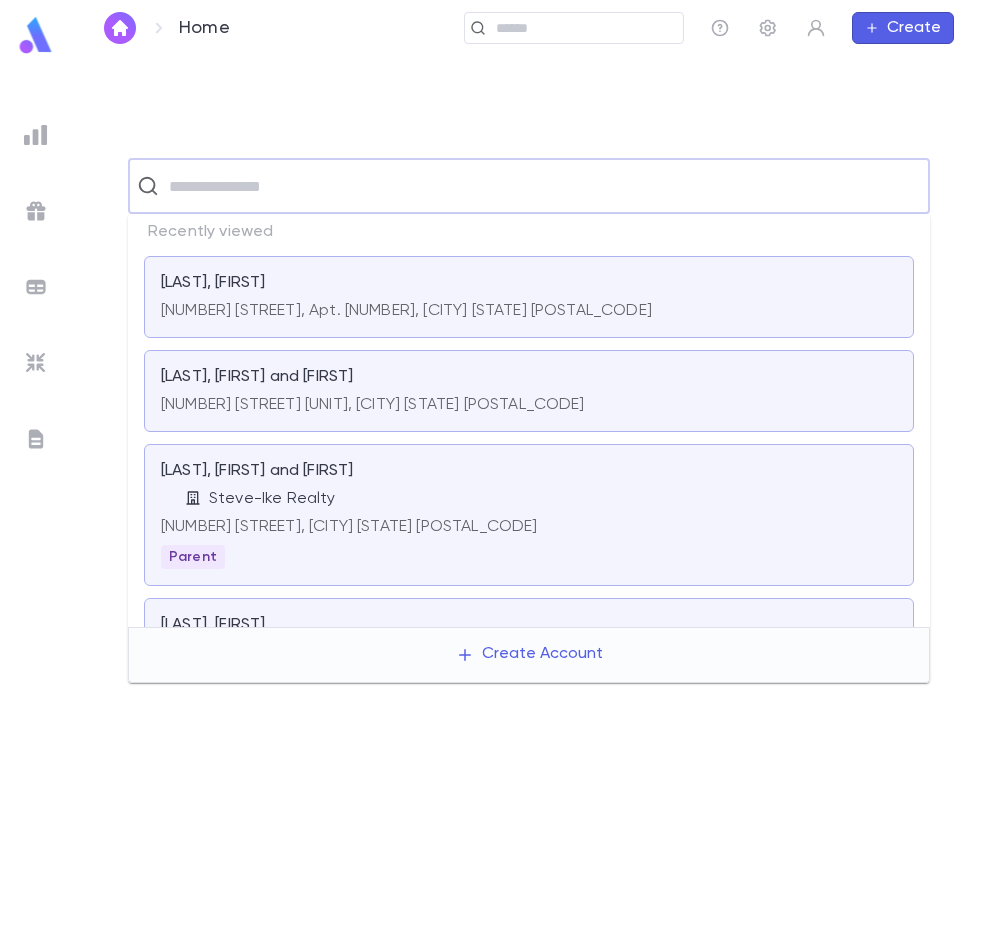 click on "[NUMBER] [STREET] [UNIT], [CITY] [STATE] [POSTAL_CODE]" at bounding box center [373, 401] 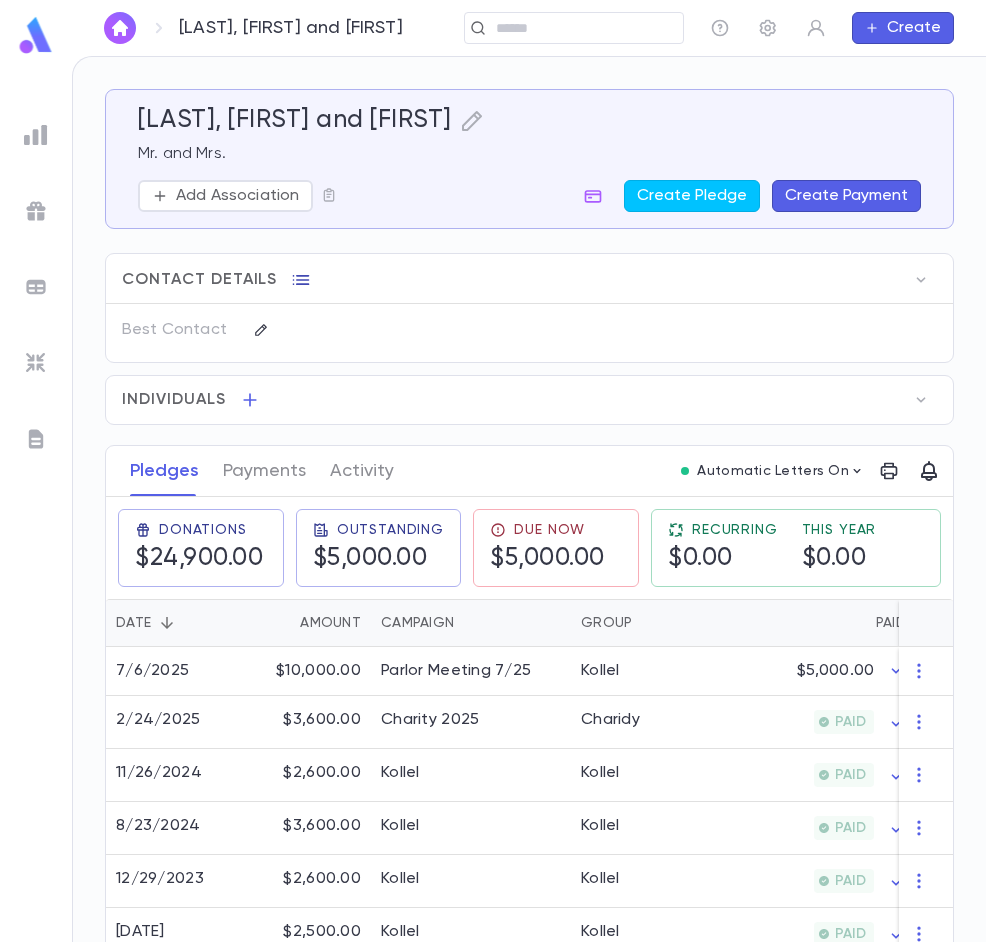 click 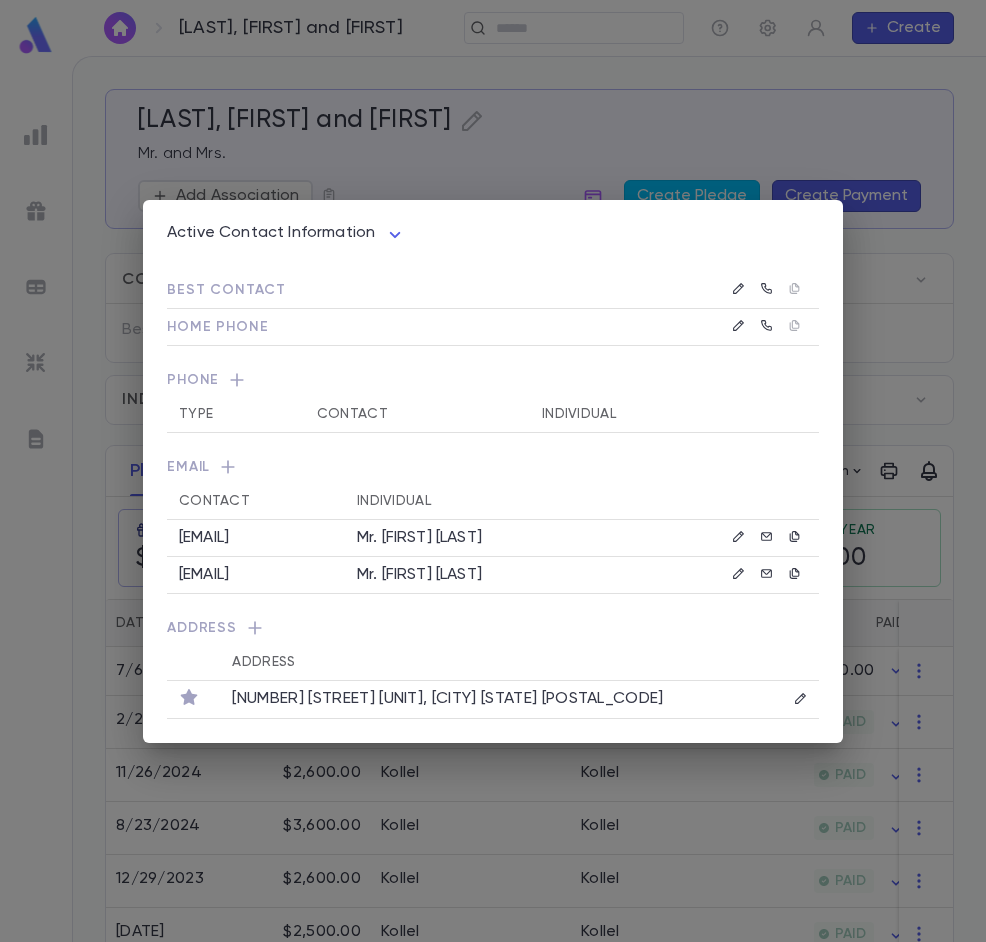 click on "Active Contact Information **** Best Contact Home Phone Phone Type Contact Individual Email Contact Individual [EMAIL] Mr. [FIRST] [LAST] [EMAIL] Mr. [FIRST] [LAST] Address Address [NUMBER] [STREET] [UNIT], [CITY] [STATE] [POSTAL_CODE]" at bounding box center (493, 471) 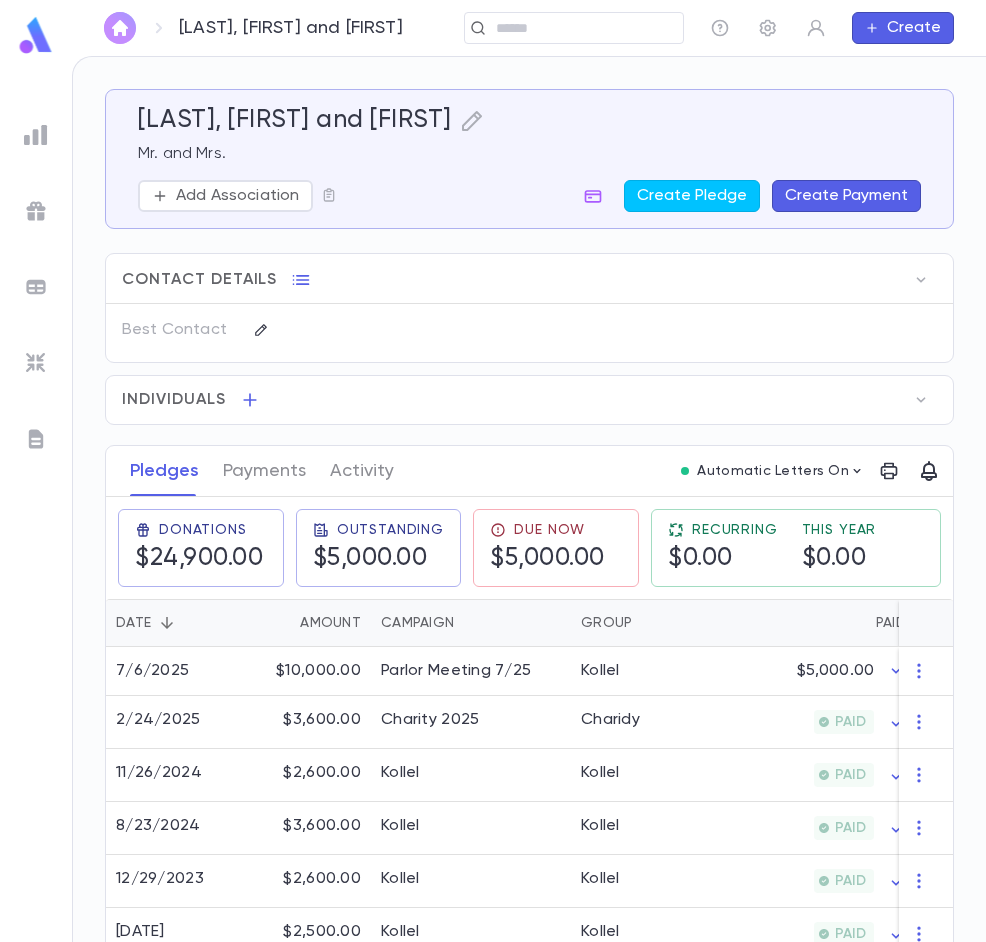 click at bounding box center (120, 28) 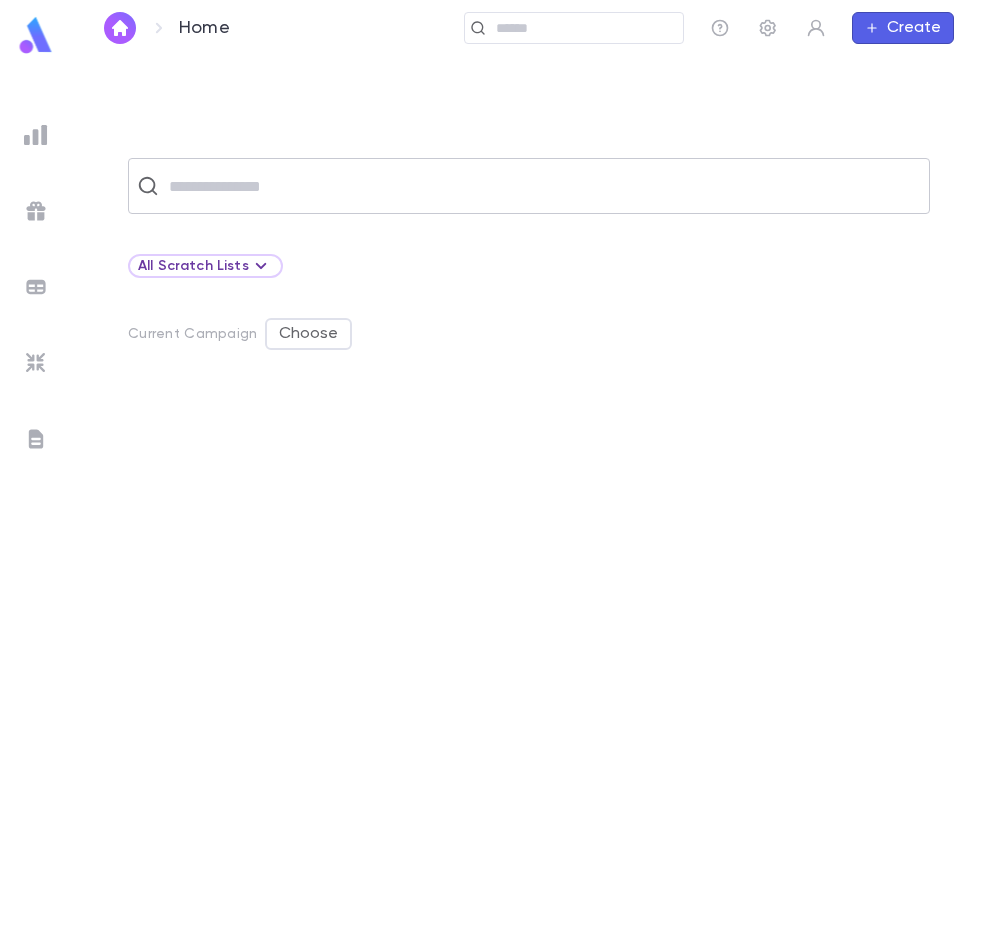 click at bounding box center (542, 186) 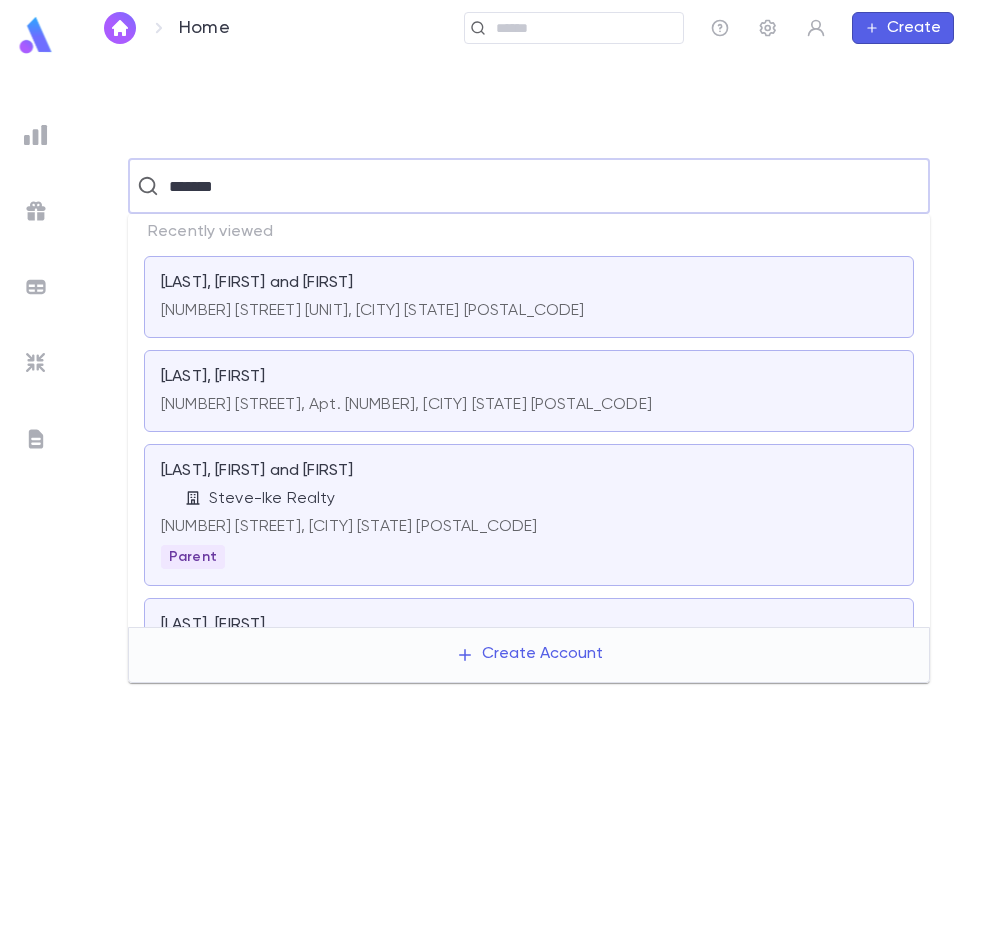 type on "*******" 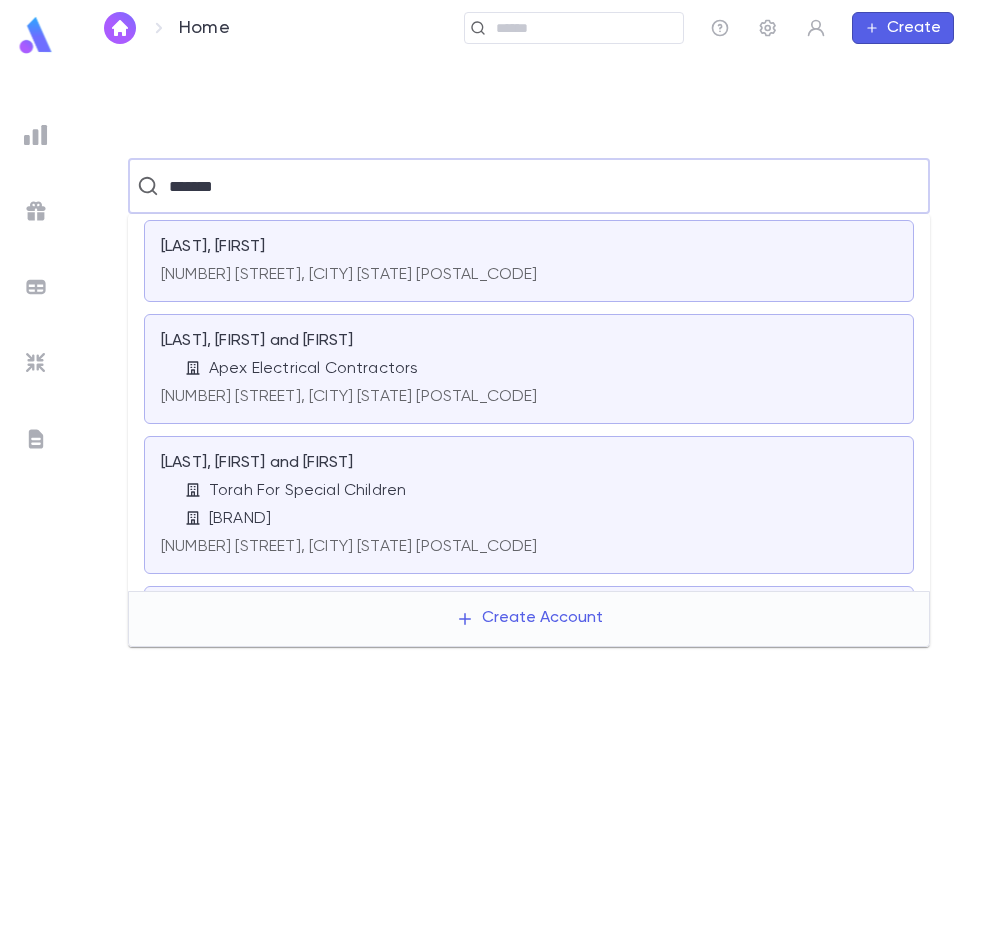 click on "Torah For Special Children" at bounding box center (307, 491) 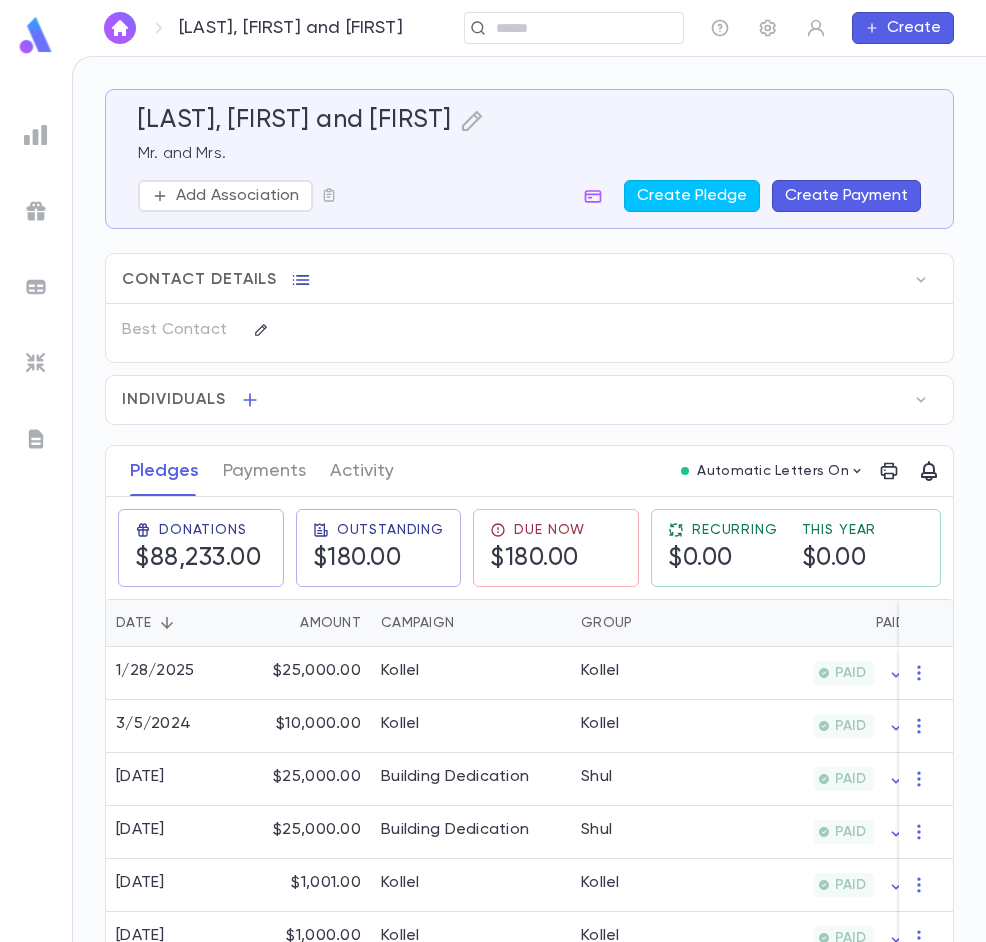 click 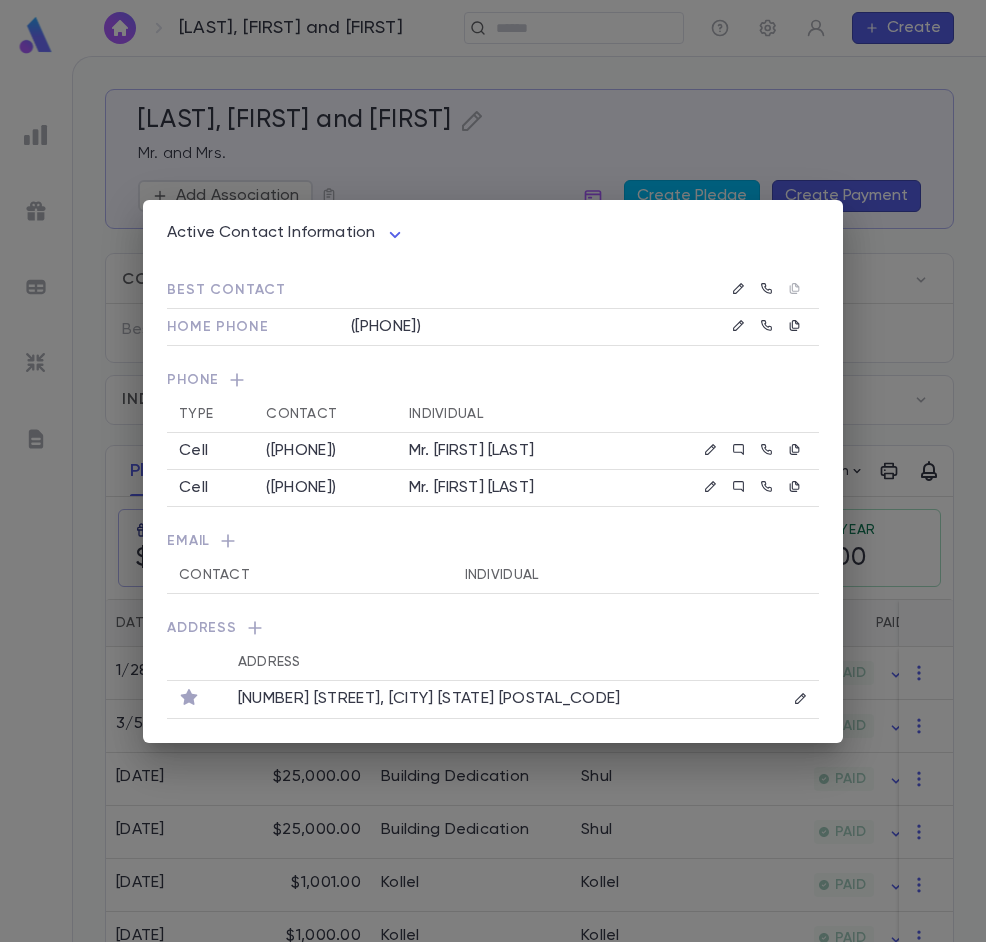 click 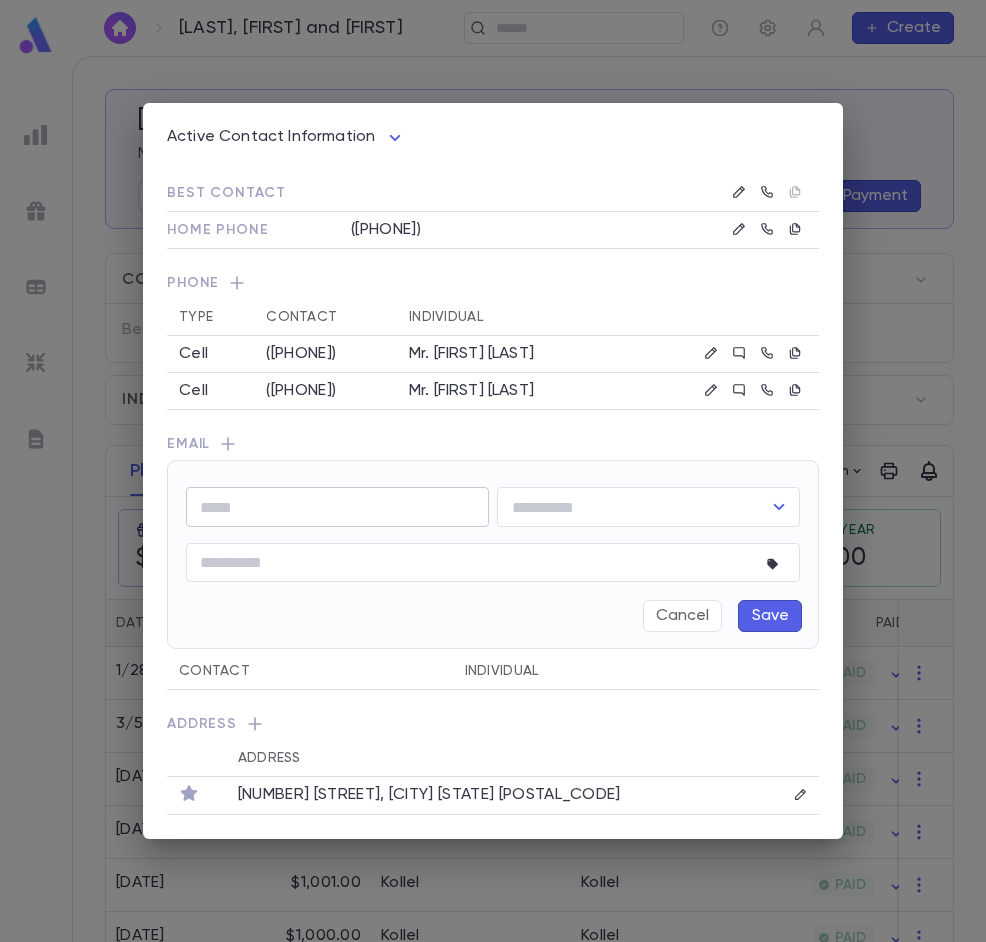 click at bounding box center (337, 507) 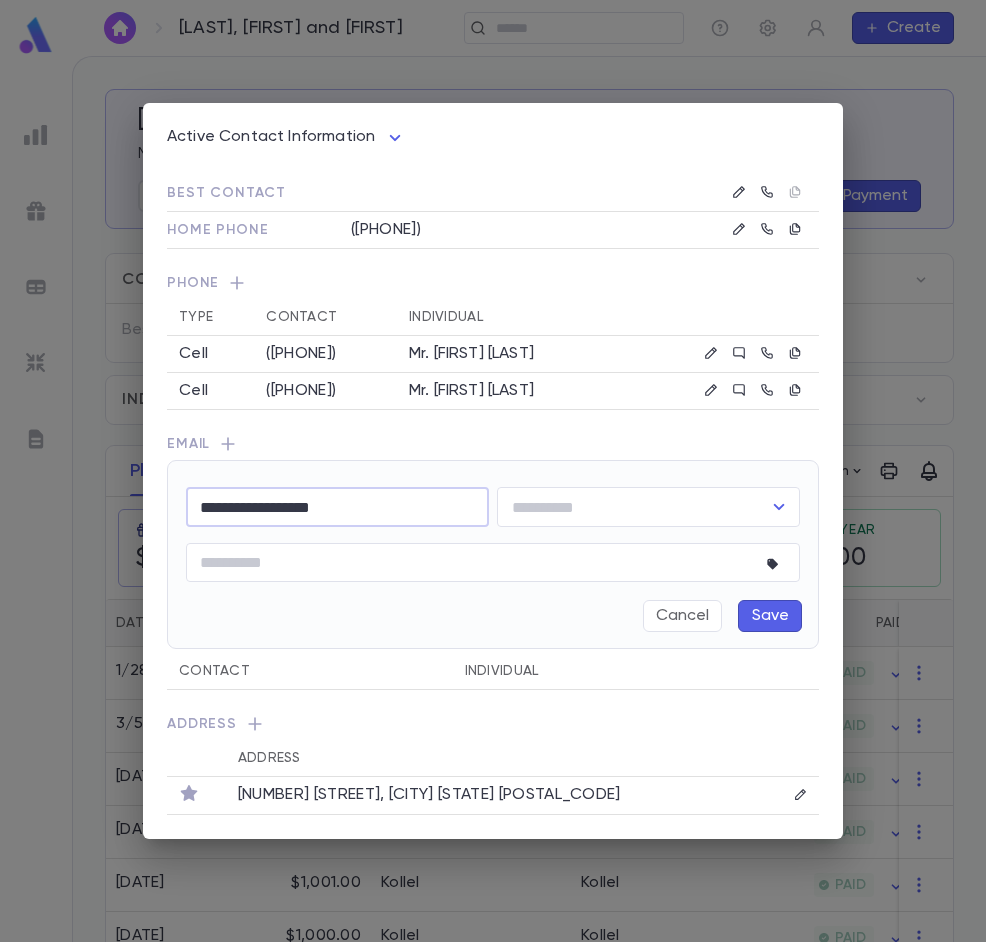 type on "**********" 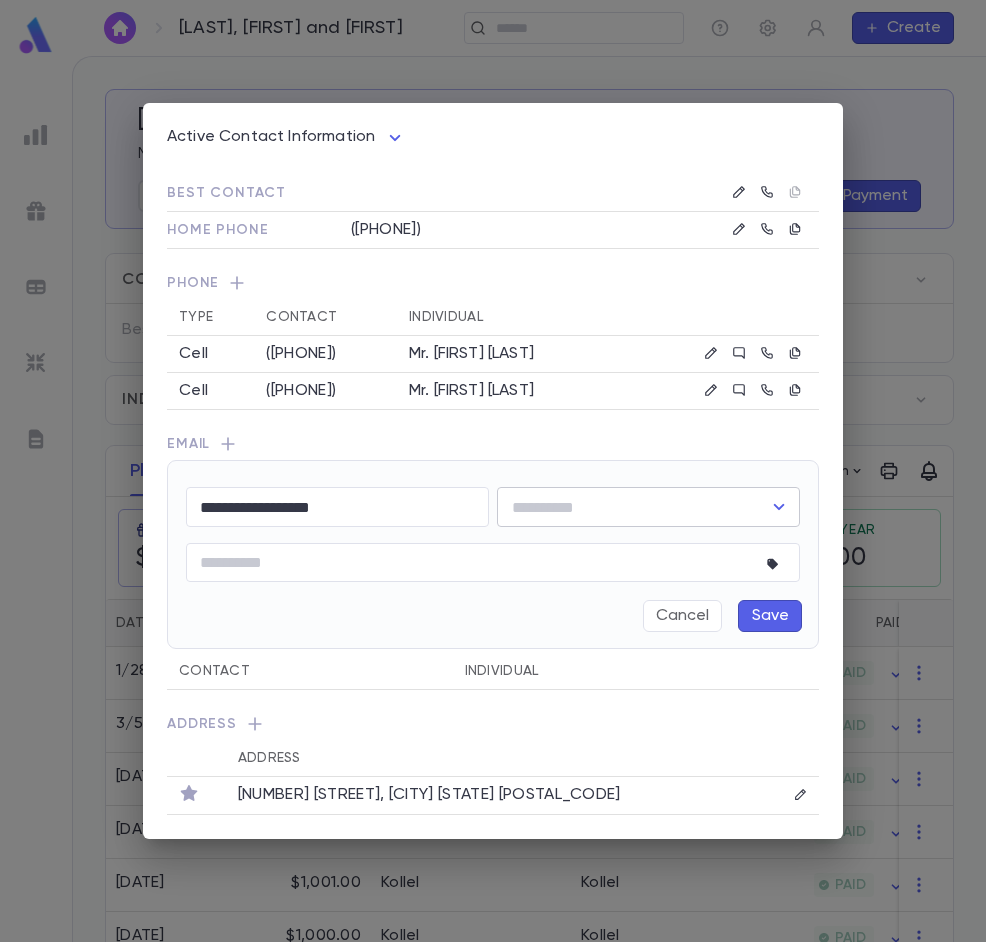 click at bounding box center [633, 507] 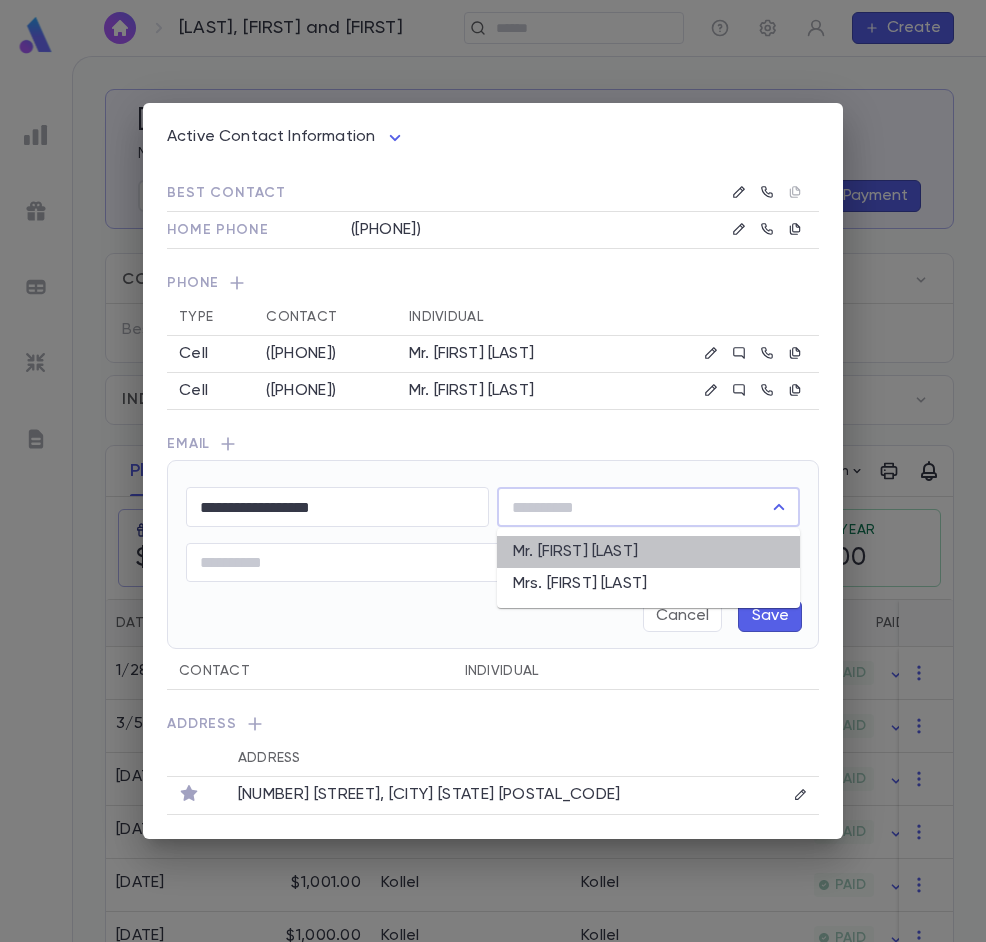 click on "Mr. [FIRST] [LAST]" at bounding box center [648, 552] 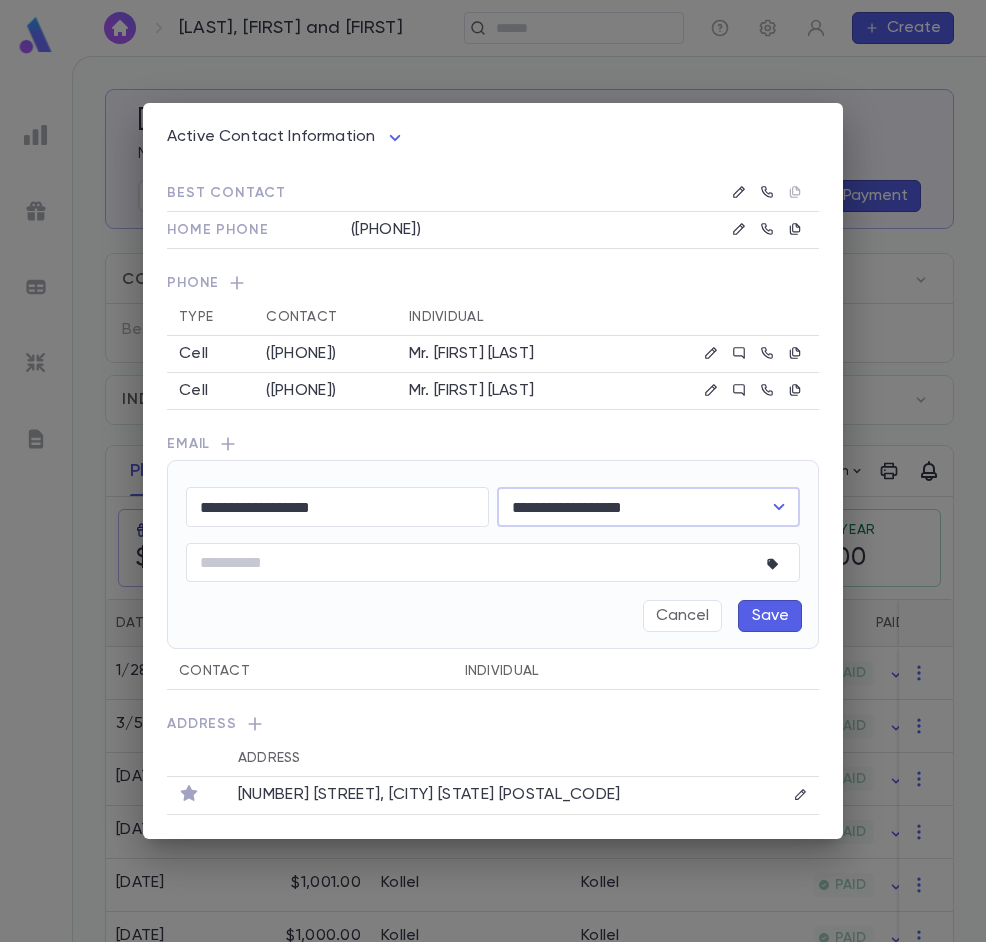click on "Save" at bounding box center (770, 616) 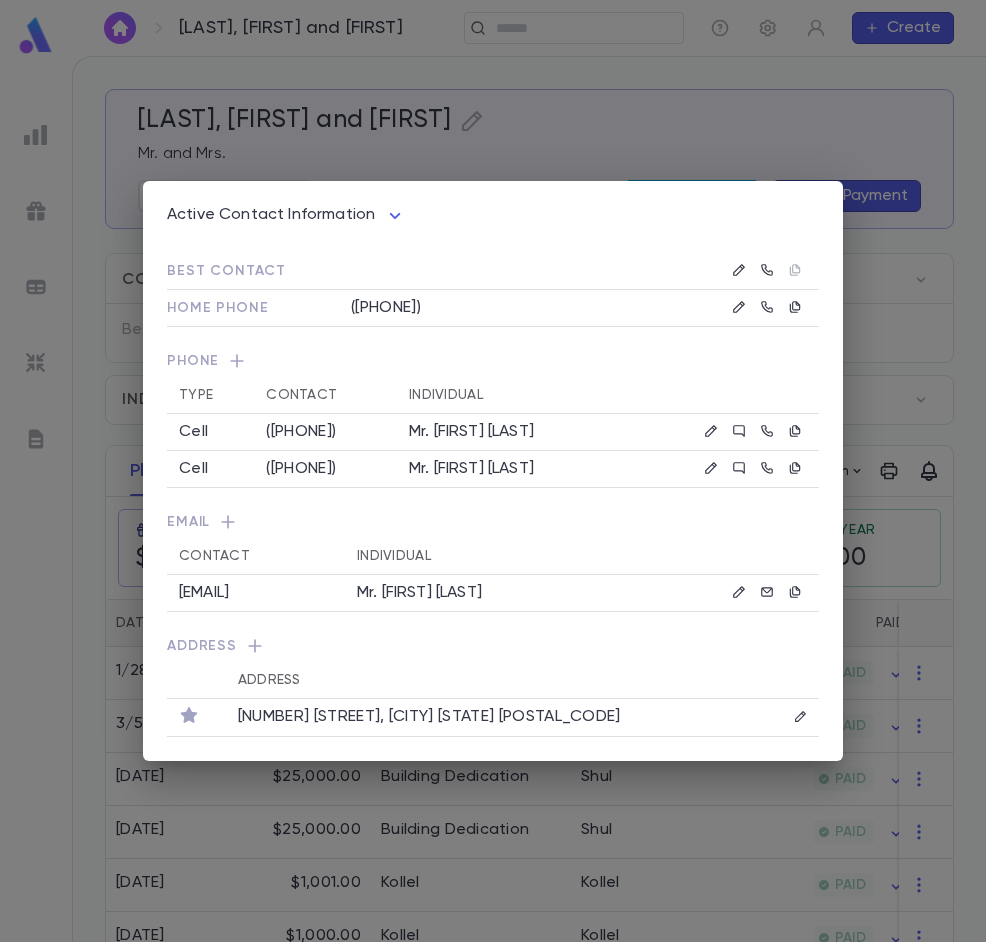 drag, startPoint x: 609, startPoint y: 113, endPoint x: 572, endPoint y: 110, distance: 37.12142 